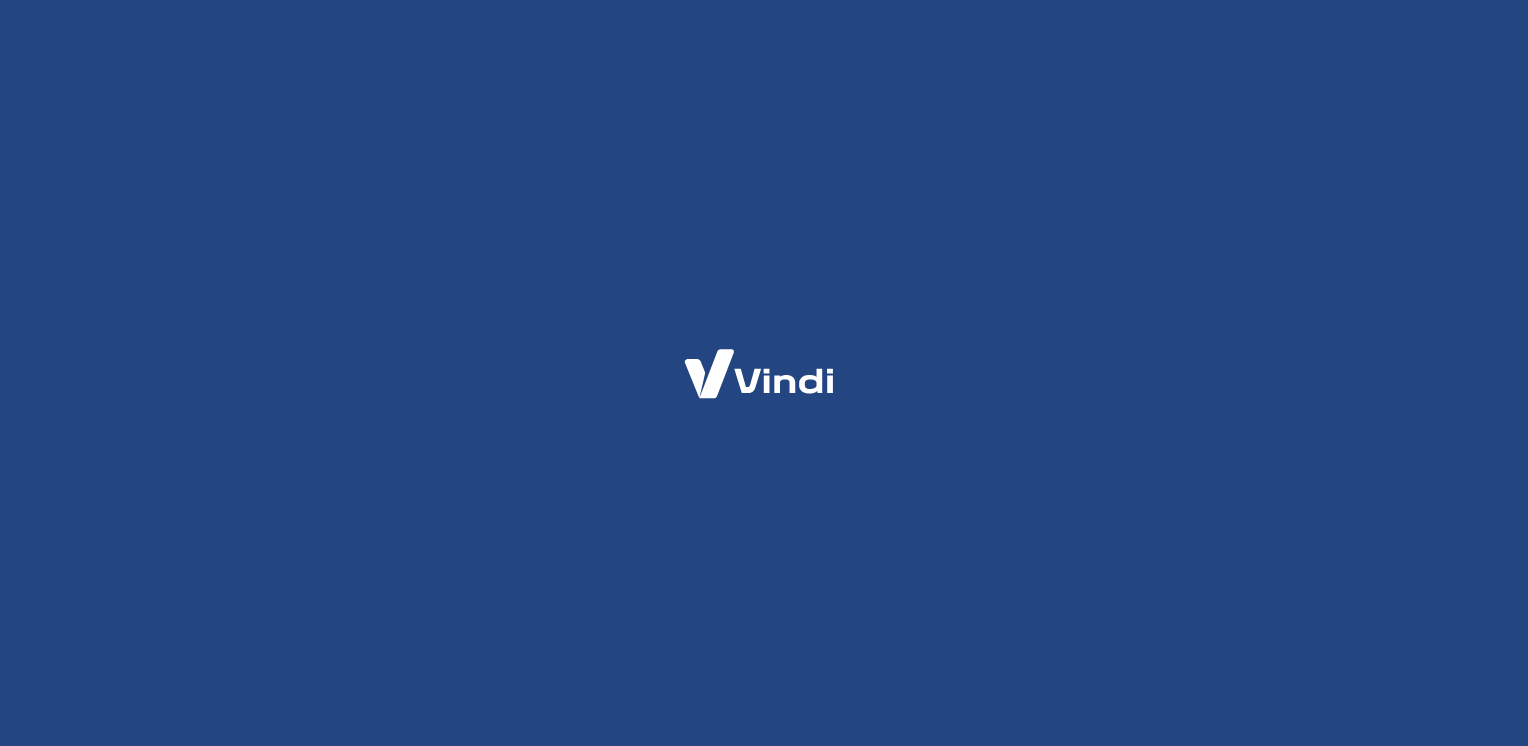 scroll, scrollTop: 0, scrollLeft: 0, axis: both 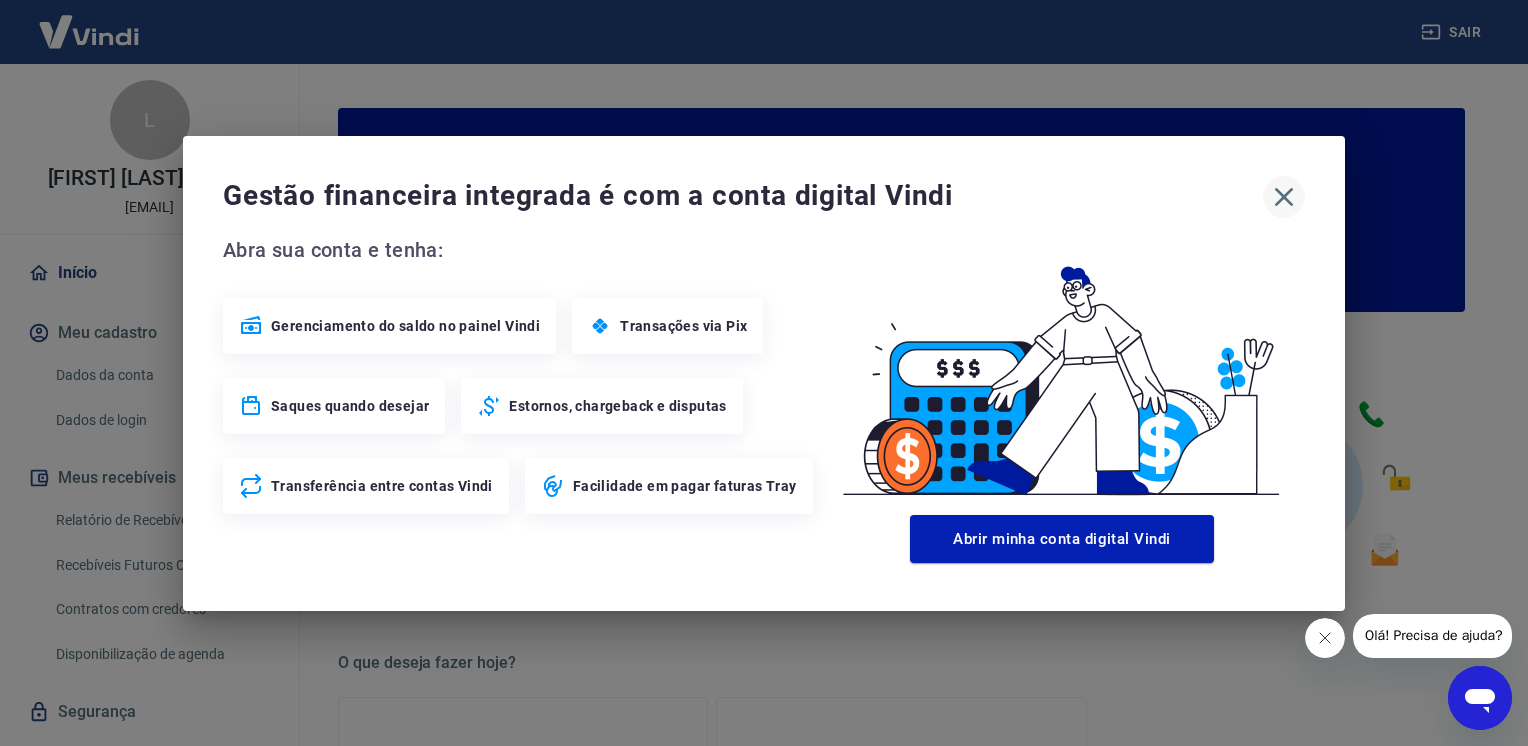 click 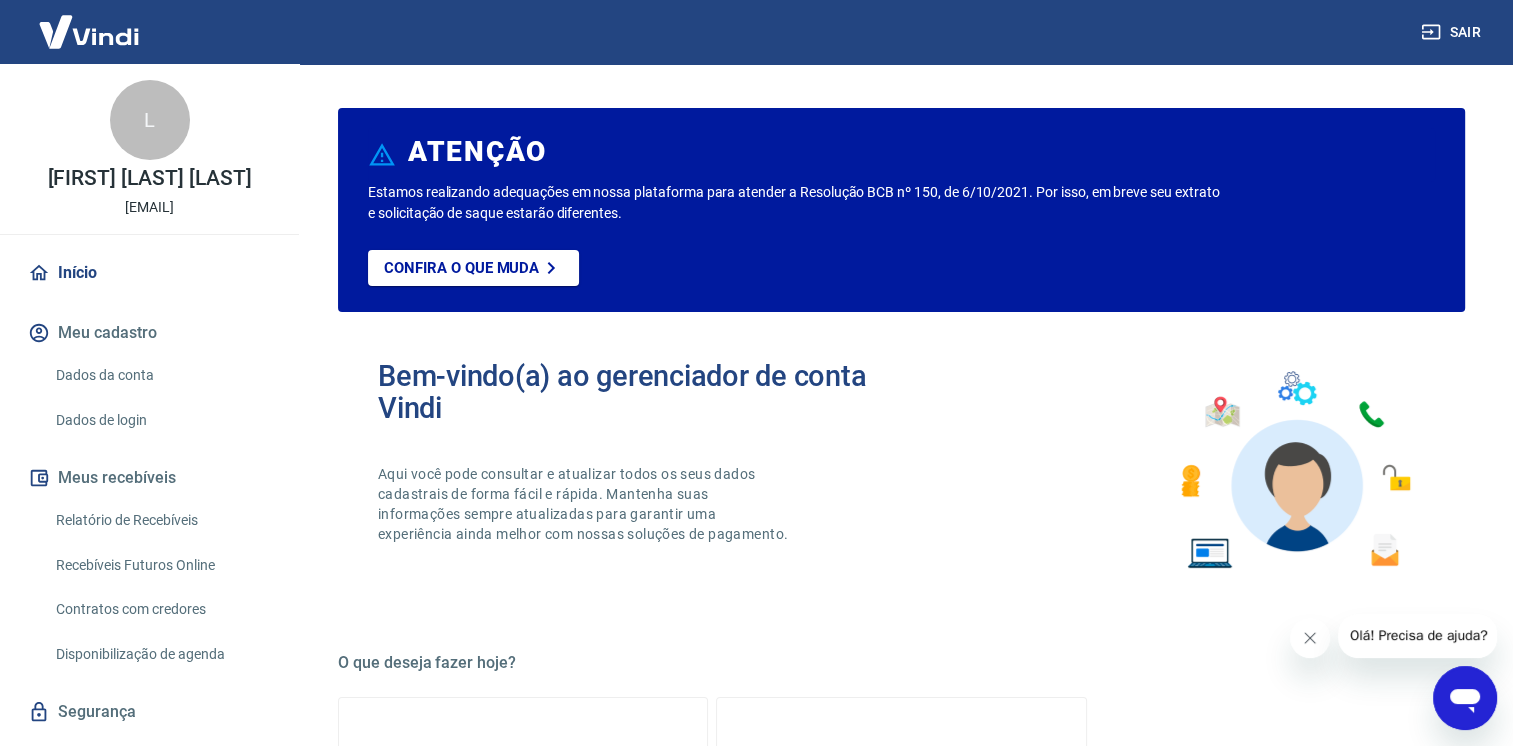 click on "Relatório de Recebíveis" at bounding box center (161, 520) 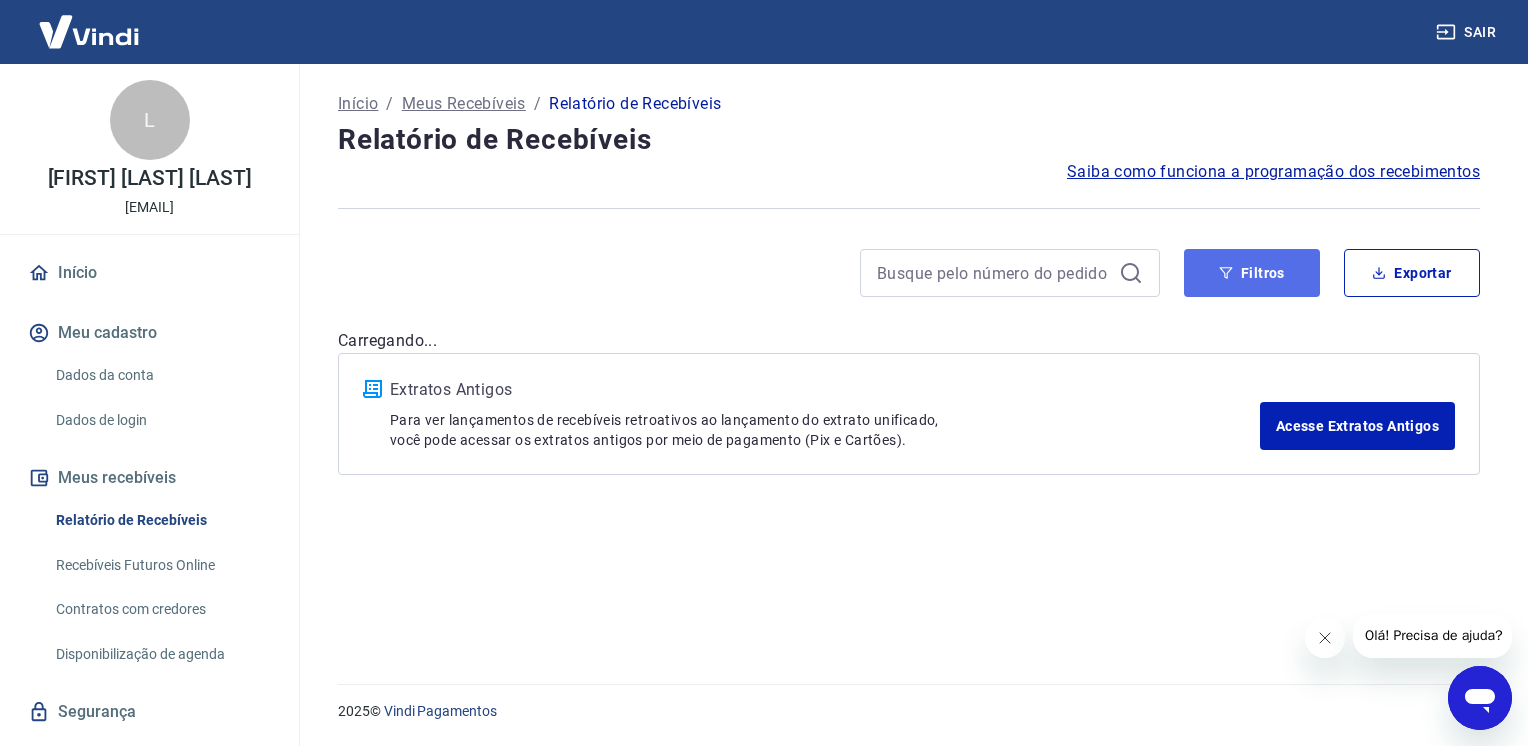 click on "Filtros" at bounding box center [1252, 273] 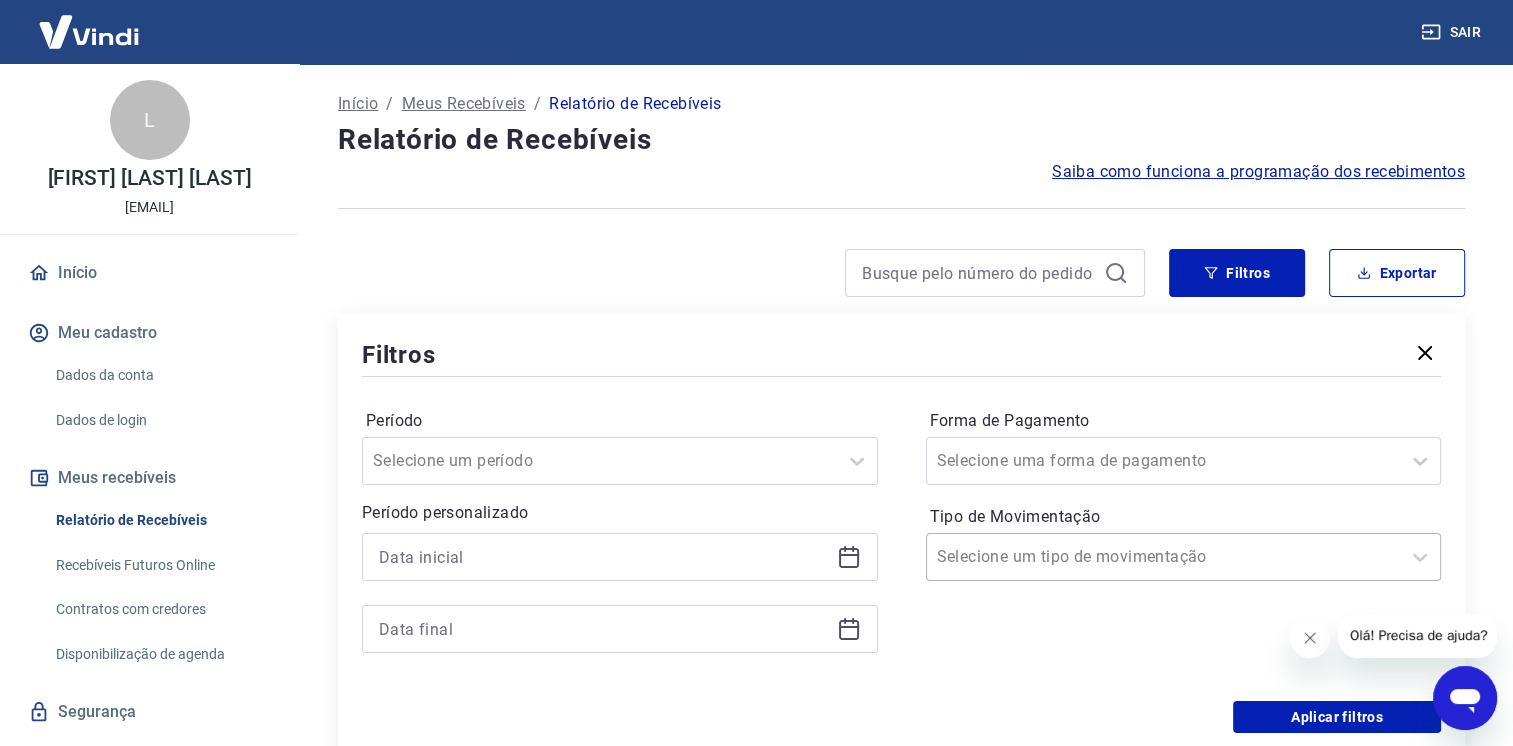 click on "Tipo de Movimentação" at bounding box center (1038, 557) 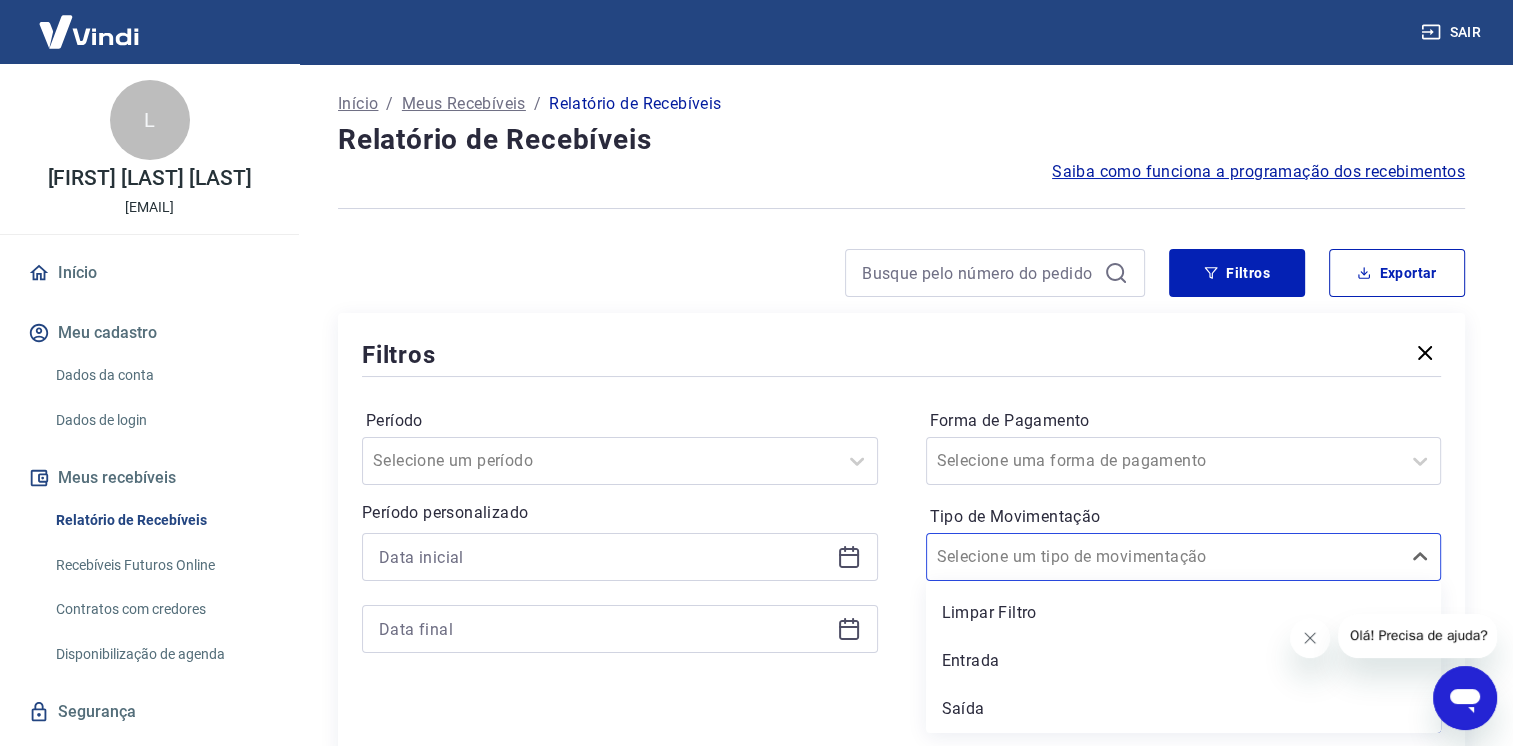 click on "Entrada" at bounding box center [1184, 661] 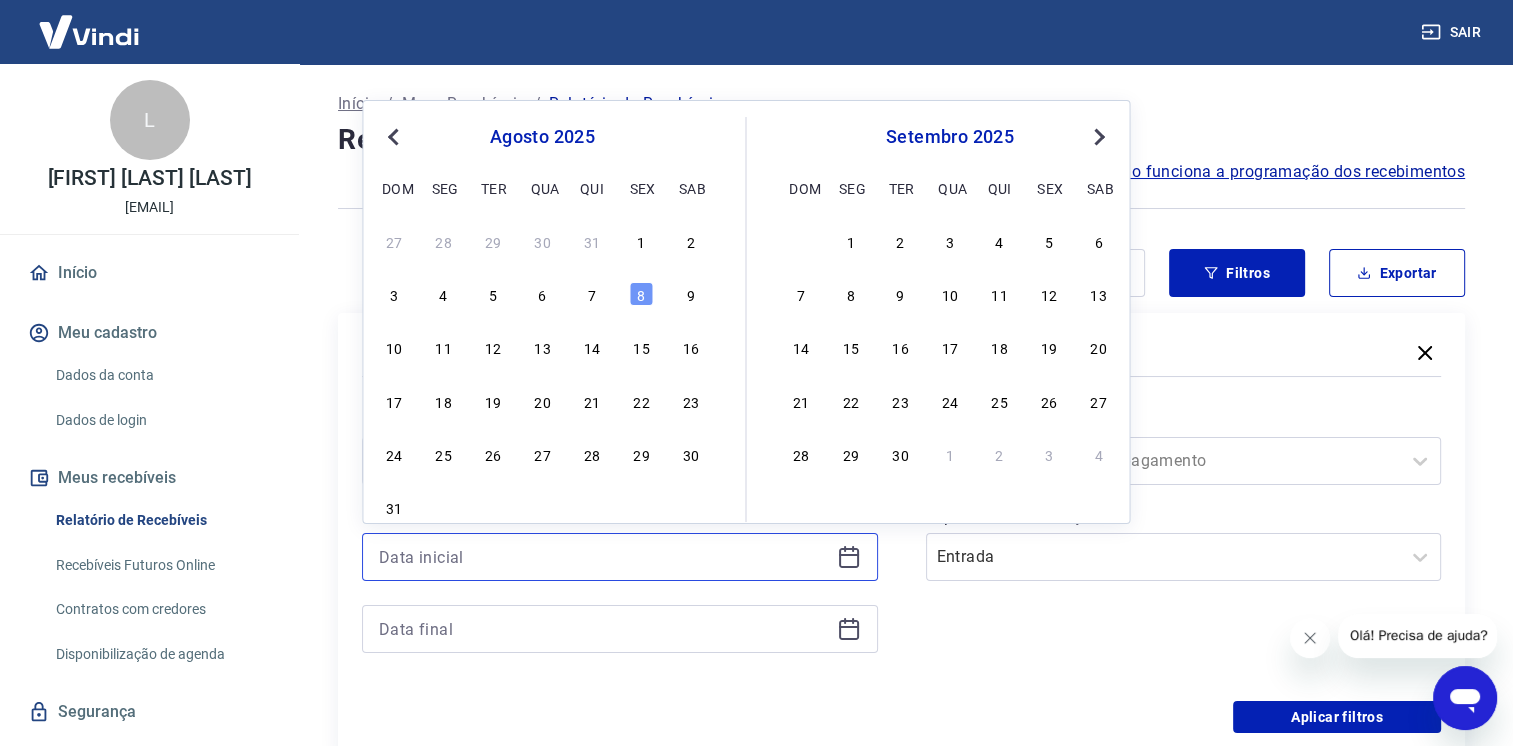 drag, startPoint x: 725, startPoint y: 567, endPoint x: 600, endPoint y: 417, distance: 195.25624 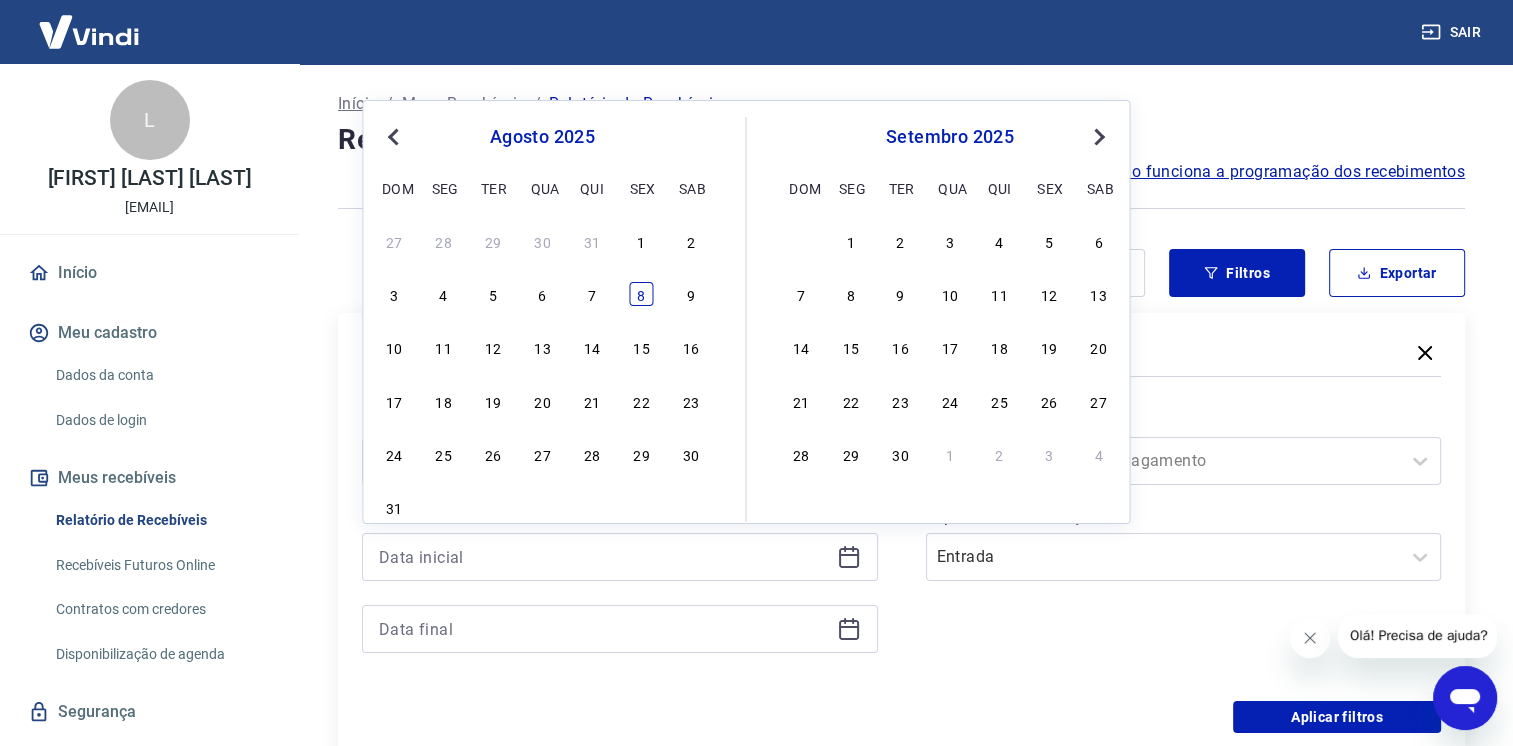 click on "8" at bounding box center (641, 294) 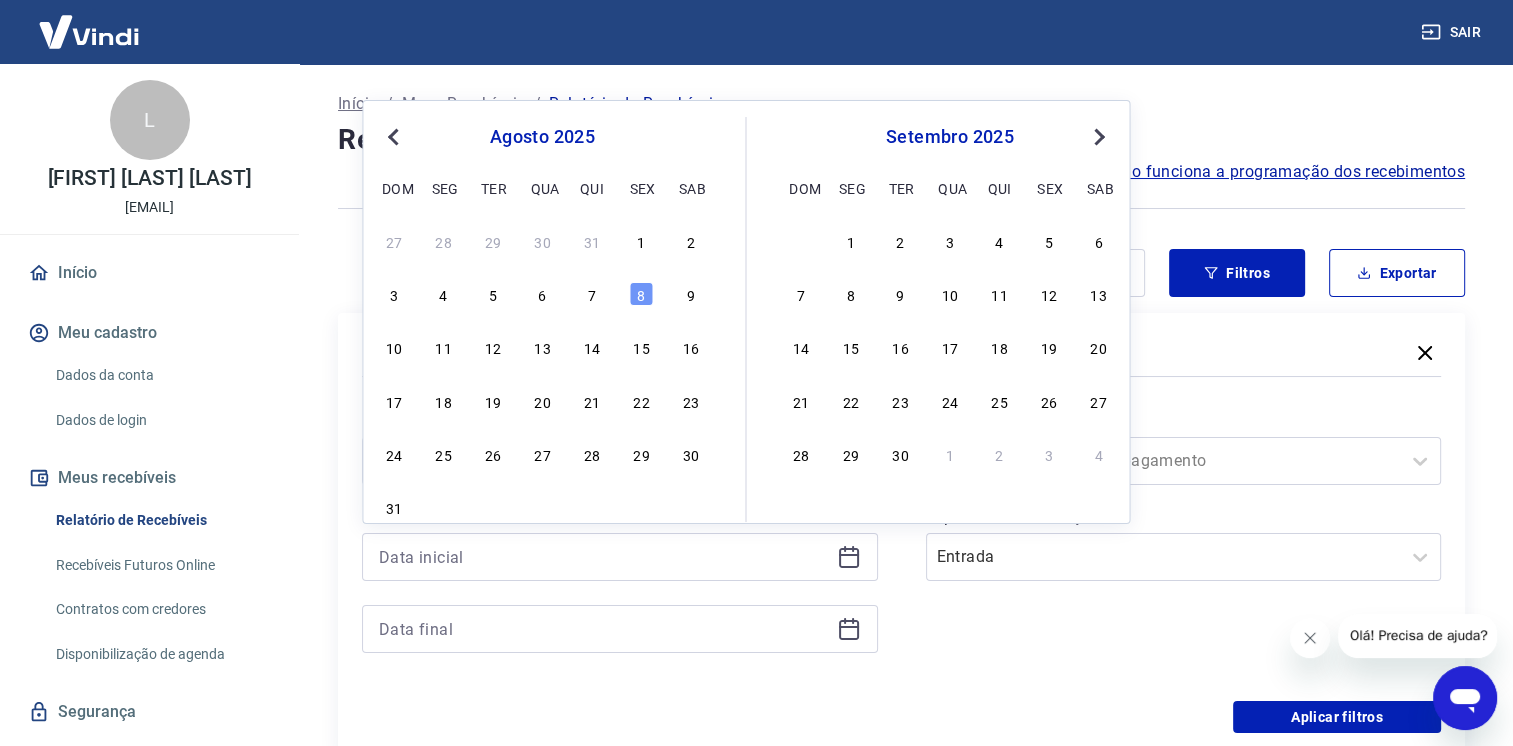 type on "[DATE]" 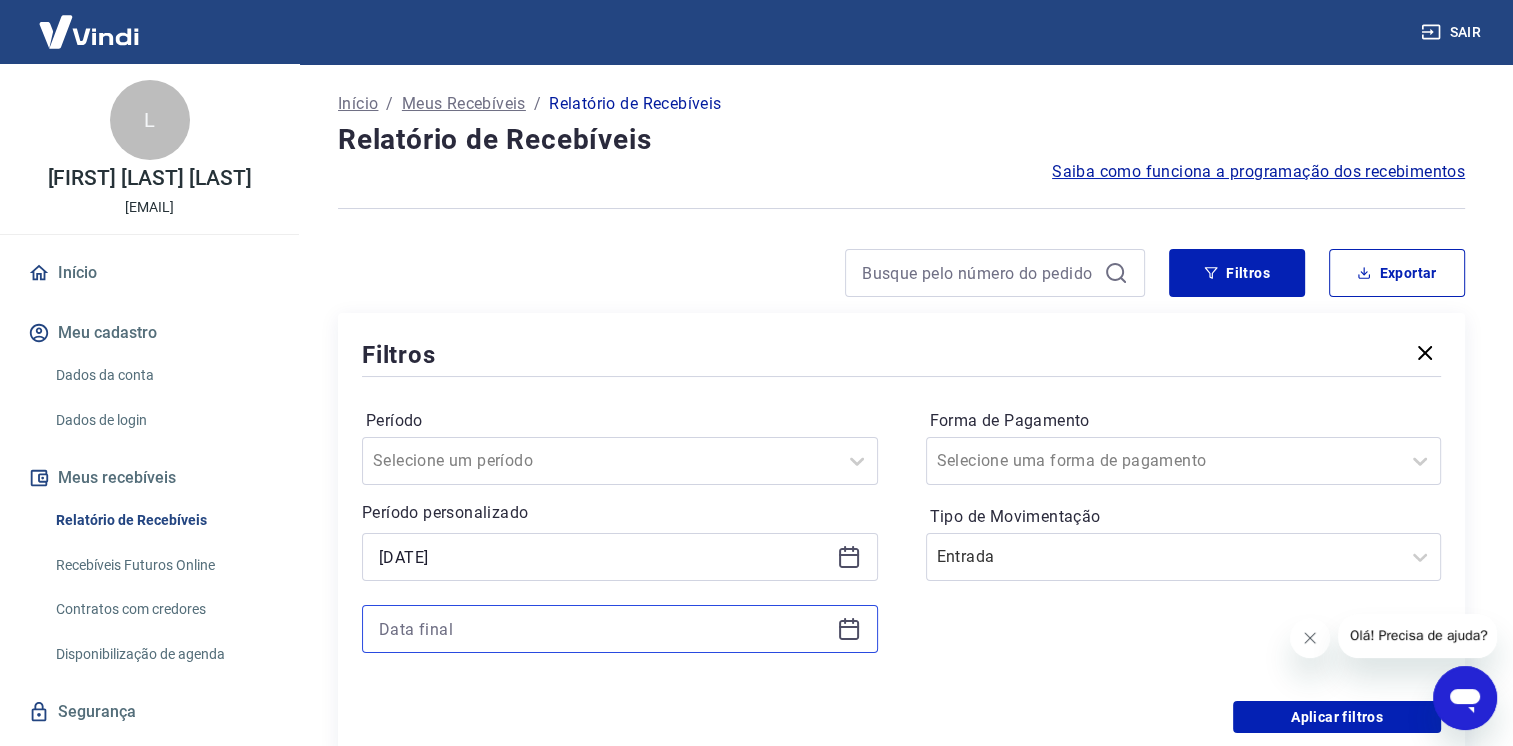 click at bounding box center [604, 629] 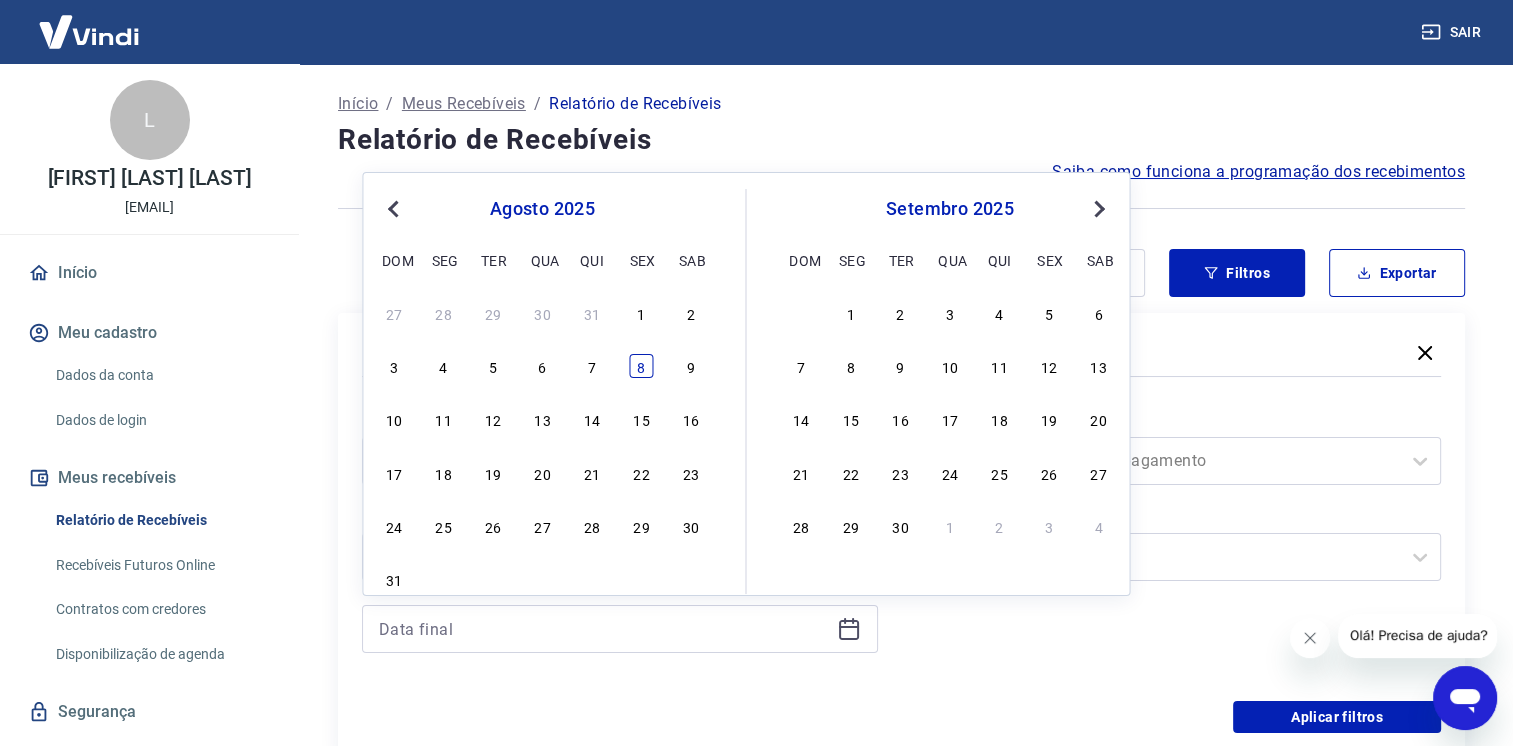 click on "8" at bounding box center (641, 366) 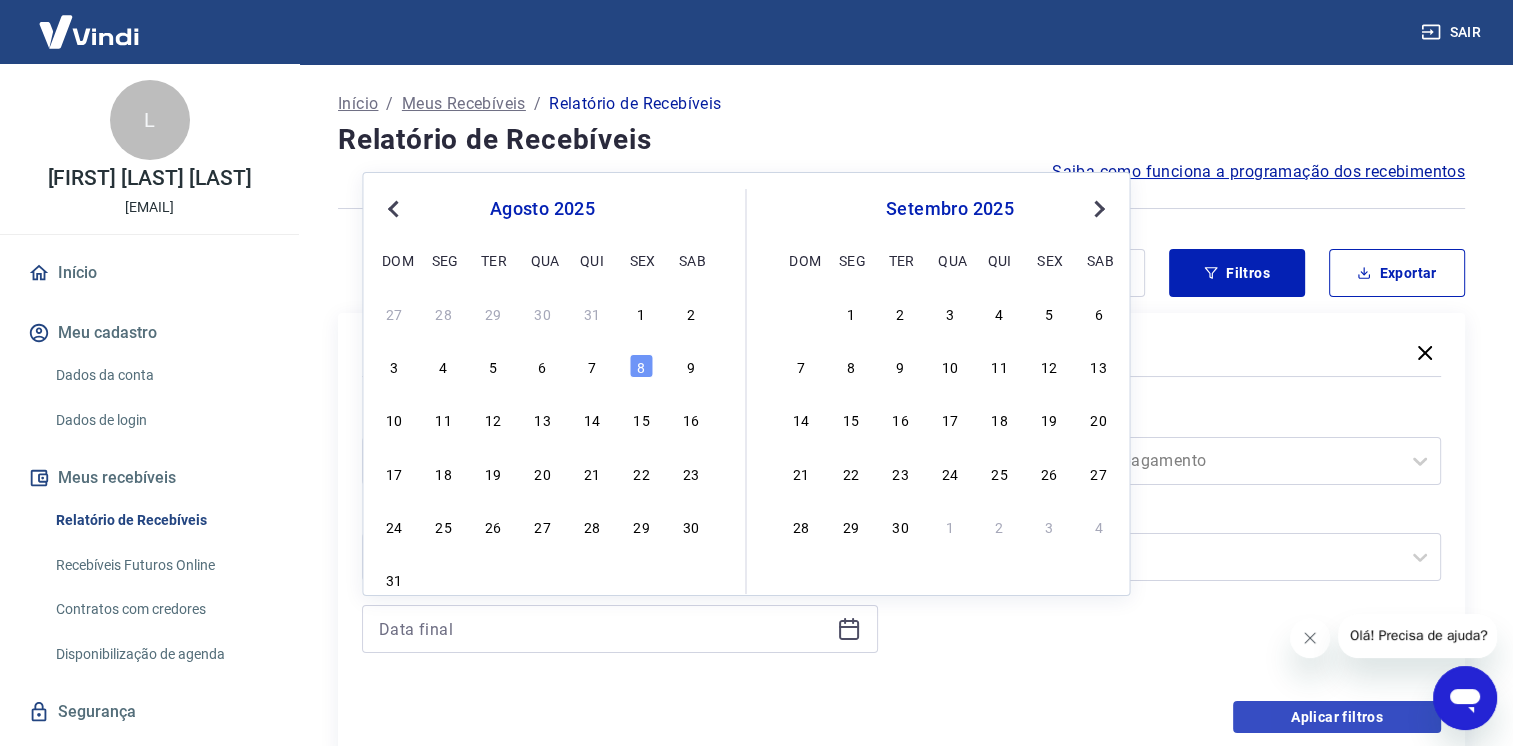 type on "[DATE]" 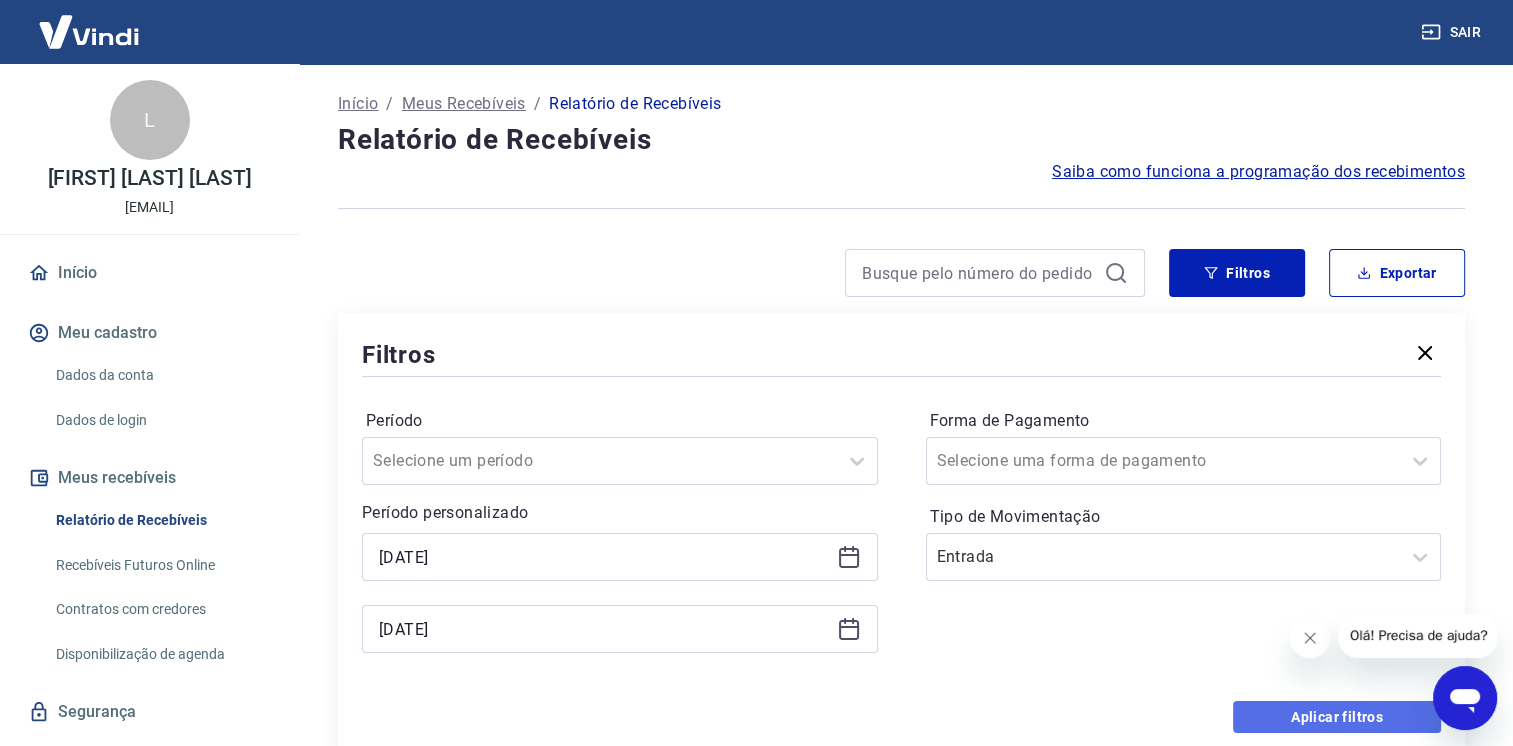 click on "Aplicar filtros" at bounding box center (1337, 717) 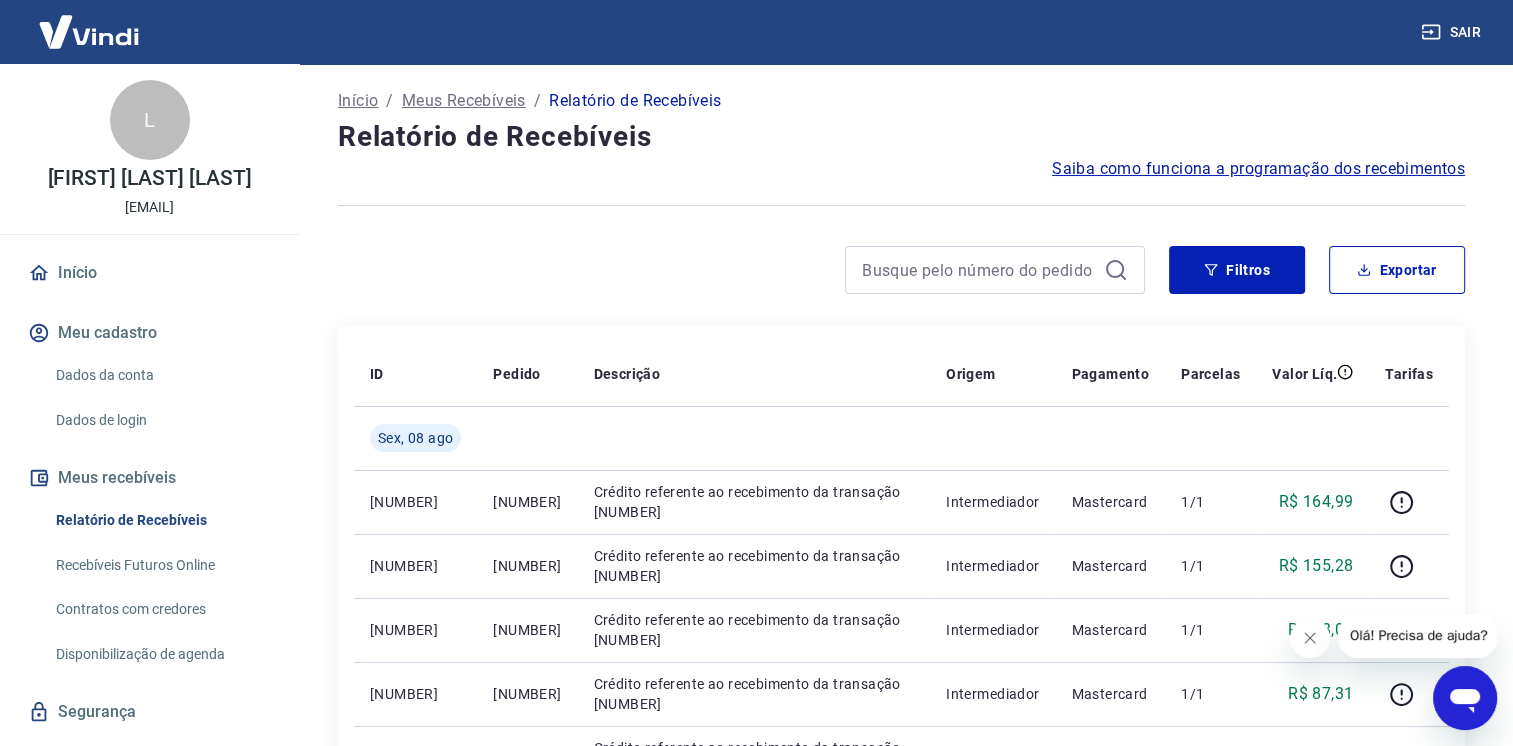 scroll, scrollTop: 0, scrollLeft: 0, axis: both 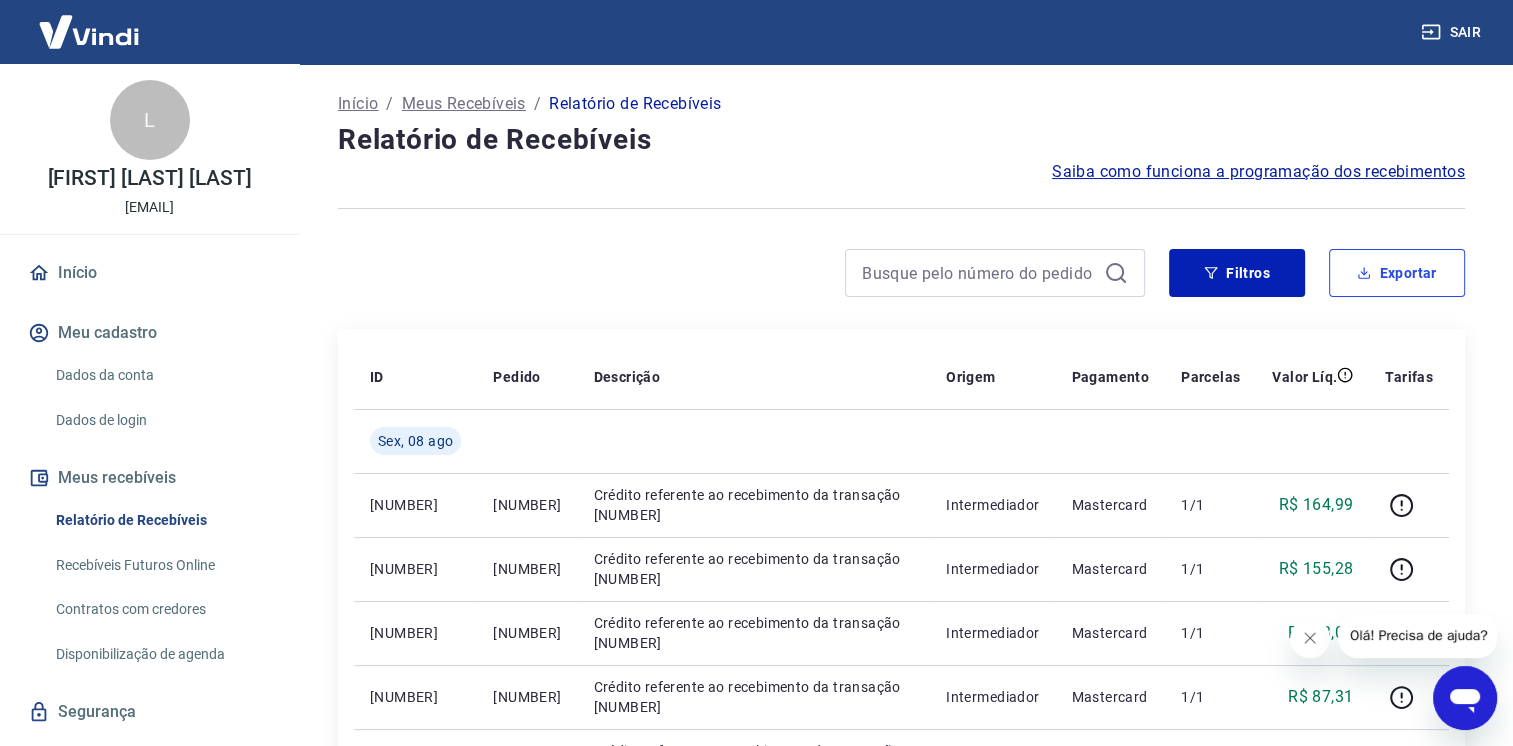 click 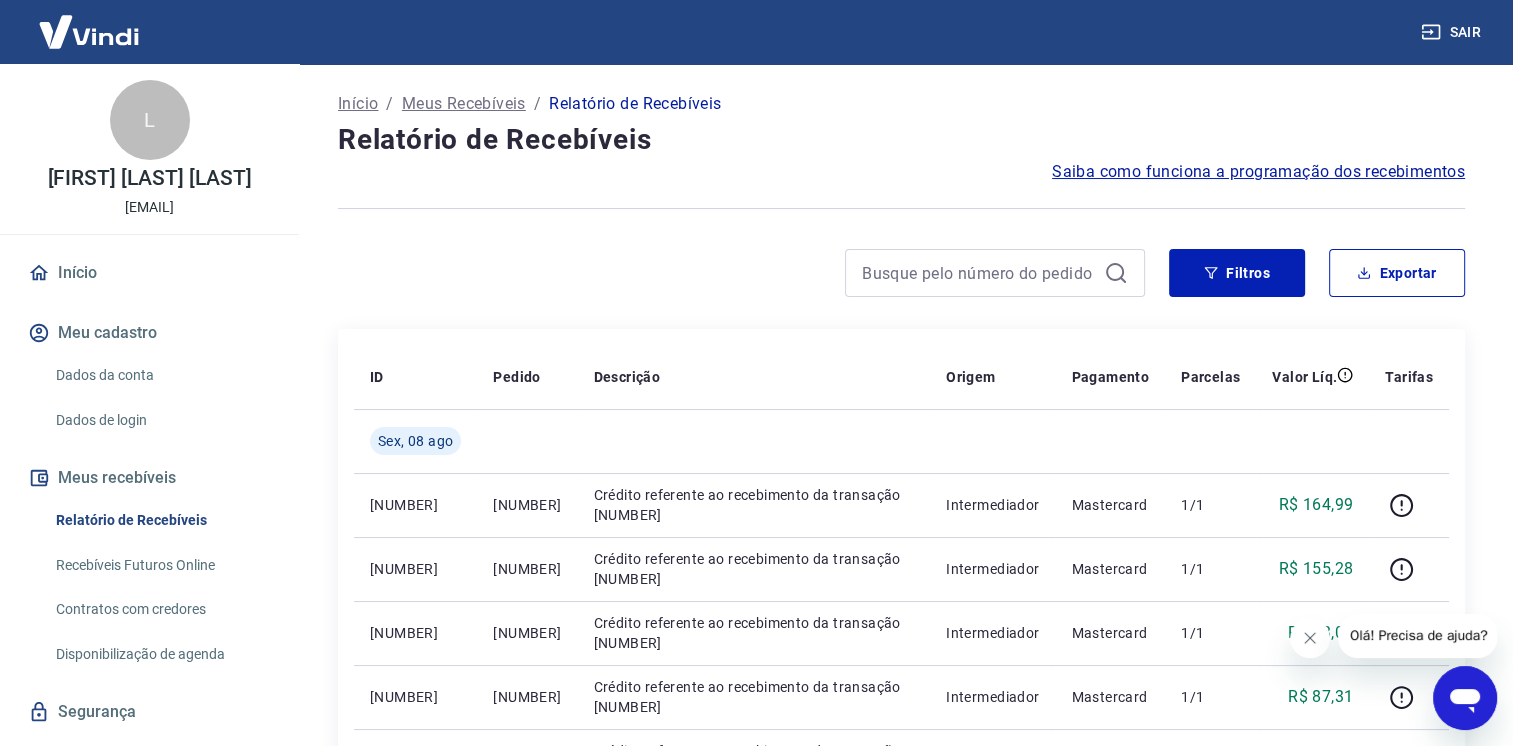 type on "[DATE]" 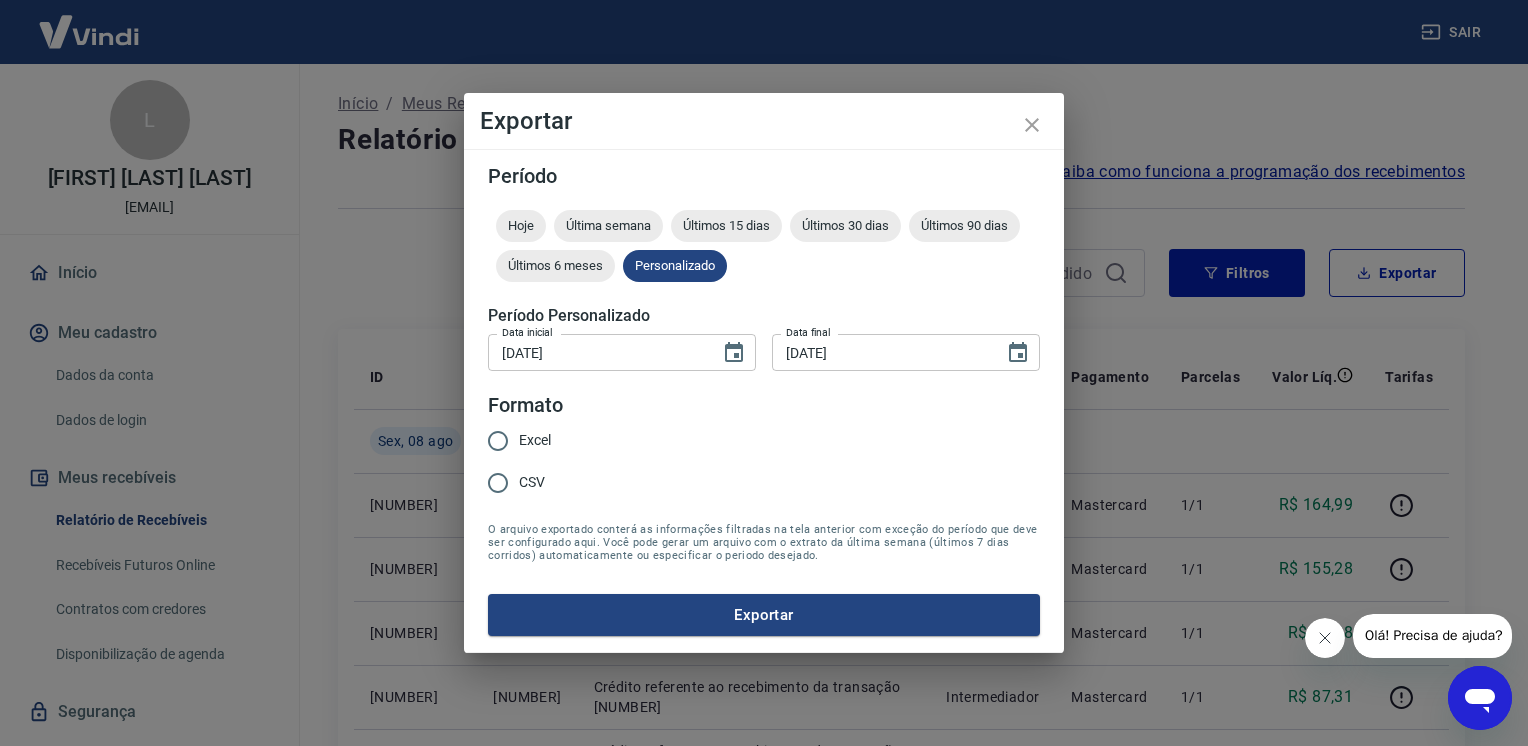 click on "Excel" at bounding box center [535, 440] 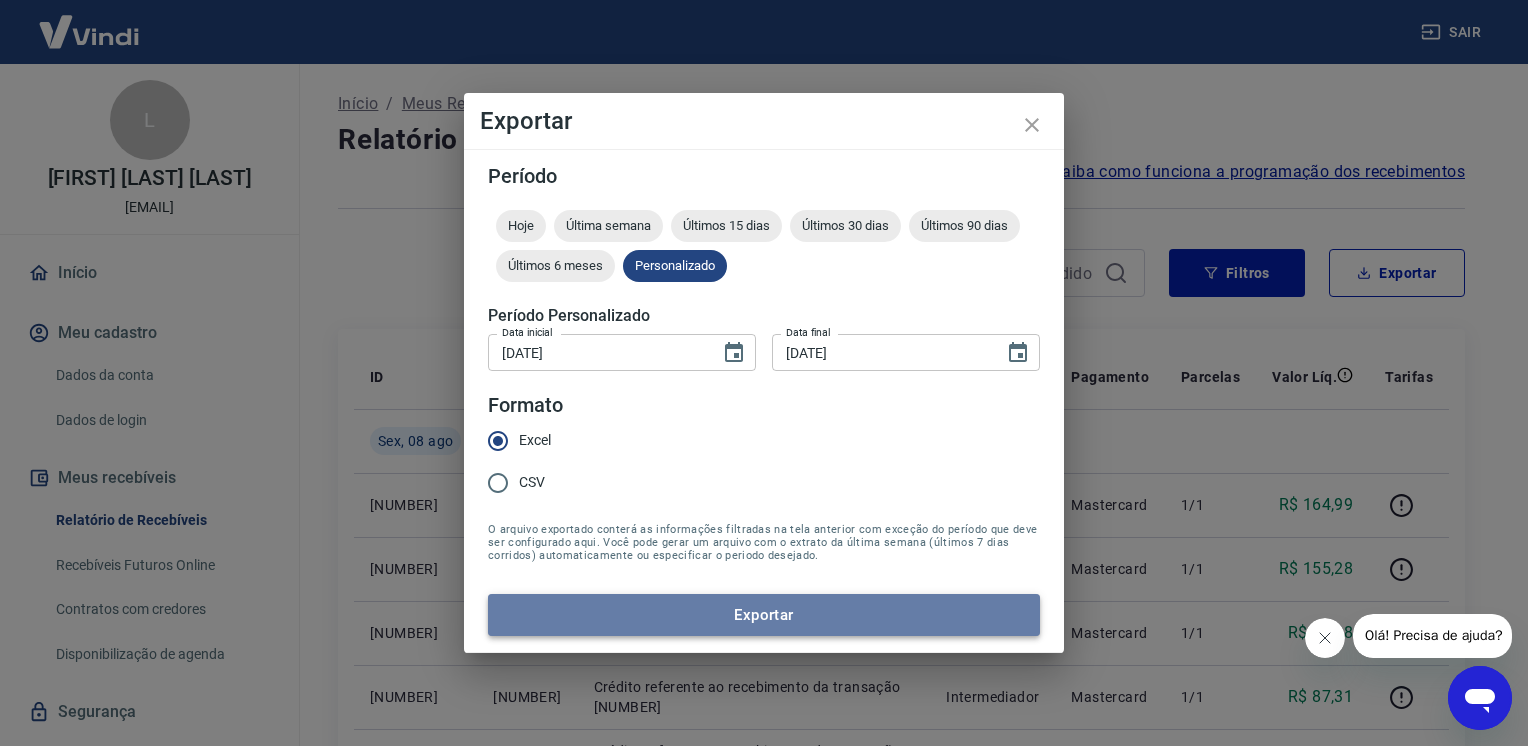 click on "Exportar" at bounding box center (764, 615) 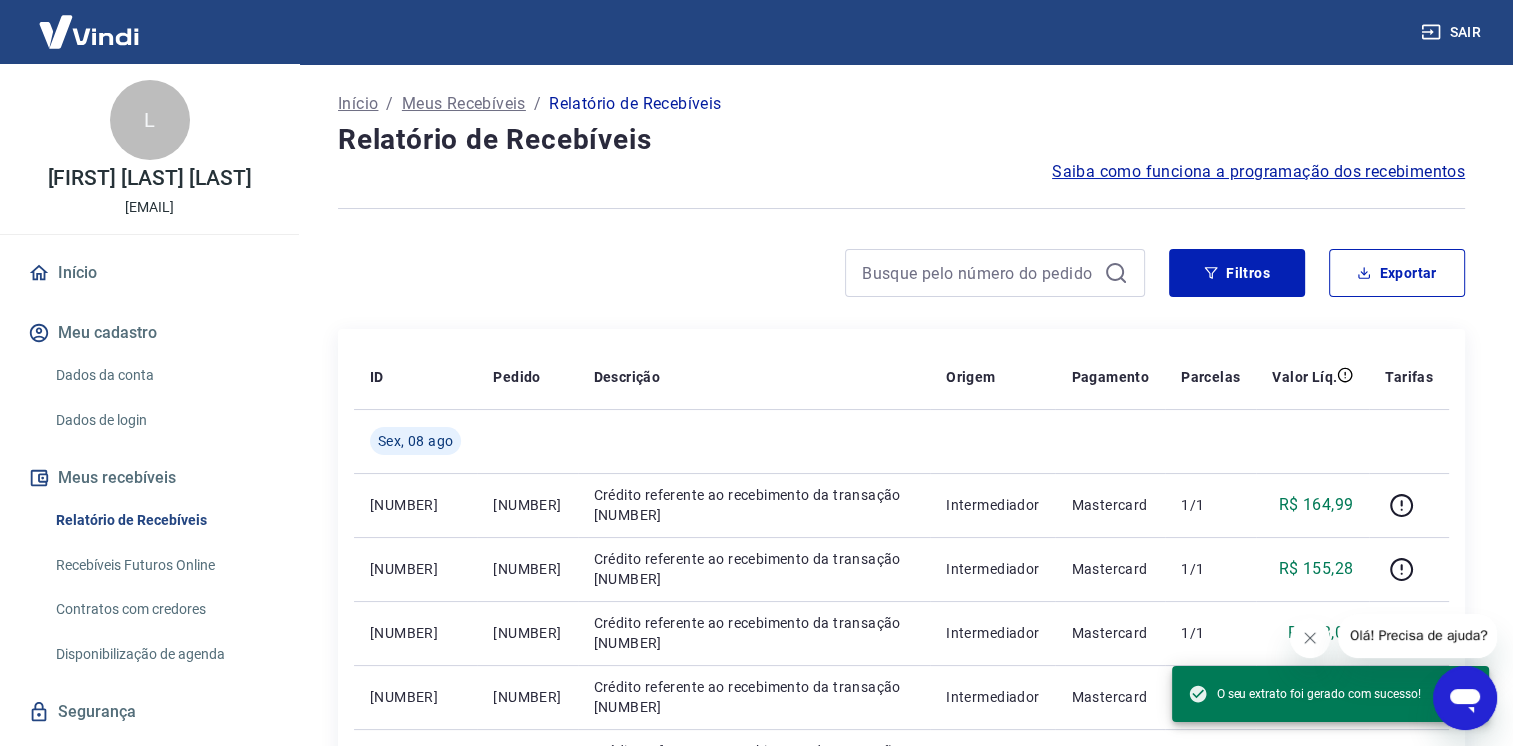 click on "Sair" at bounding box center (756, 32) 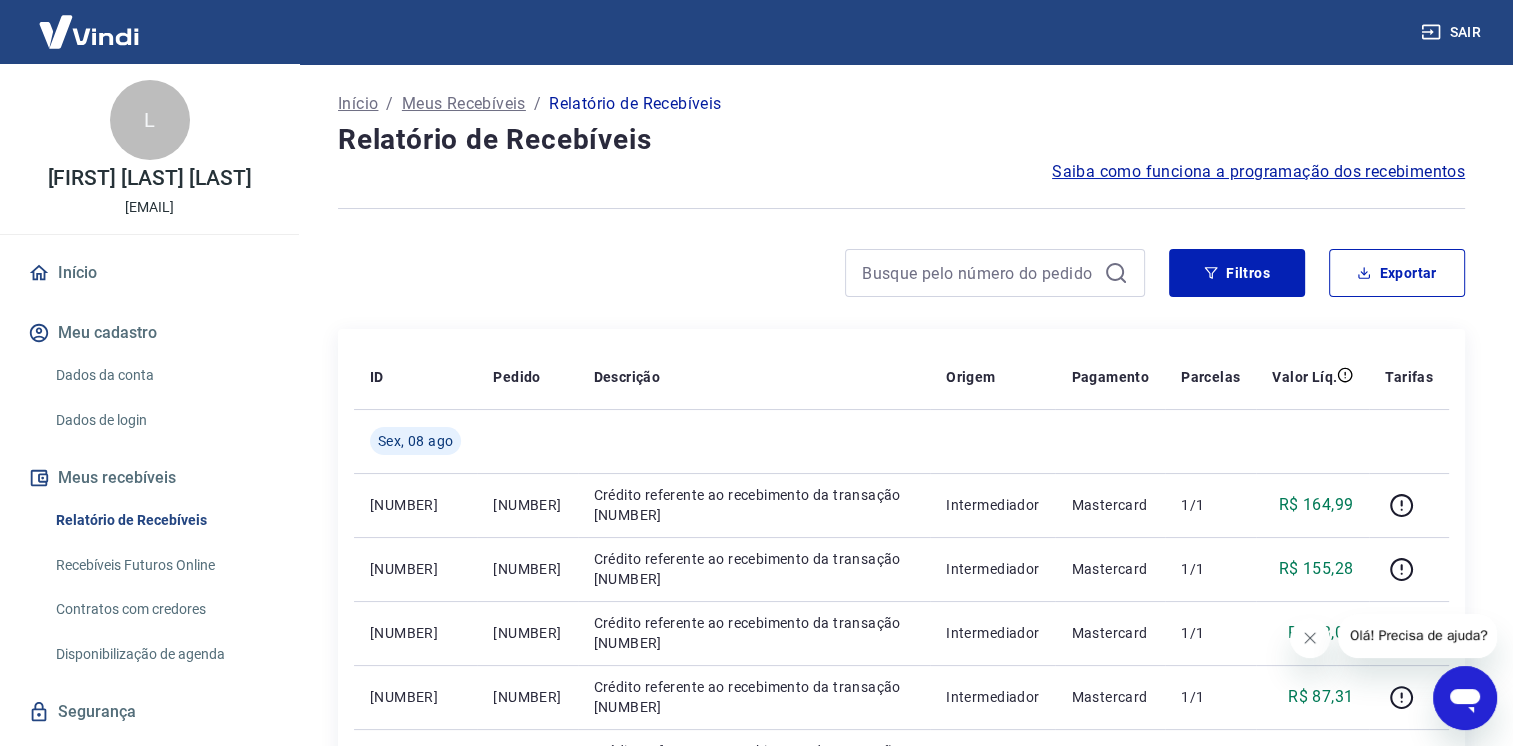 click on "Sair" at bounding box center (1453, 32) 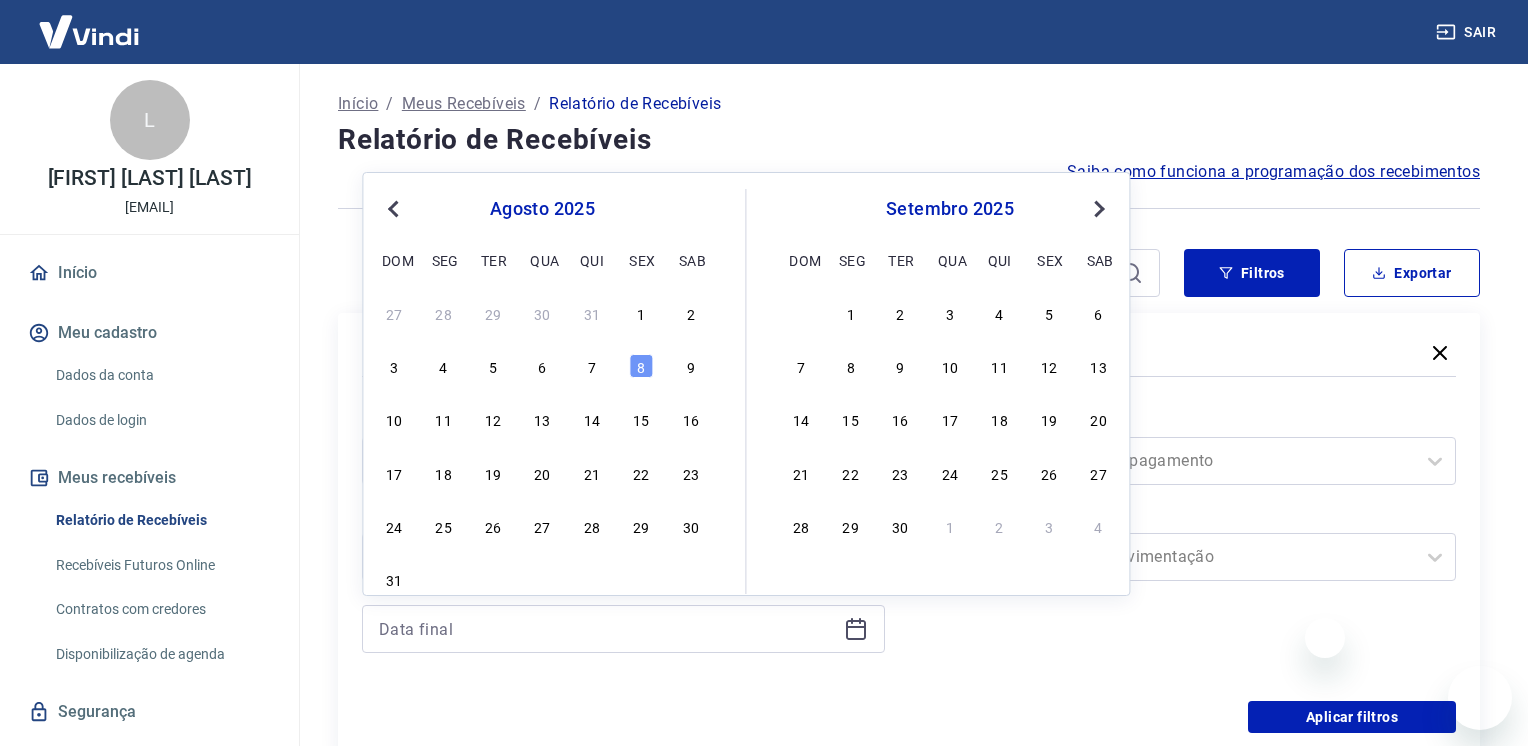 click at bounding box center [607, 629] 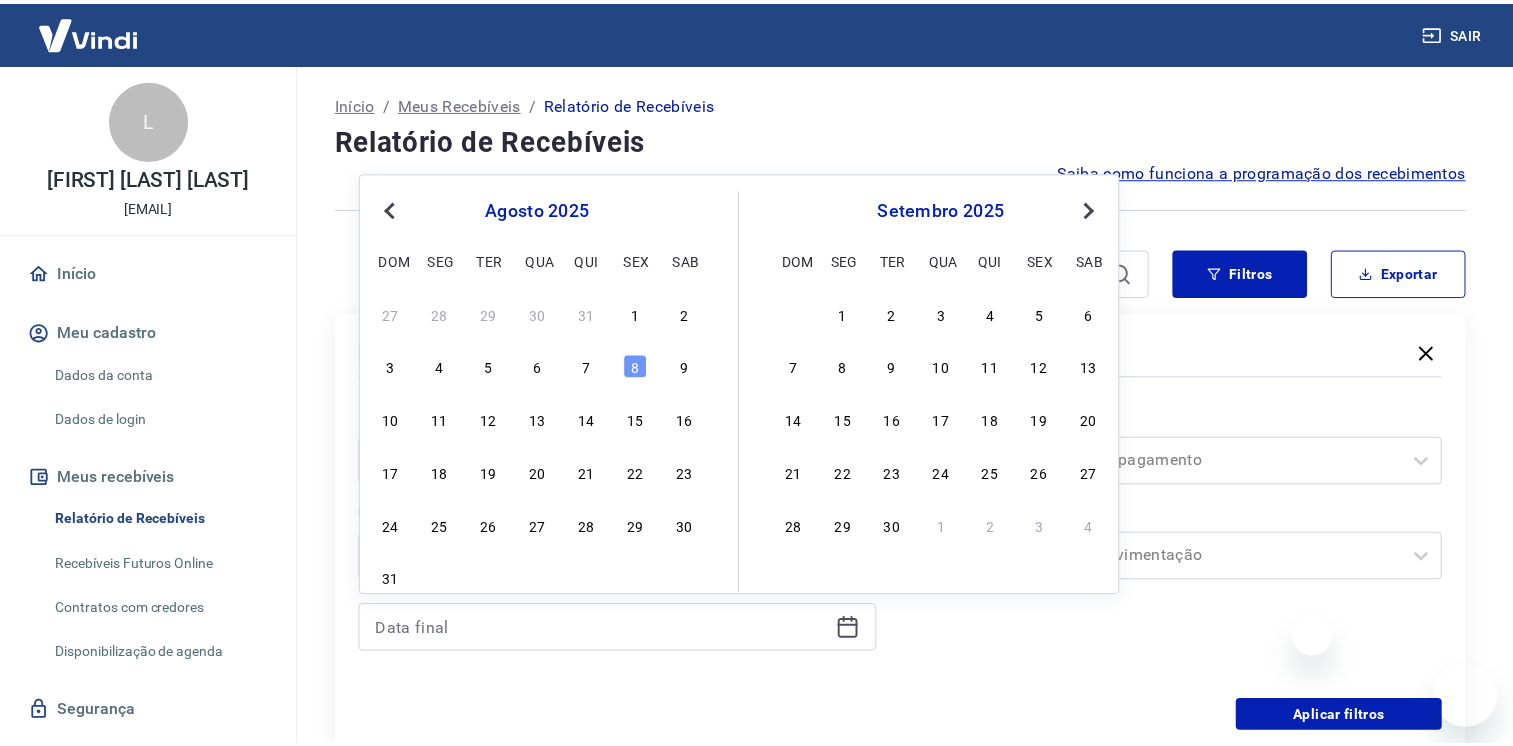 scroll, scrollTop: 0, scrollLeft: 0, axis: both 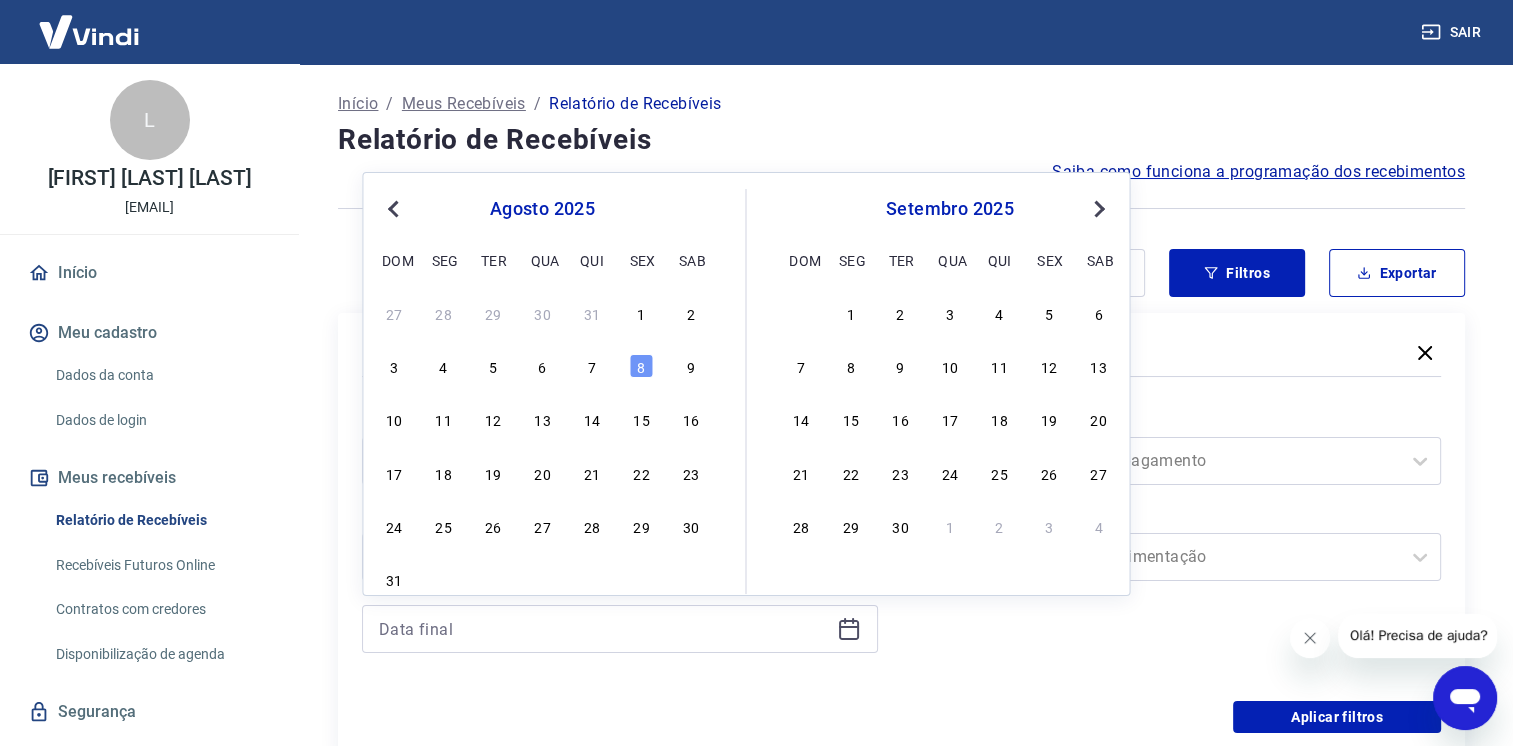 click on "3 4 5 6 7 8 9" at bounding box center (542, 366) 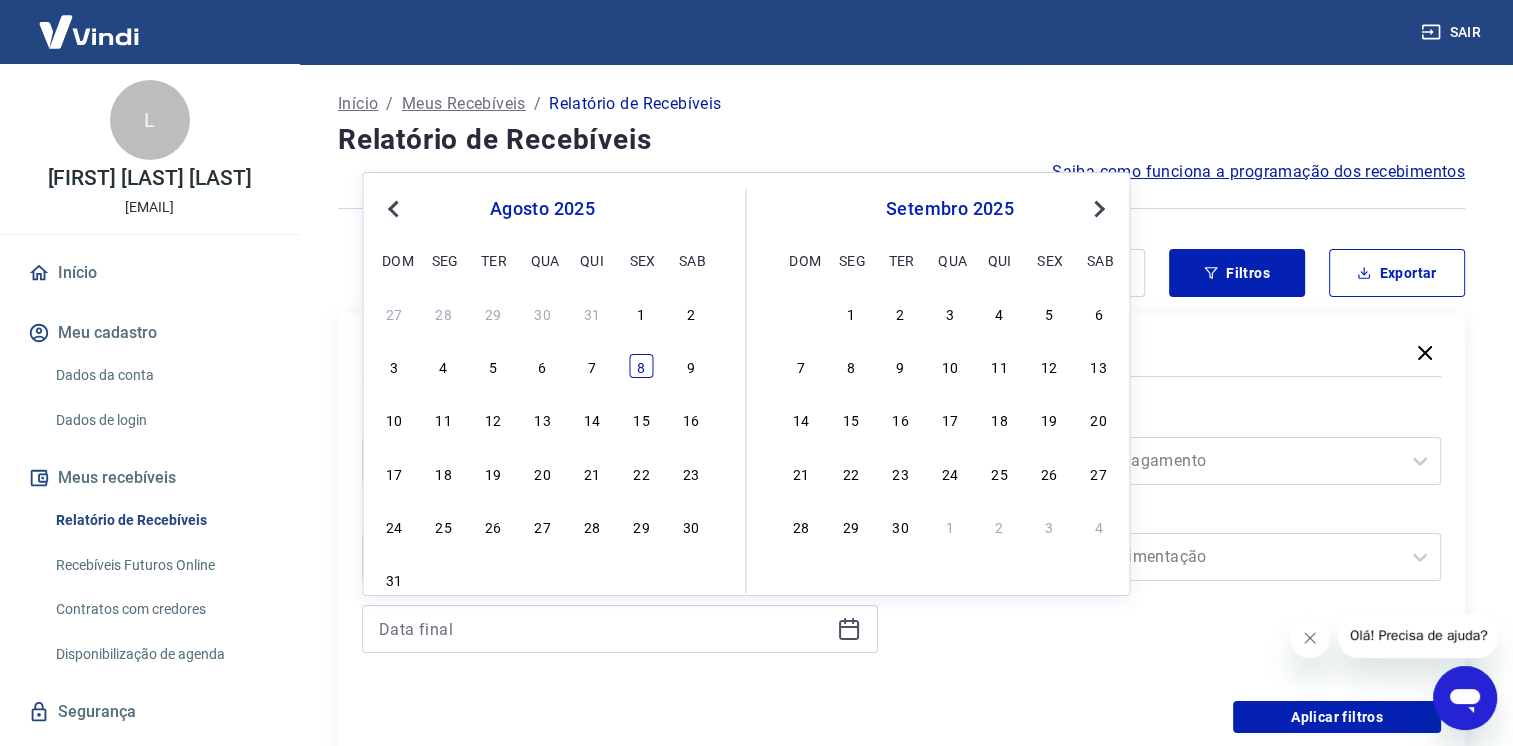 click on "8" at bounding box center [641, 366] 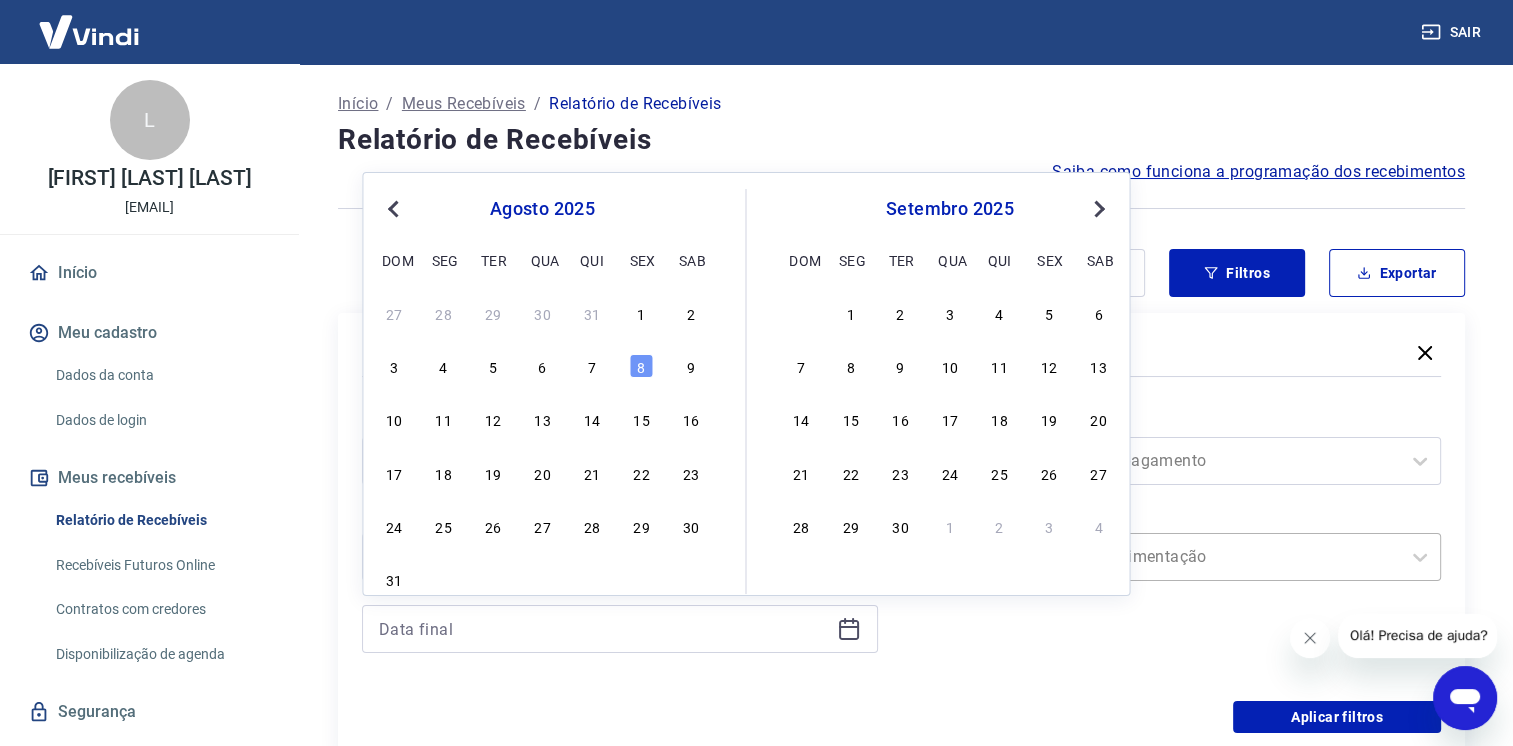 type on "[DATE]" 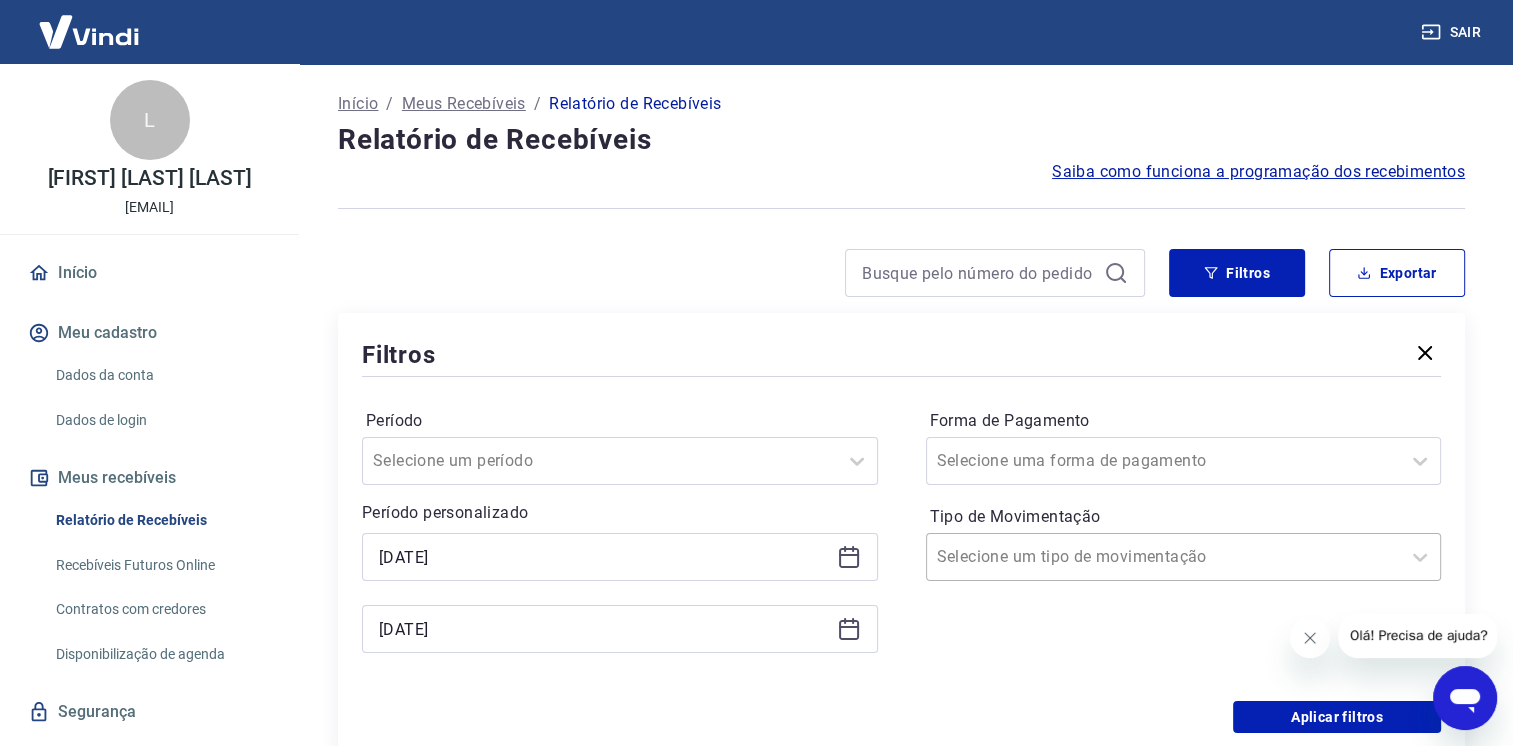 click on "Selecione um tipo de movimentação" at bounding box center [1164, 557] 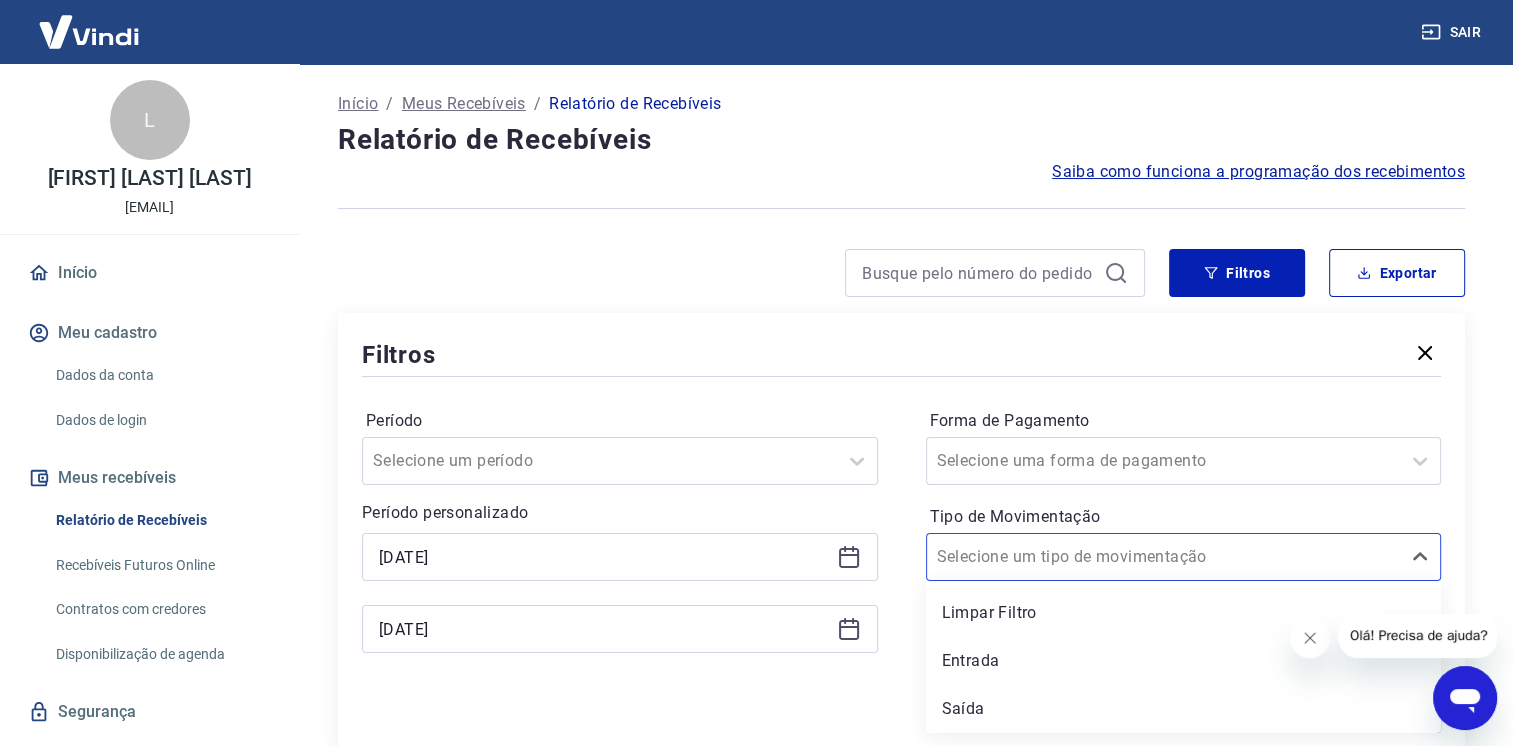 click on "Entrada" at bounding box center [1184, 661] 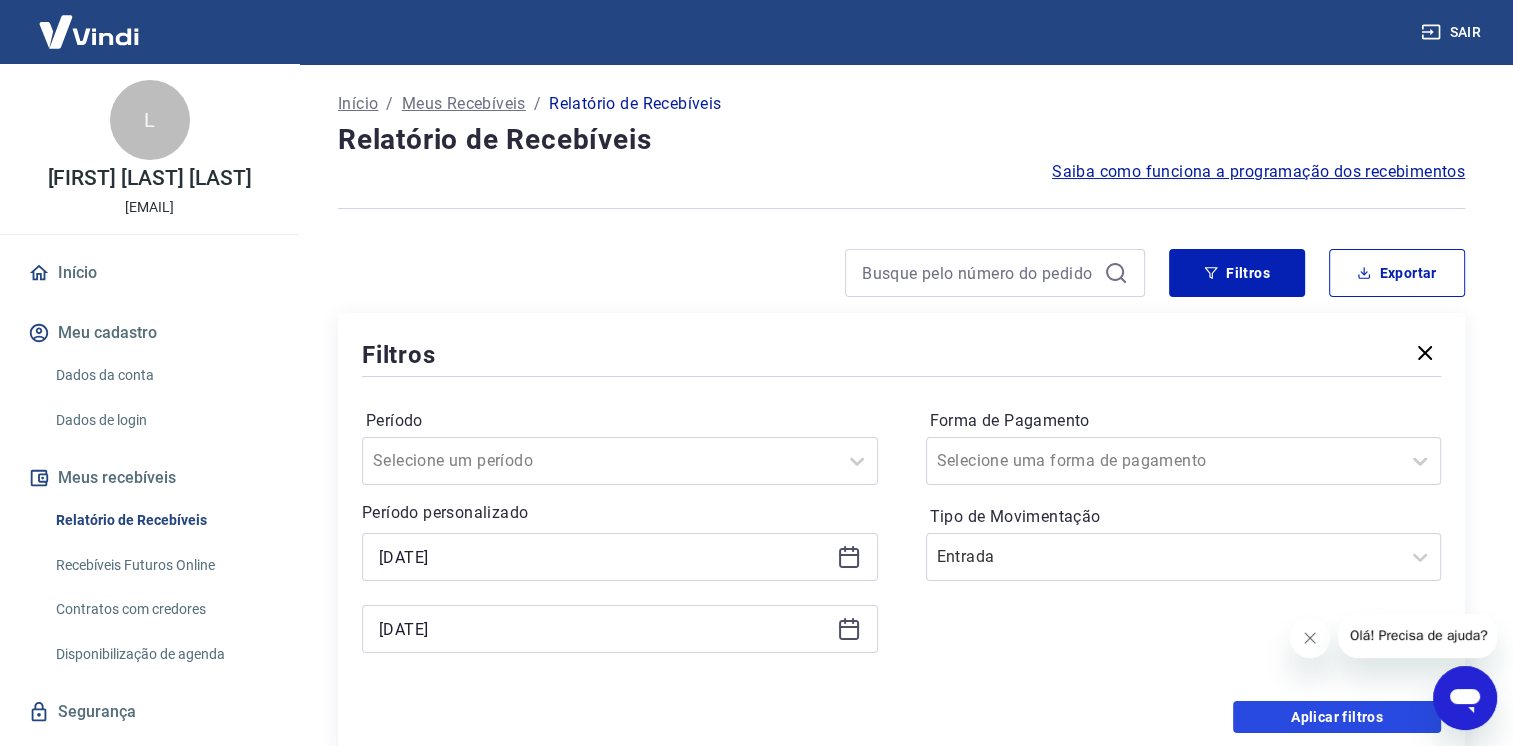 click on "Aplicar filtros" at bounding box center (1337, 717) 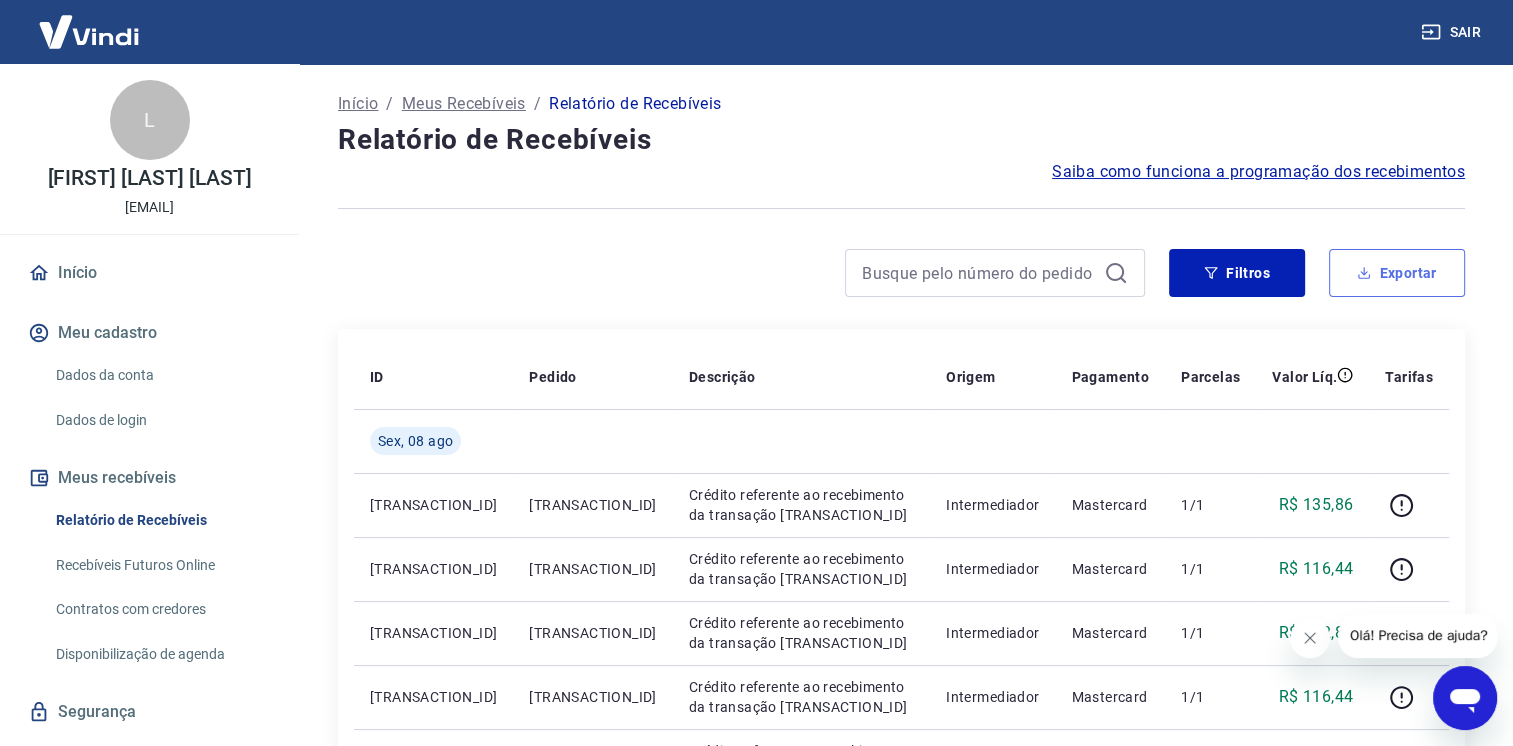 click on "Exportar" at bounding box center [1397, 273] 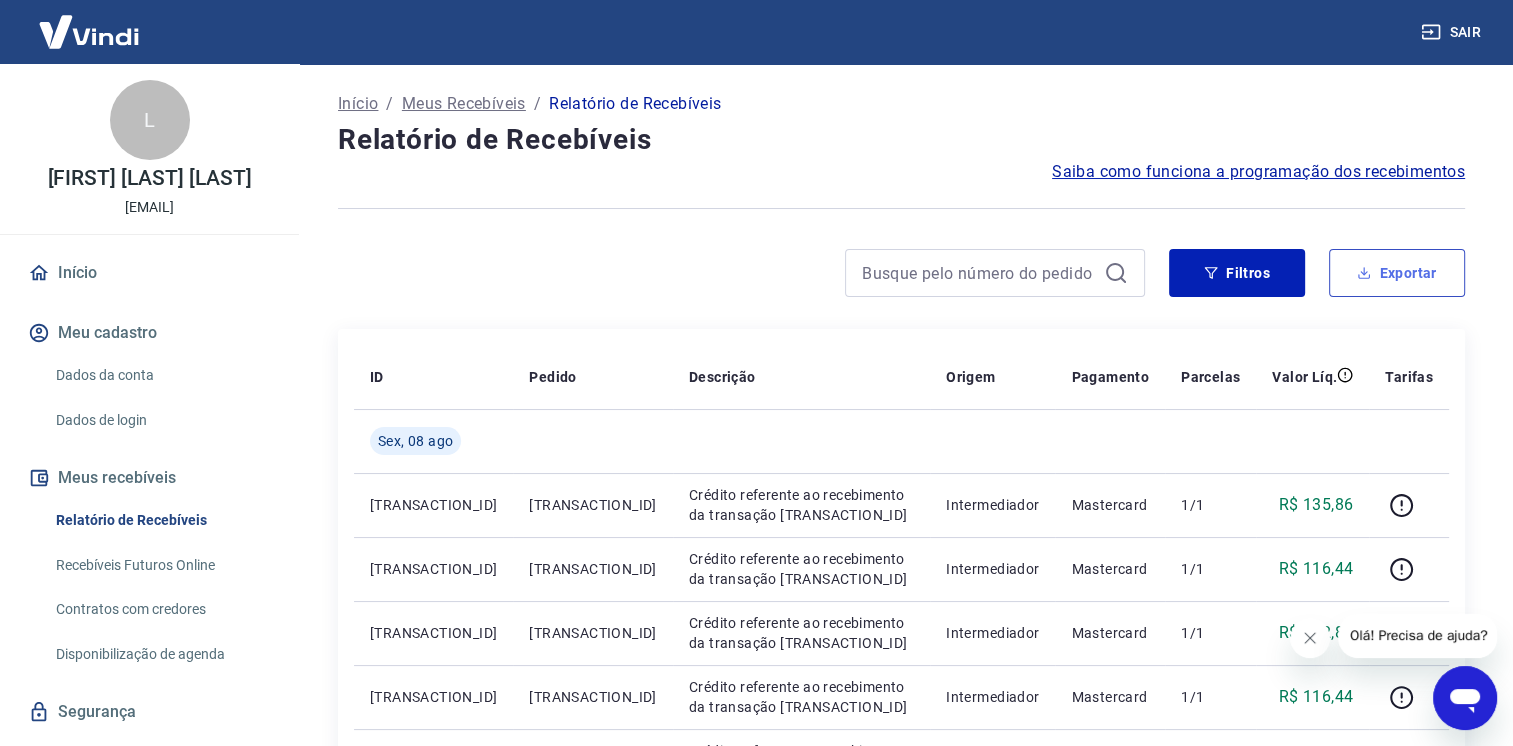 type on "[DATE]" 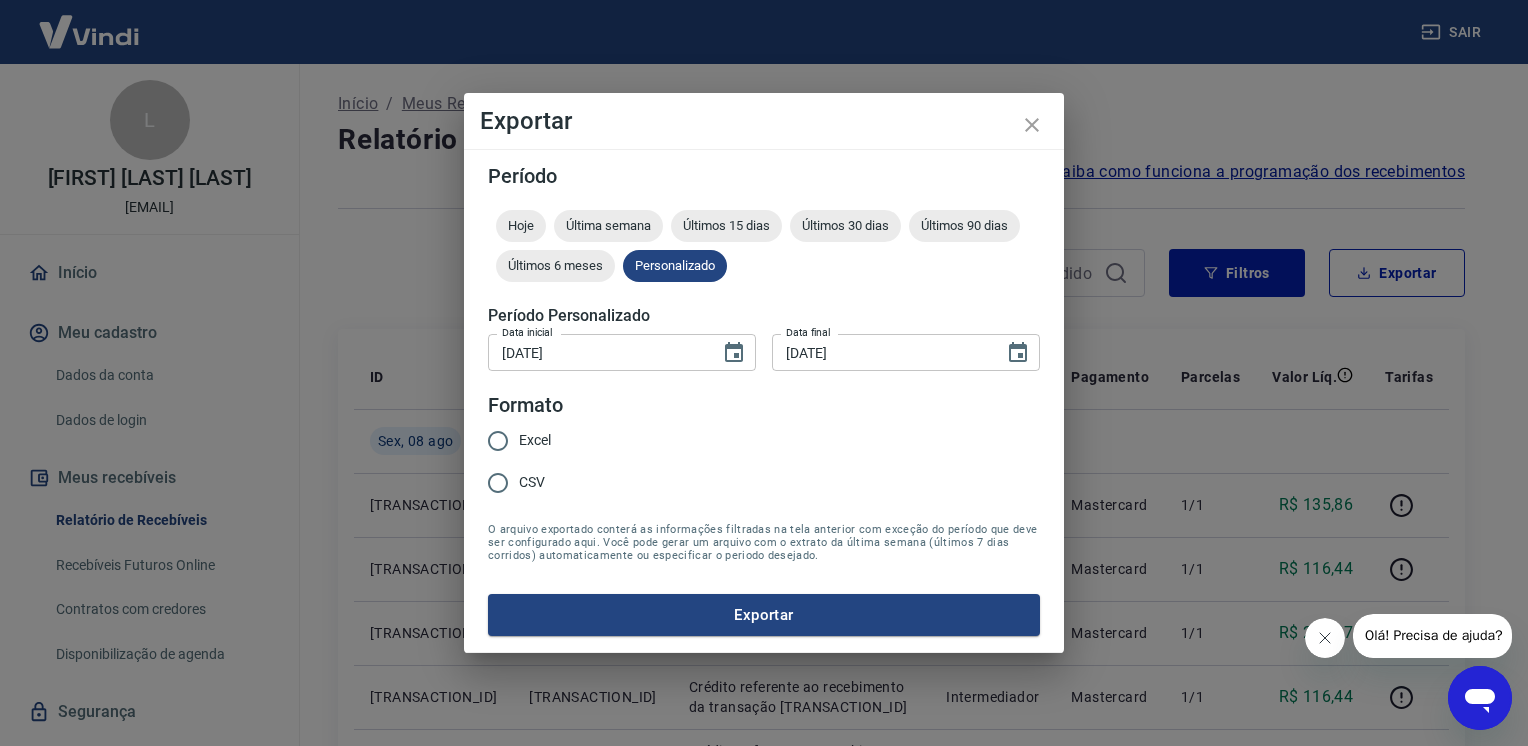 click on "Excel" at bounding box center (498, 441) 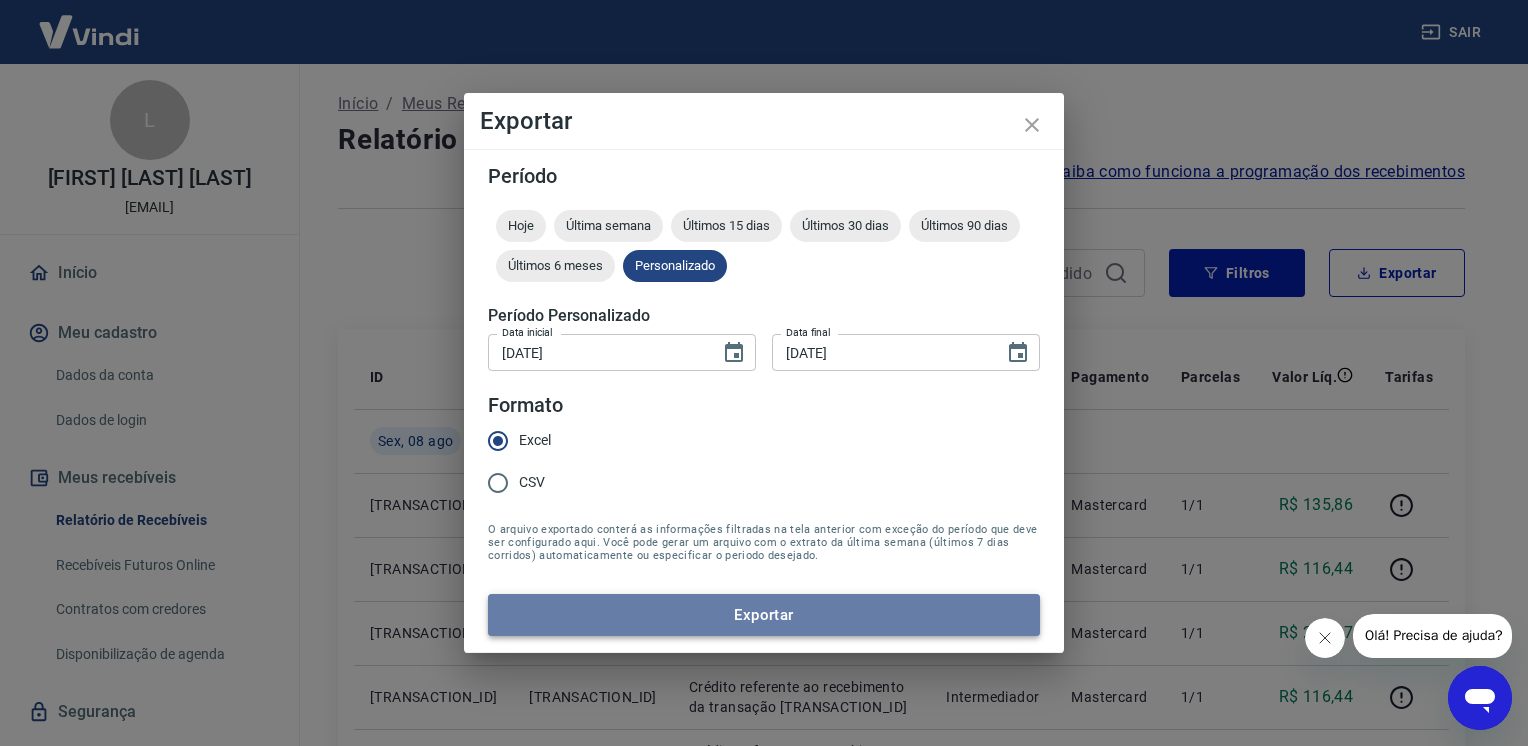 click on "Exportar" at bounding box center [764, 615] 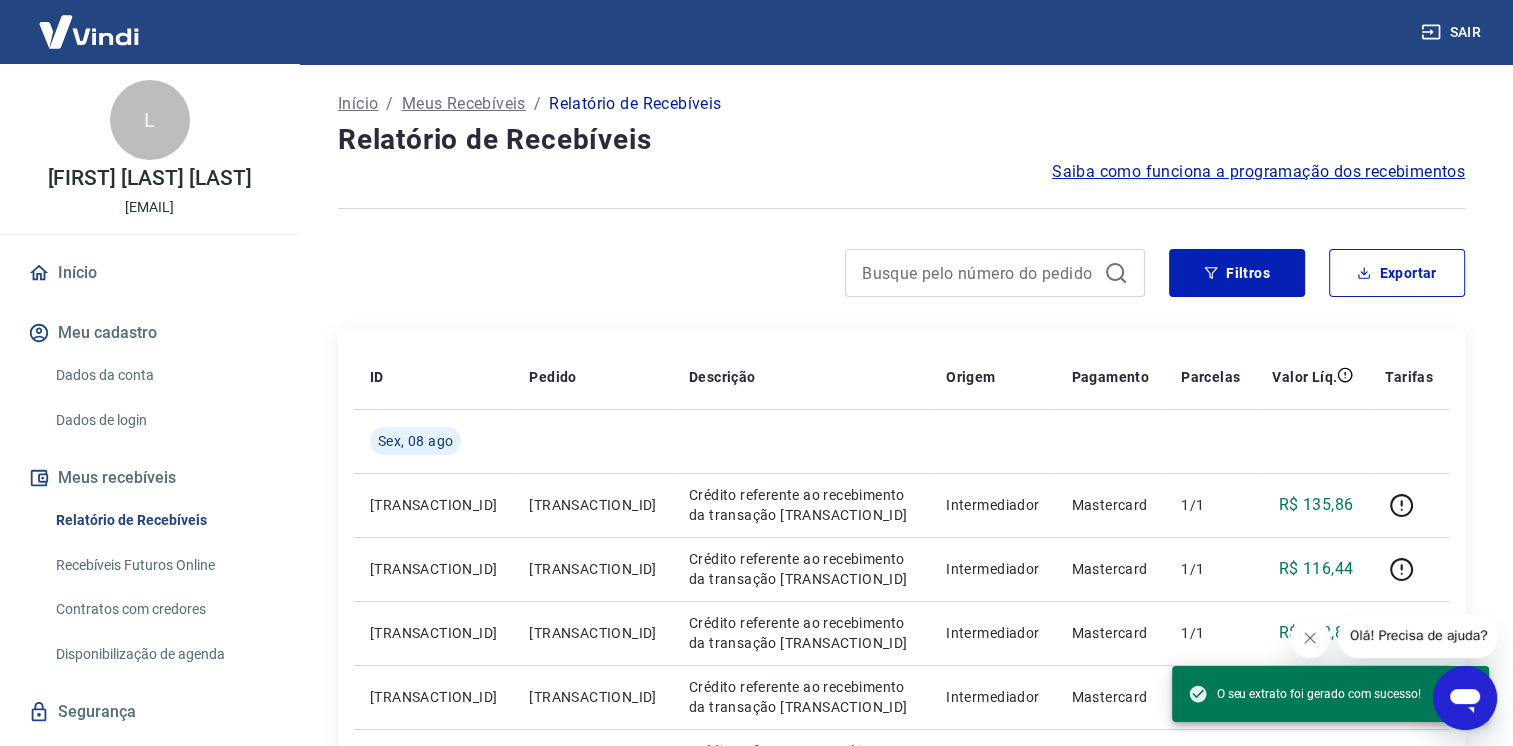 click on "Sair" at bounding box center (1453, 32) 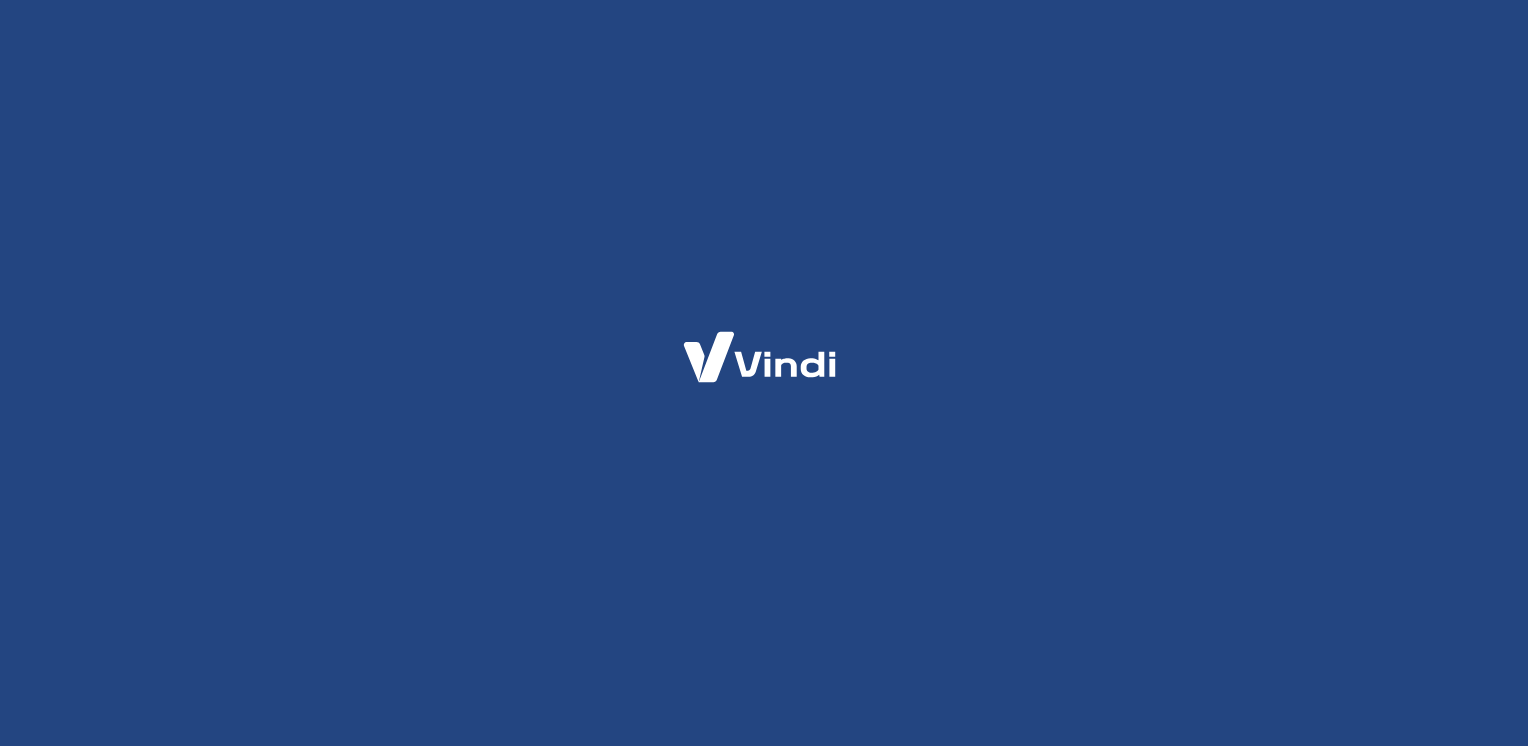 scroll, scrollTop: 0, scrollLeft: 0, axis: both 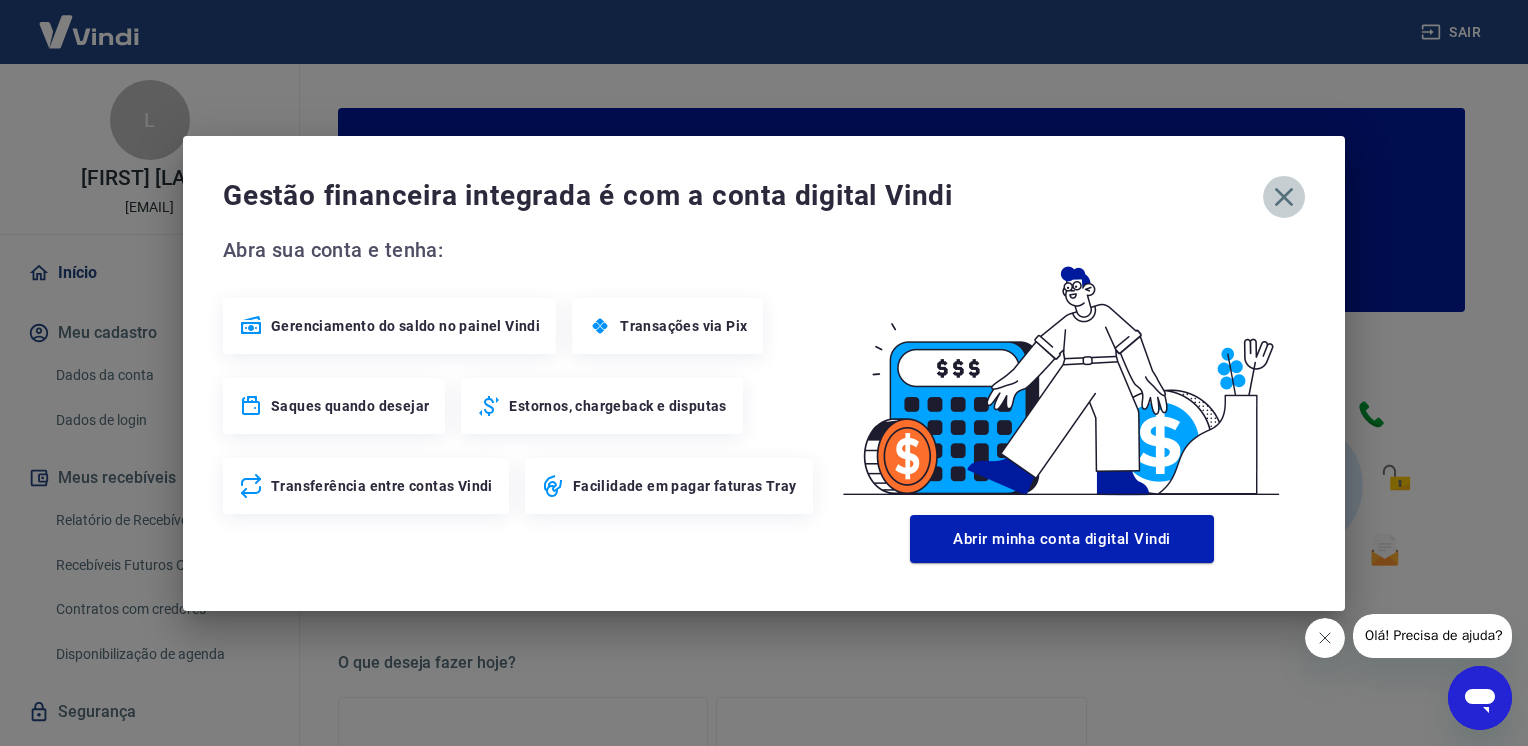 click 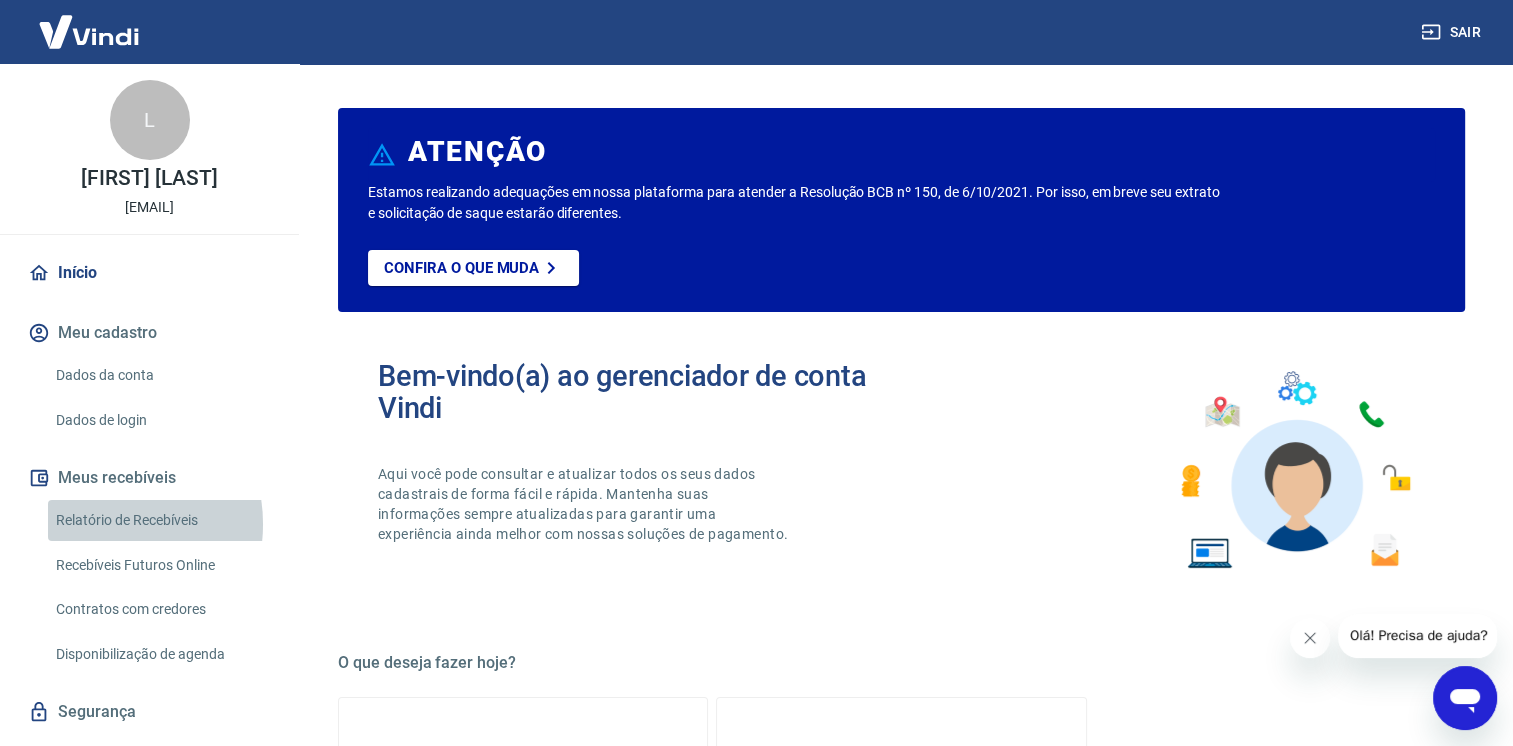 click on "Relatório de Recebíveis" at bounding box center (161, 520) 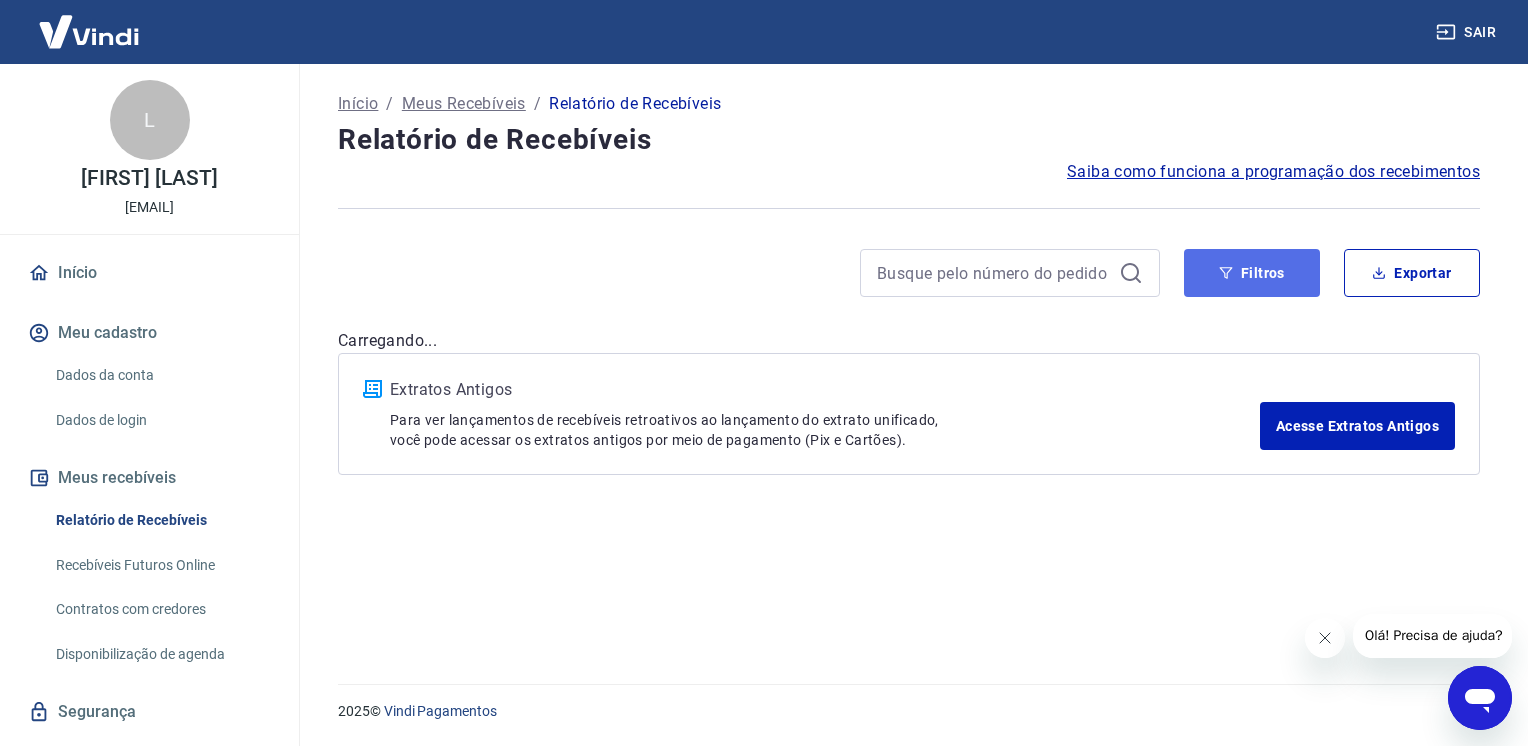 click on "Filtros" at bounding box center [1252, 273] 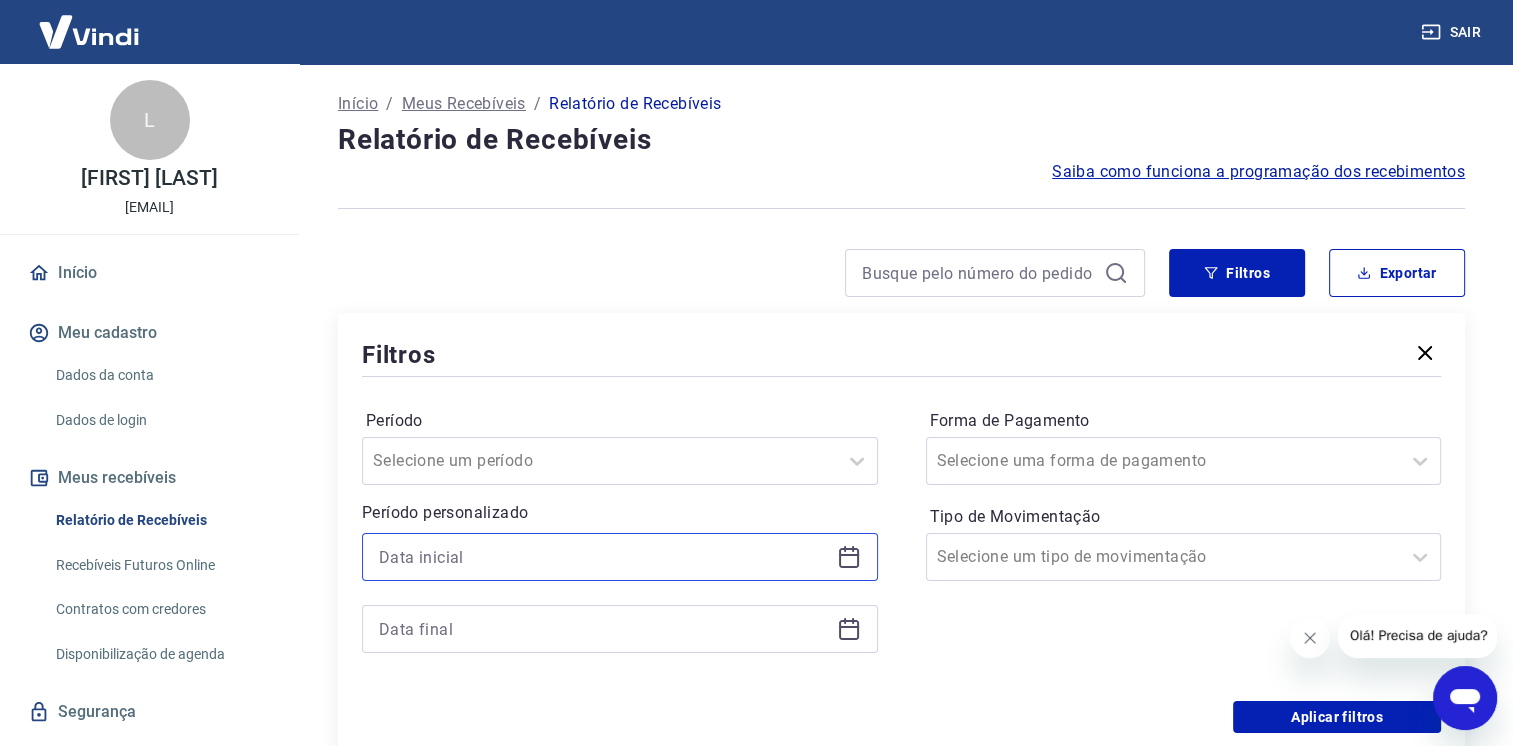 click at bounding box center [604, 557] 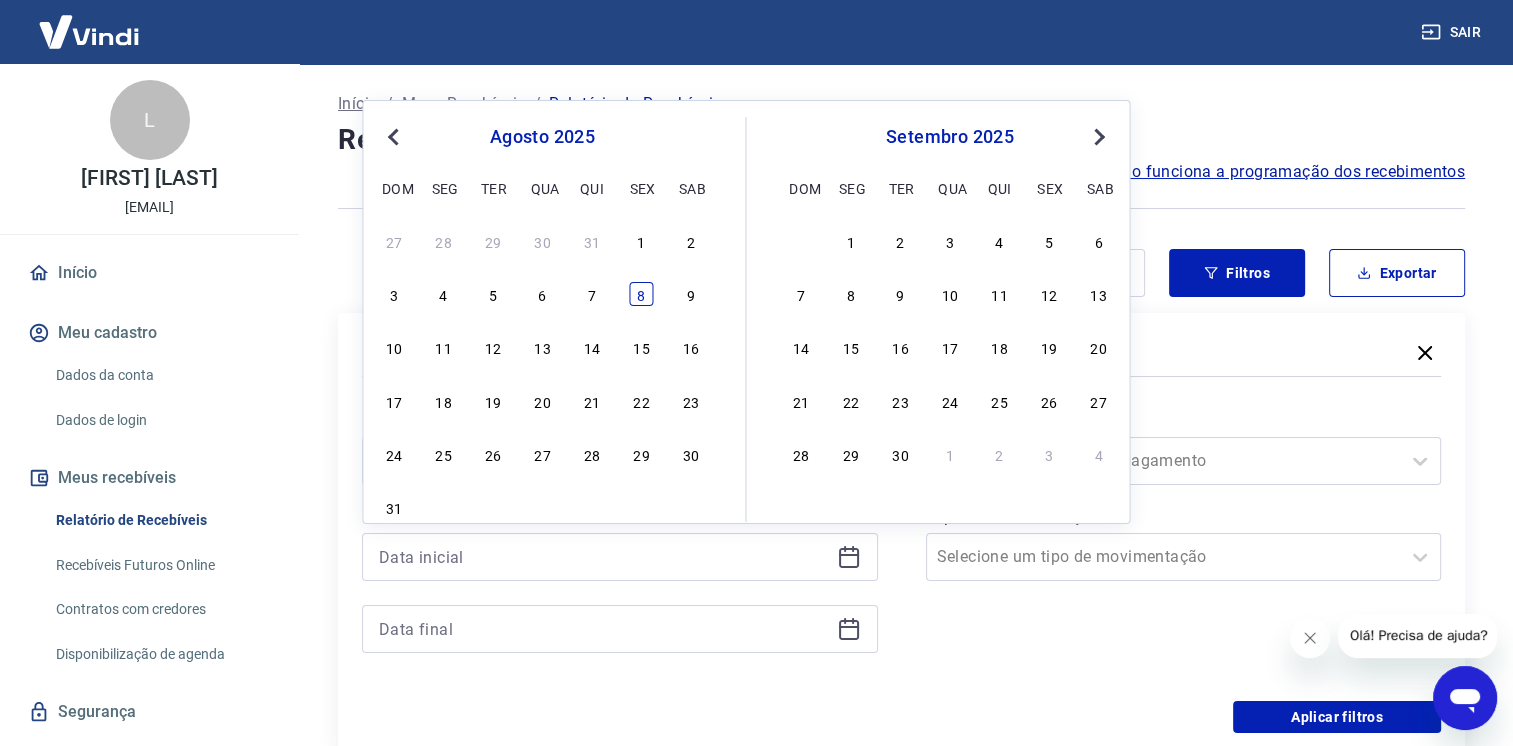 click on "8" at bounding box center [641, 294] 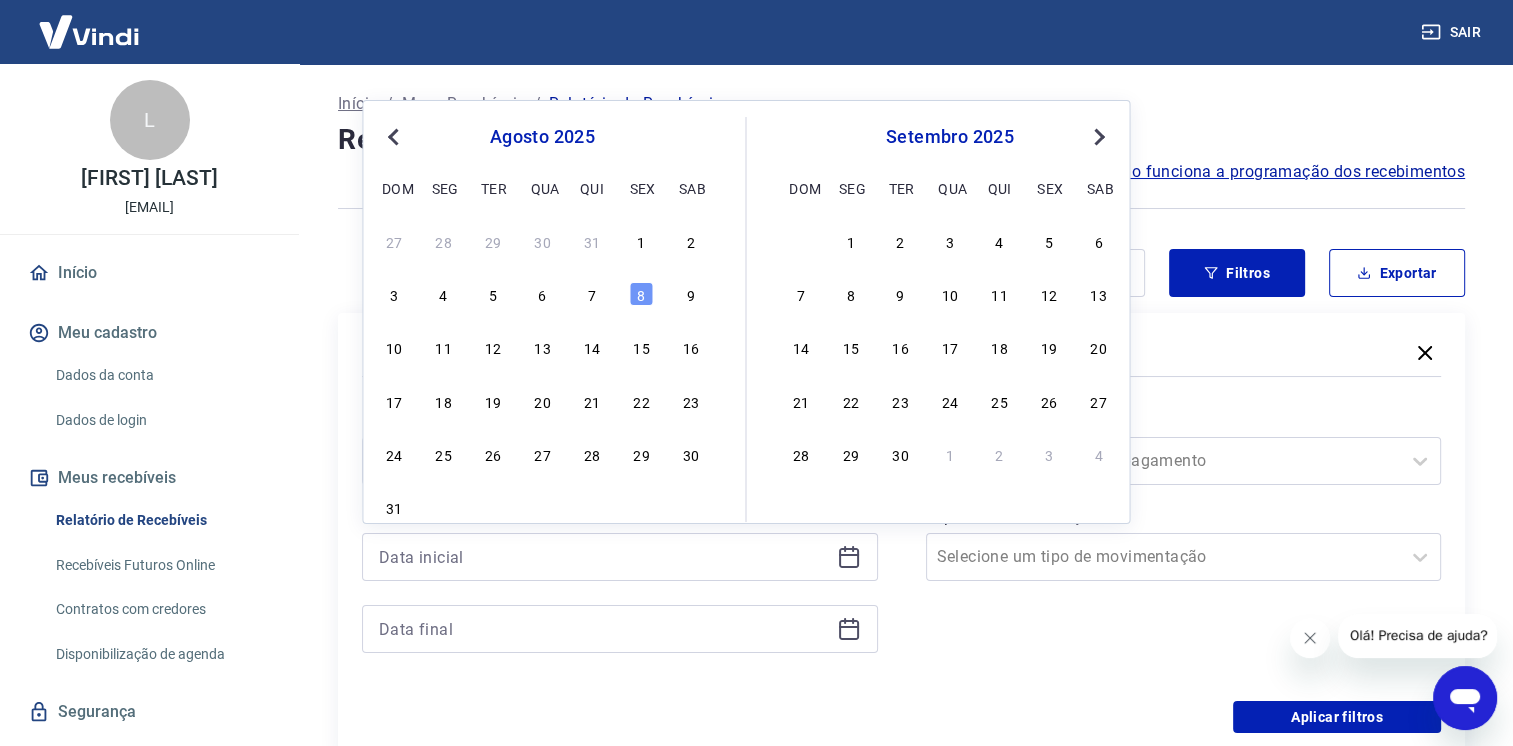 type on "[DATE]" 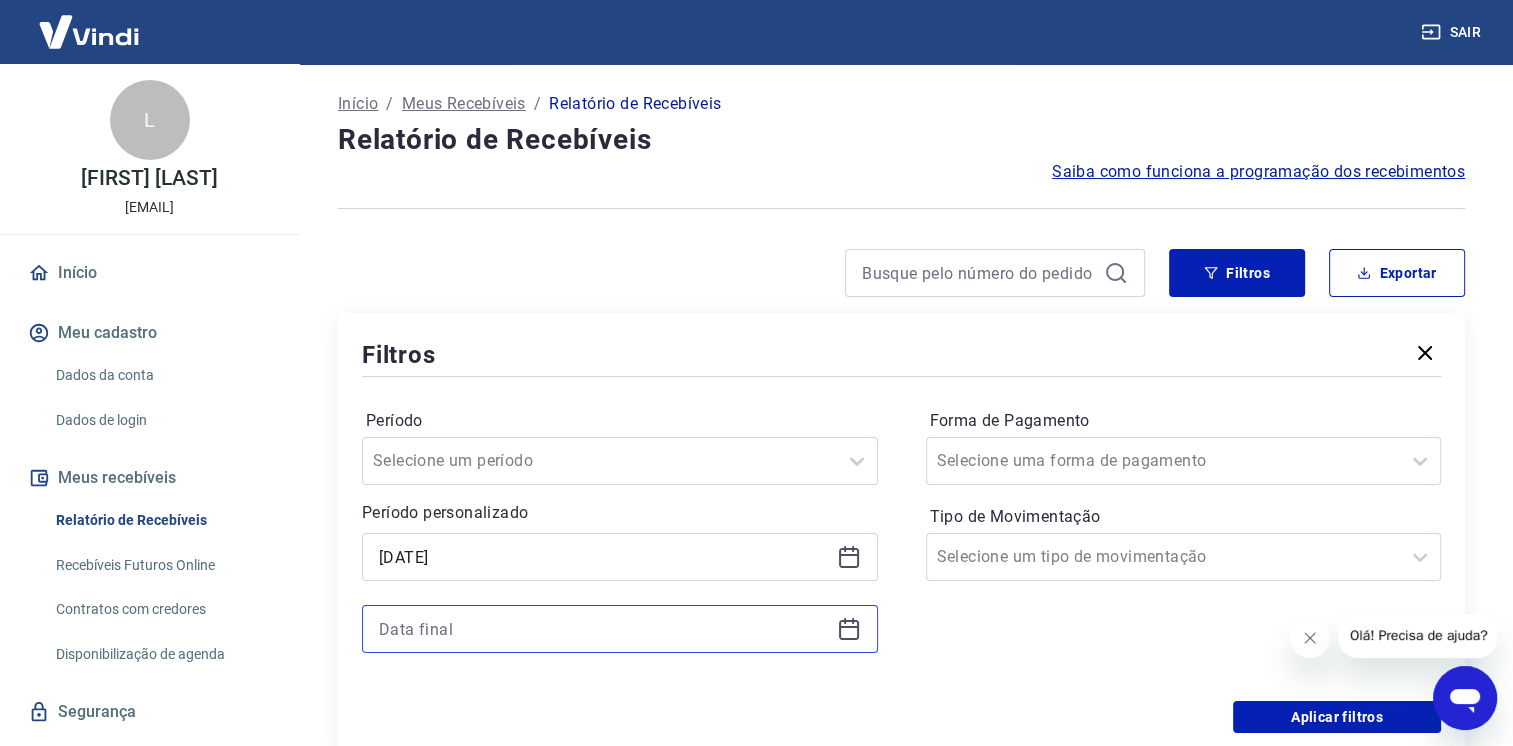 click at bounding box center [604, 629] 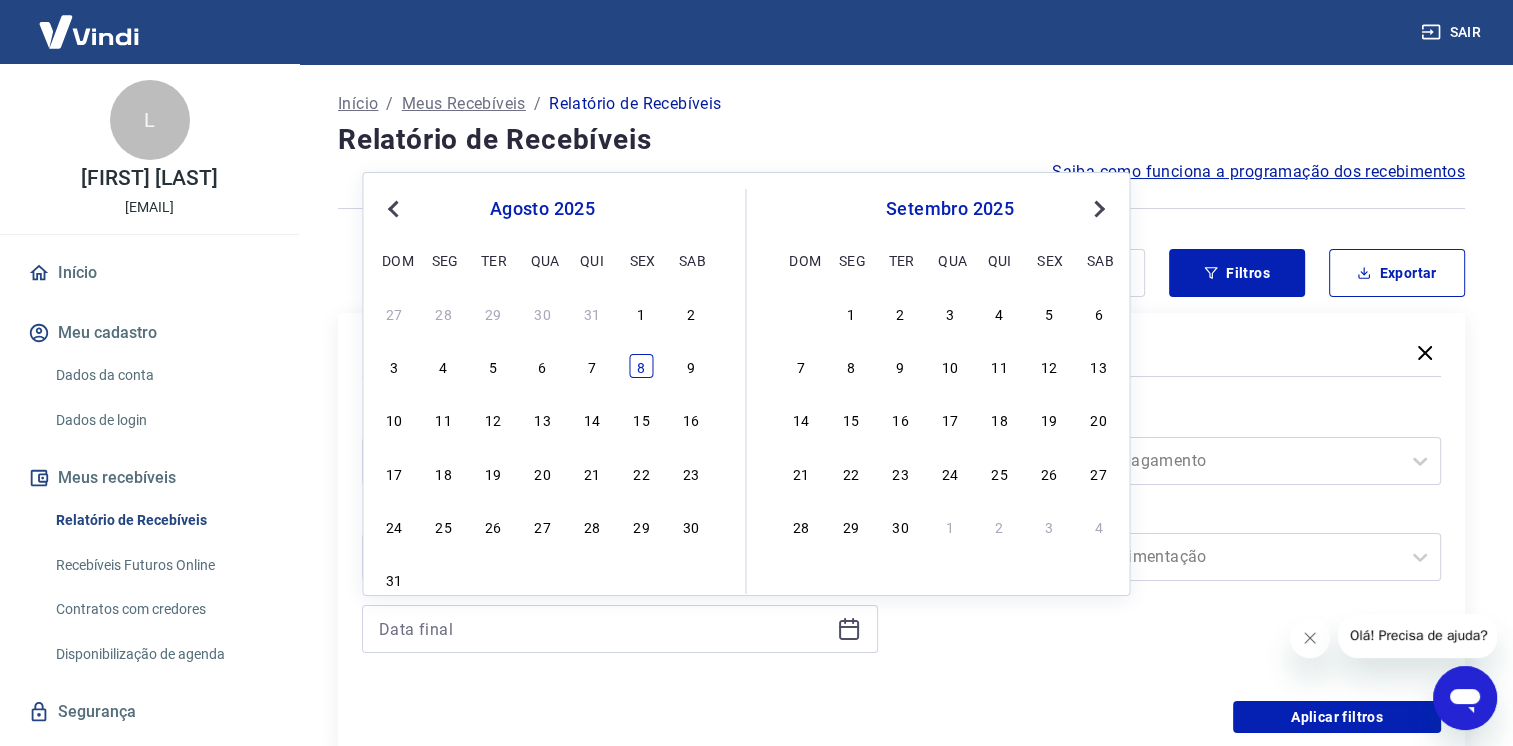 click on "8" at bounding box center [641, 366] 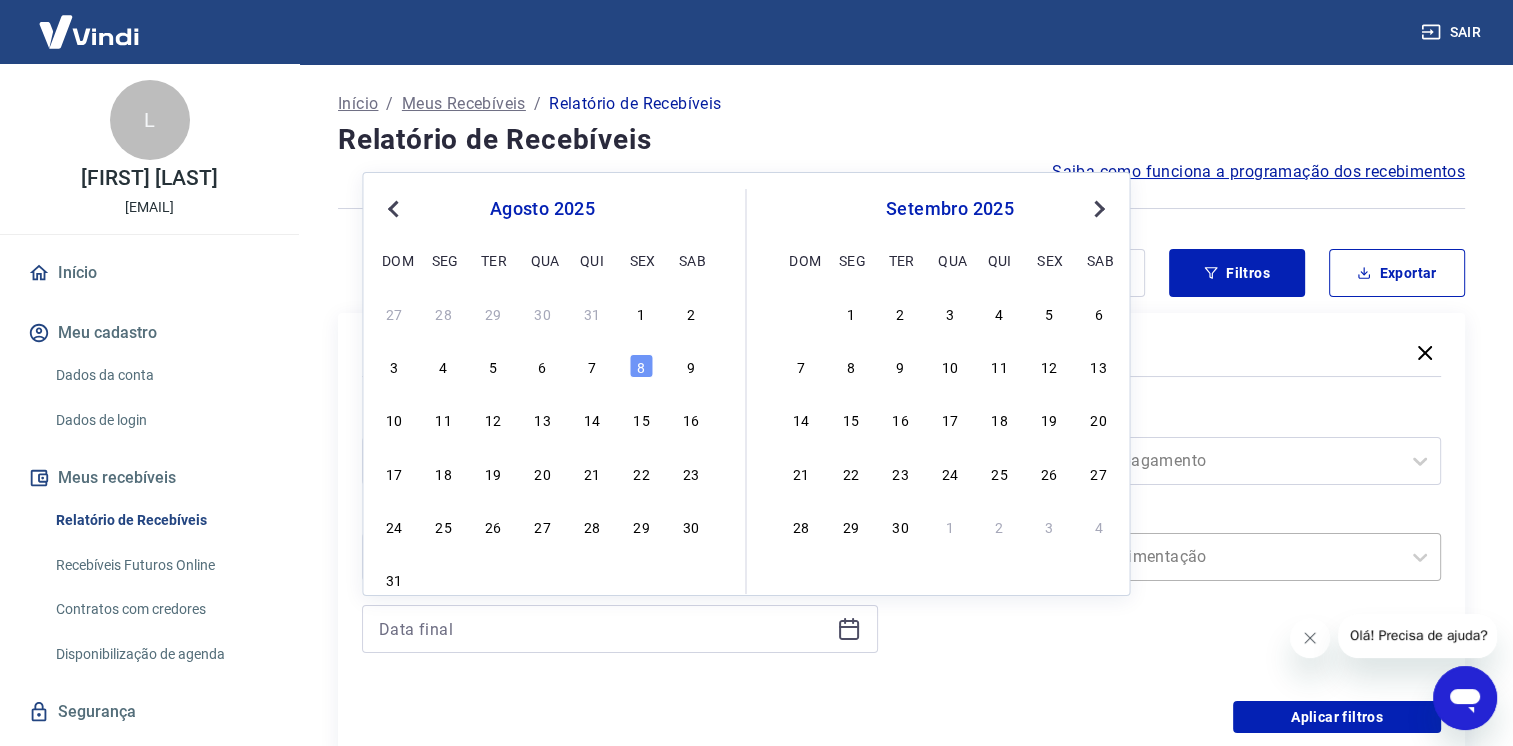 type on "[DATE]" 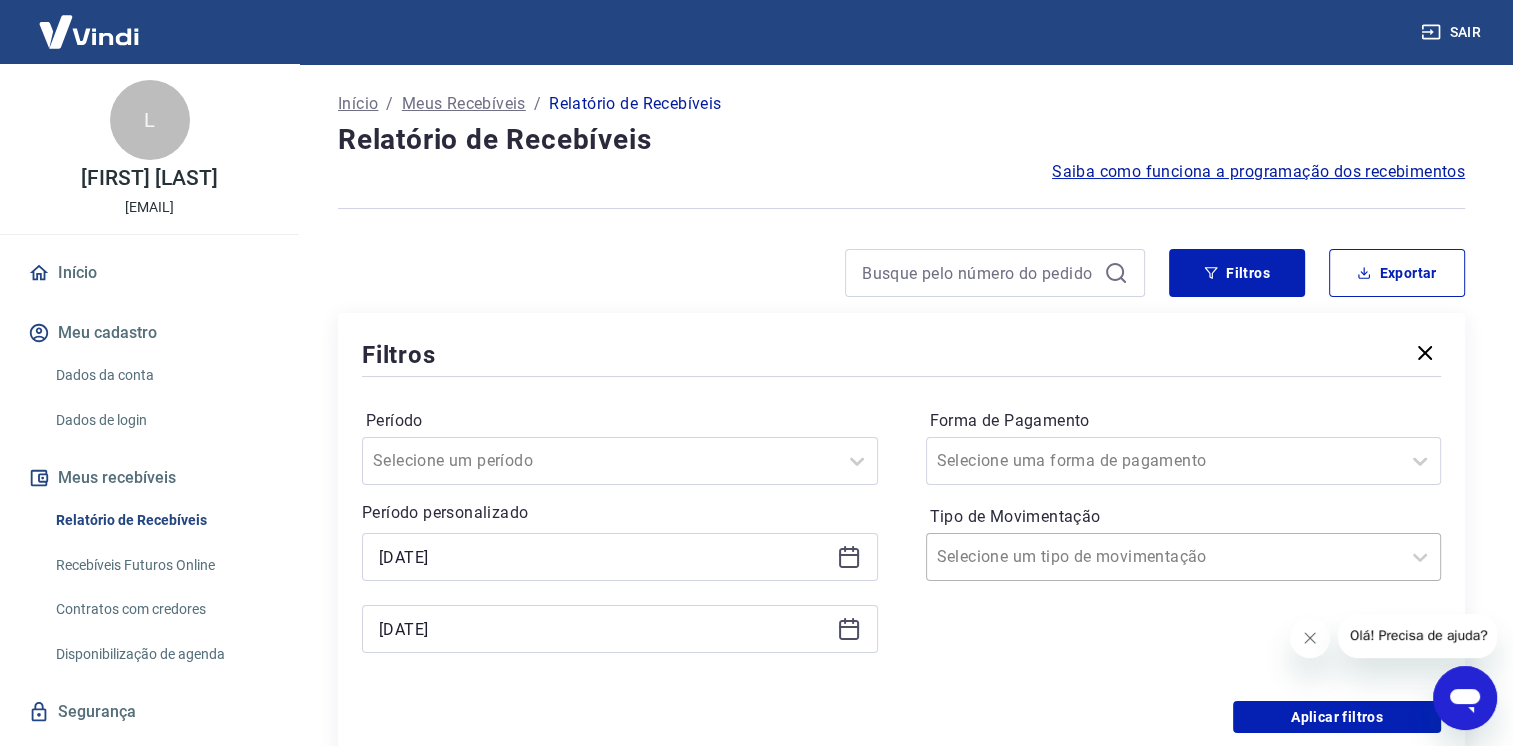 click at bounding box center (1164, 557) 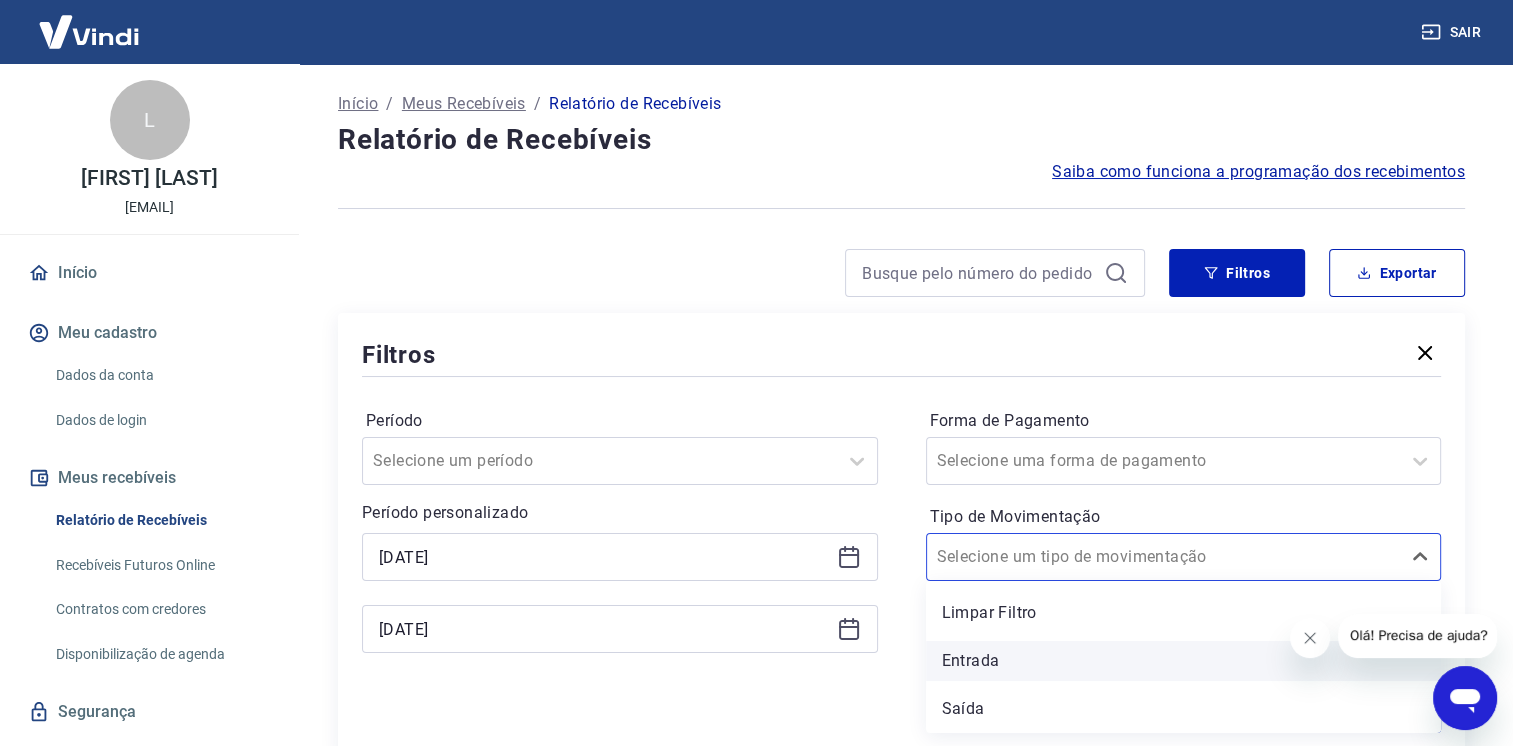 click on "Entrada" at bounding box center [1184, 661] 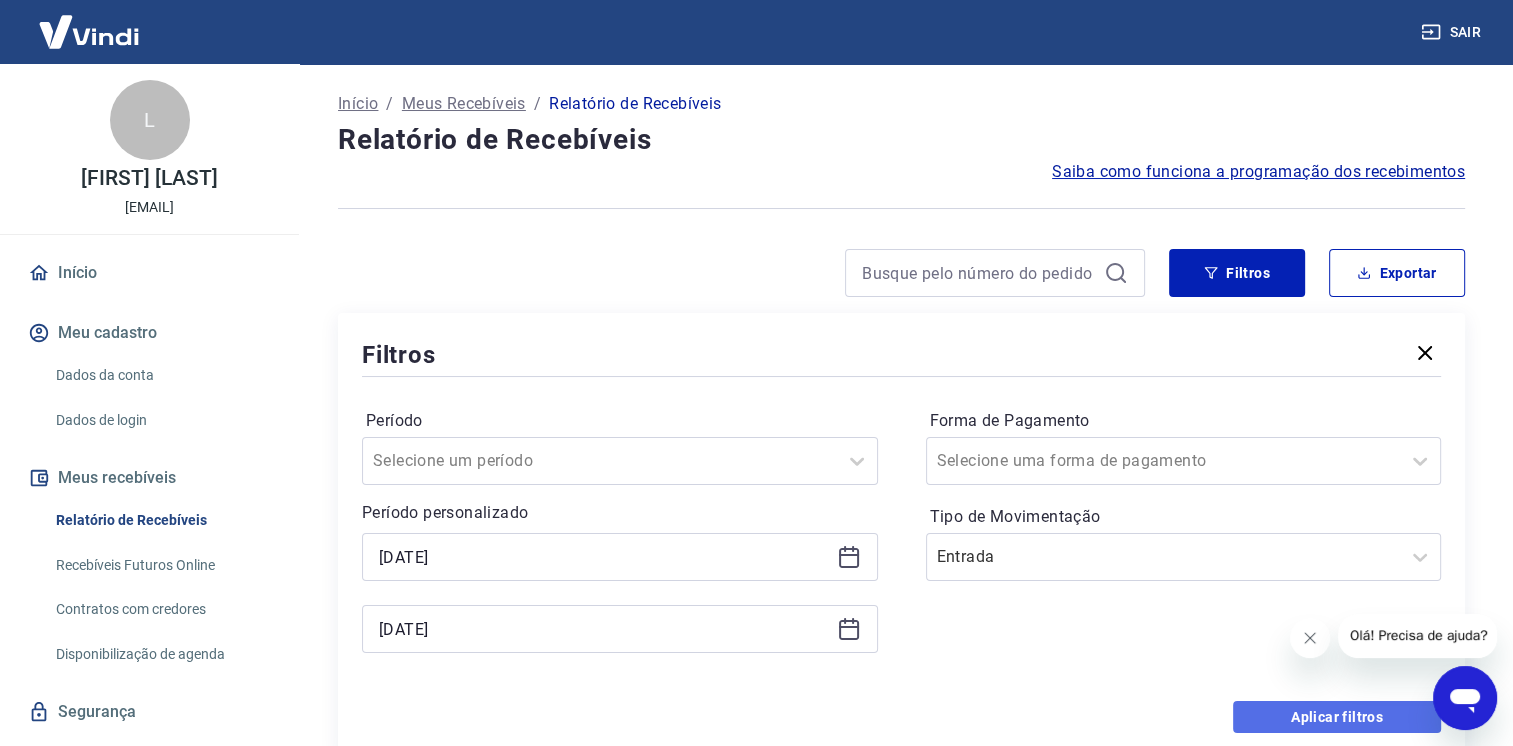click on "Aplicar filtros" at bounding box center (1337, 717) 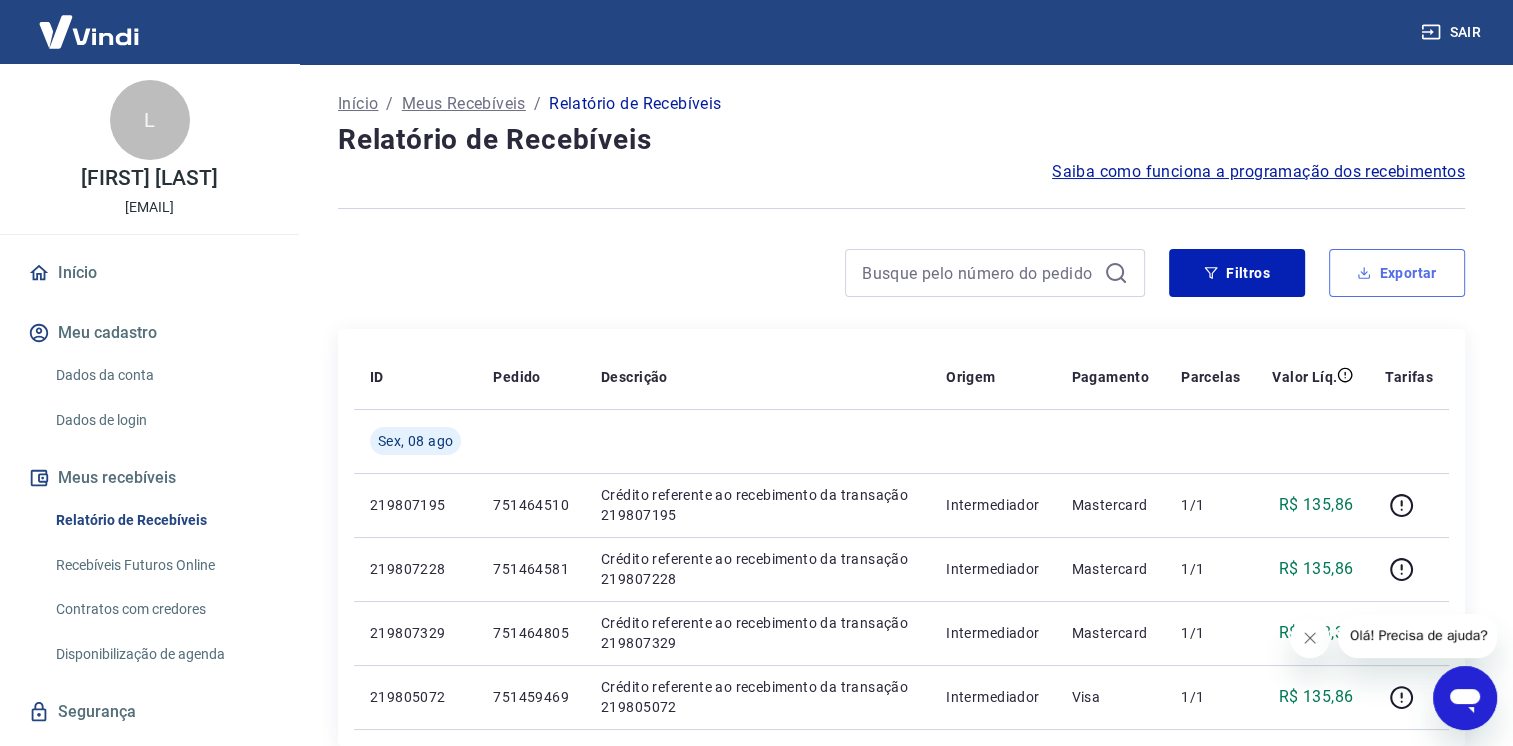 click on "Exportar" at bounding box center (1397, 273) 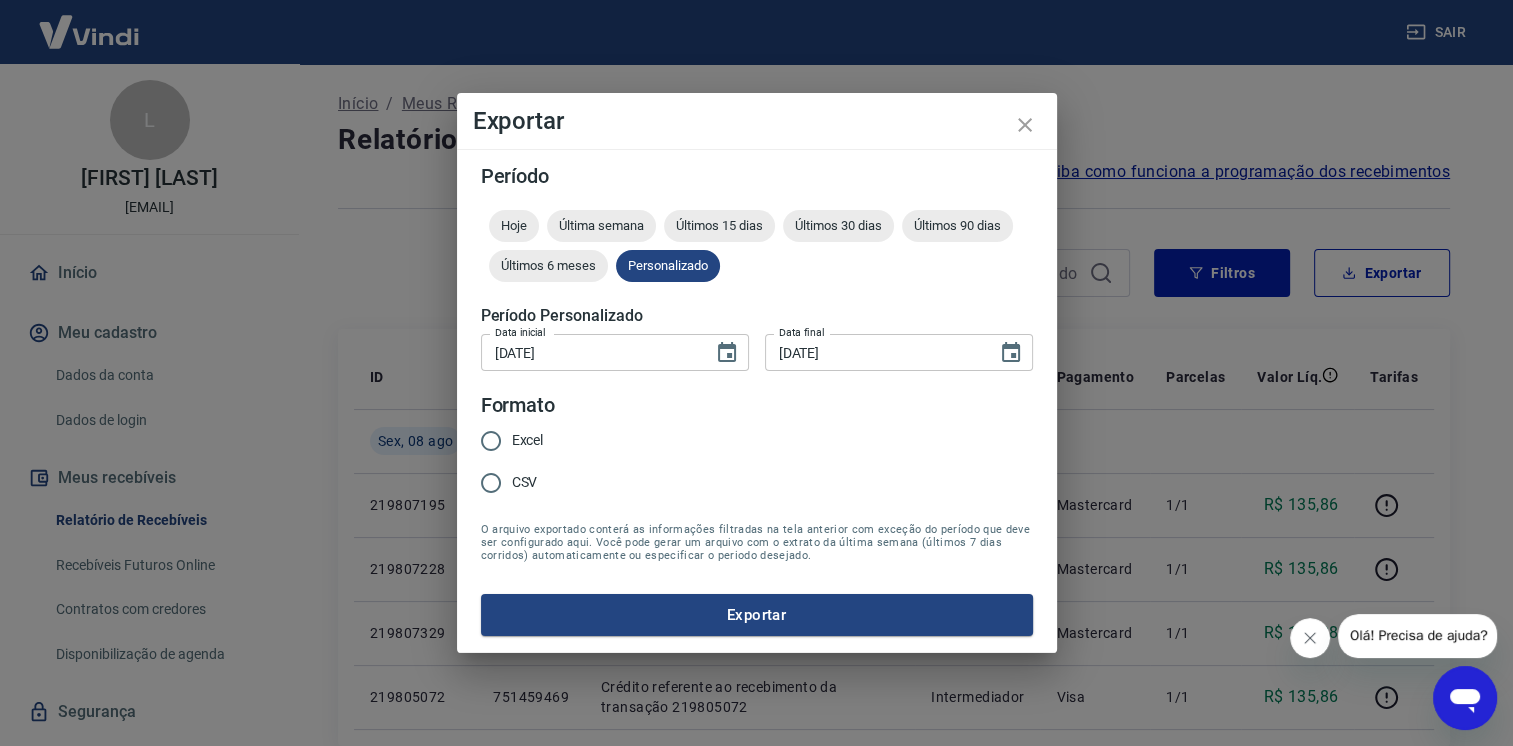 type on "08/08/2025" 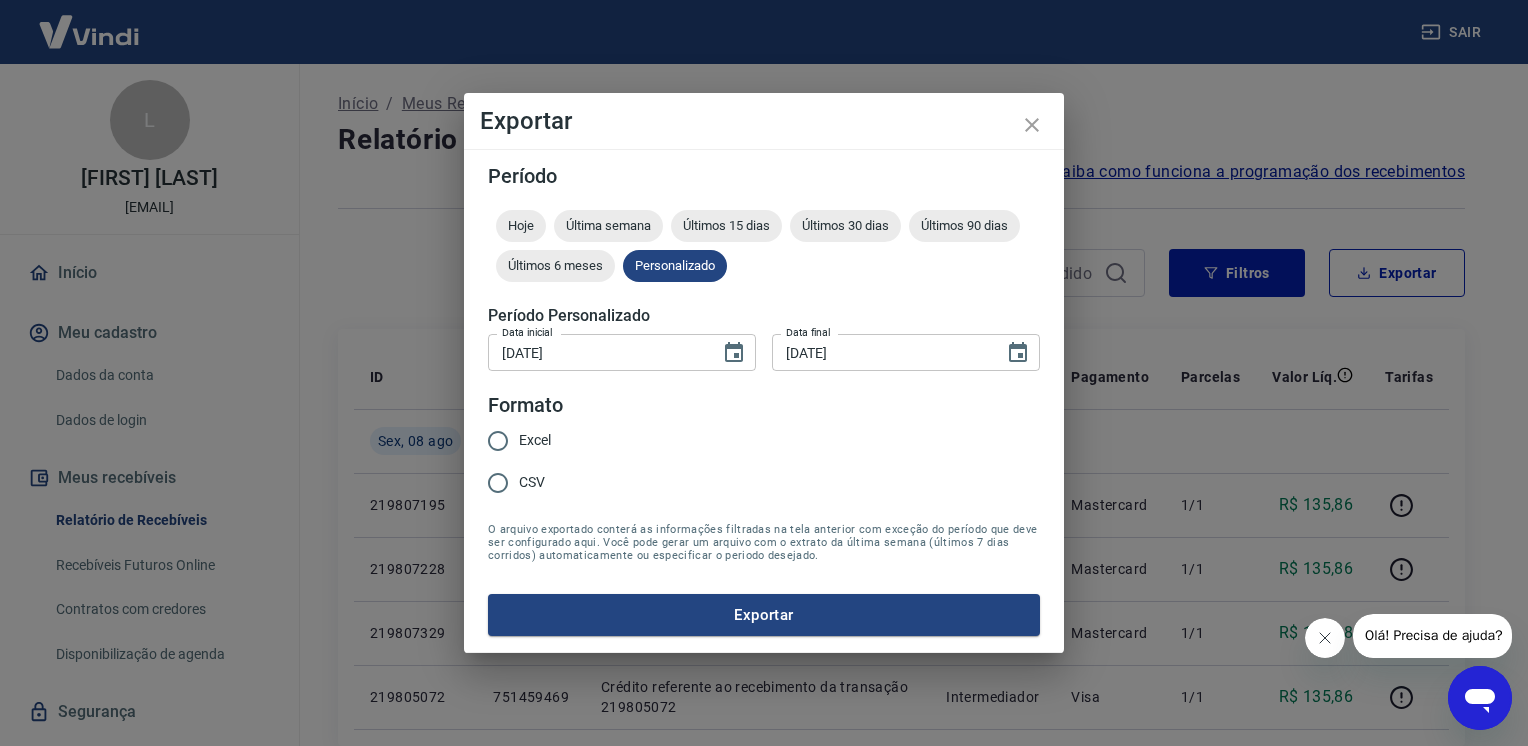 click on "Excel" at bounding box center [498, 441] 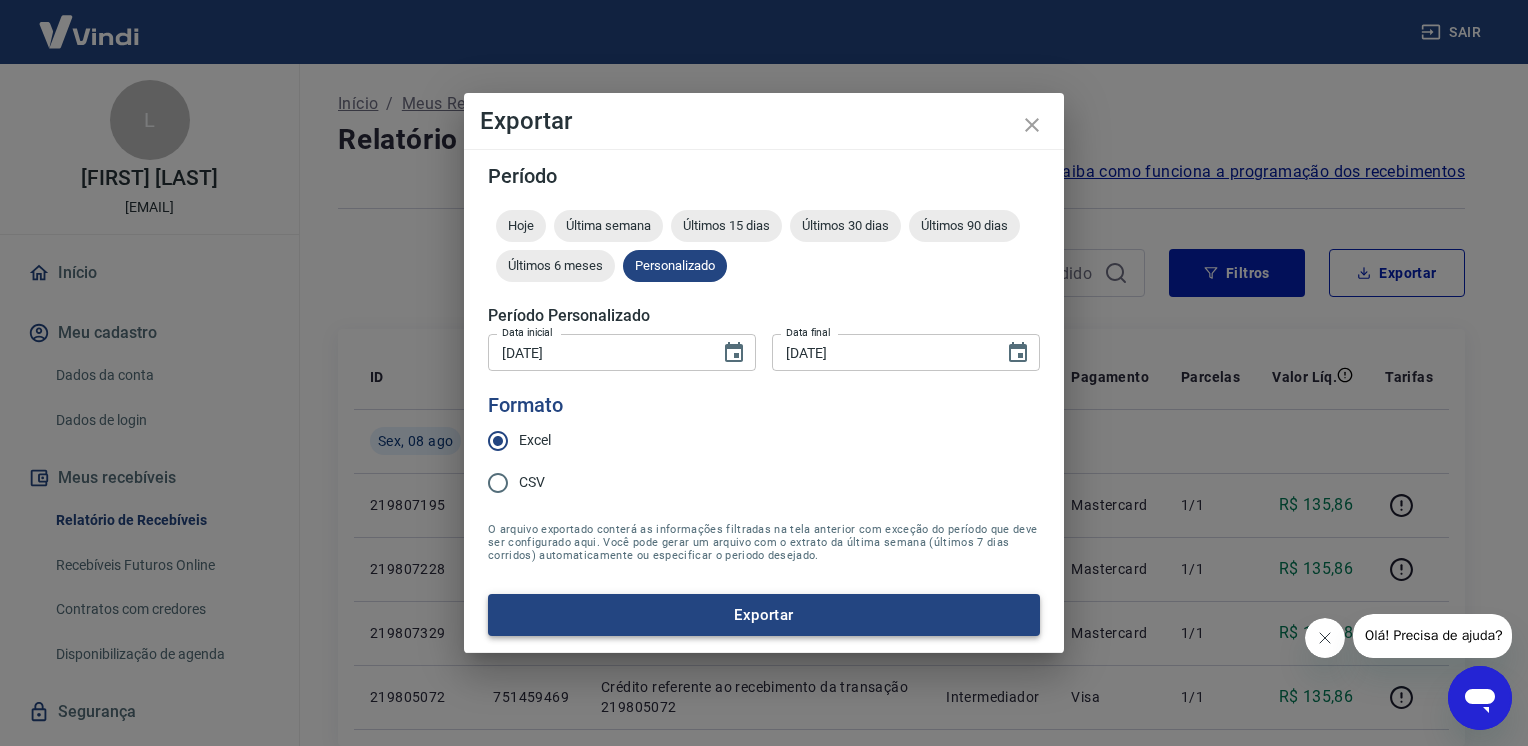 click on "Exportar" at bounding box center (764, 615) 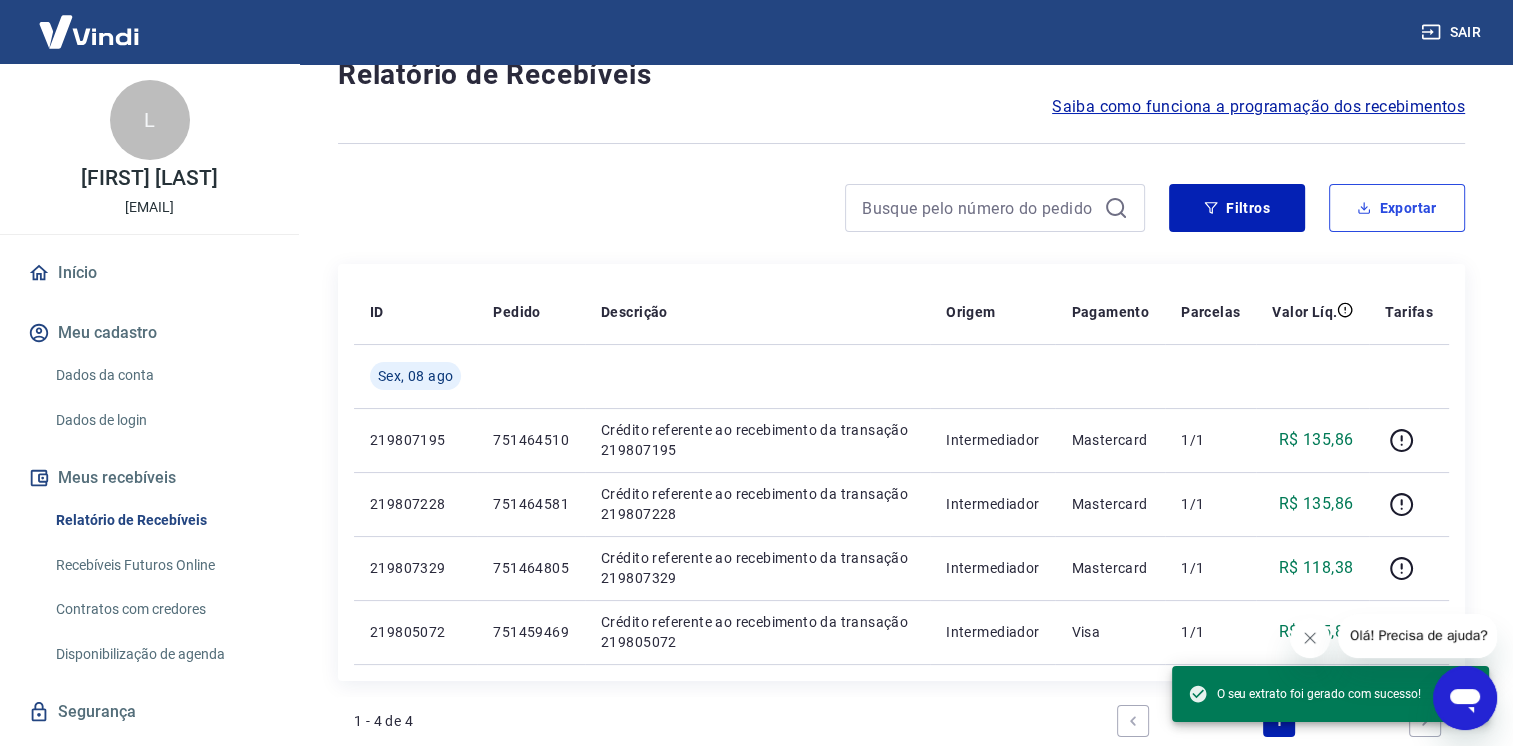 scroll, scrollTop: 100, scrollLeft: 0, axis: vertical 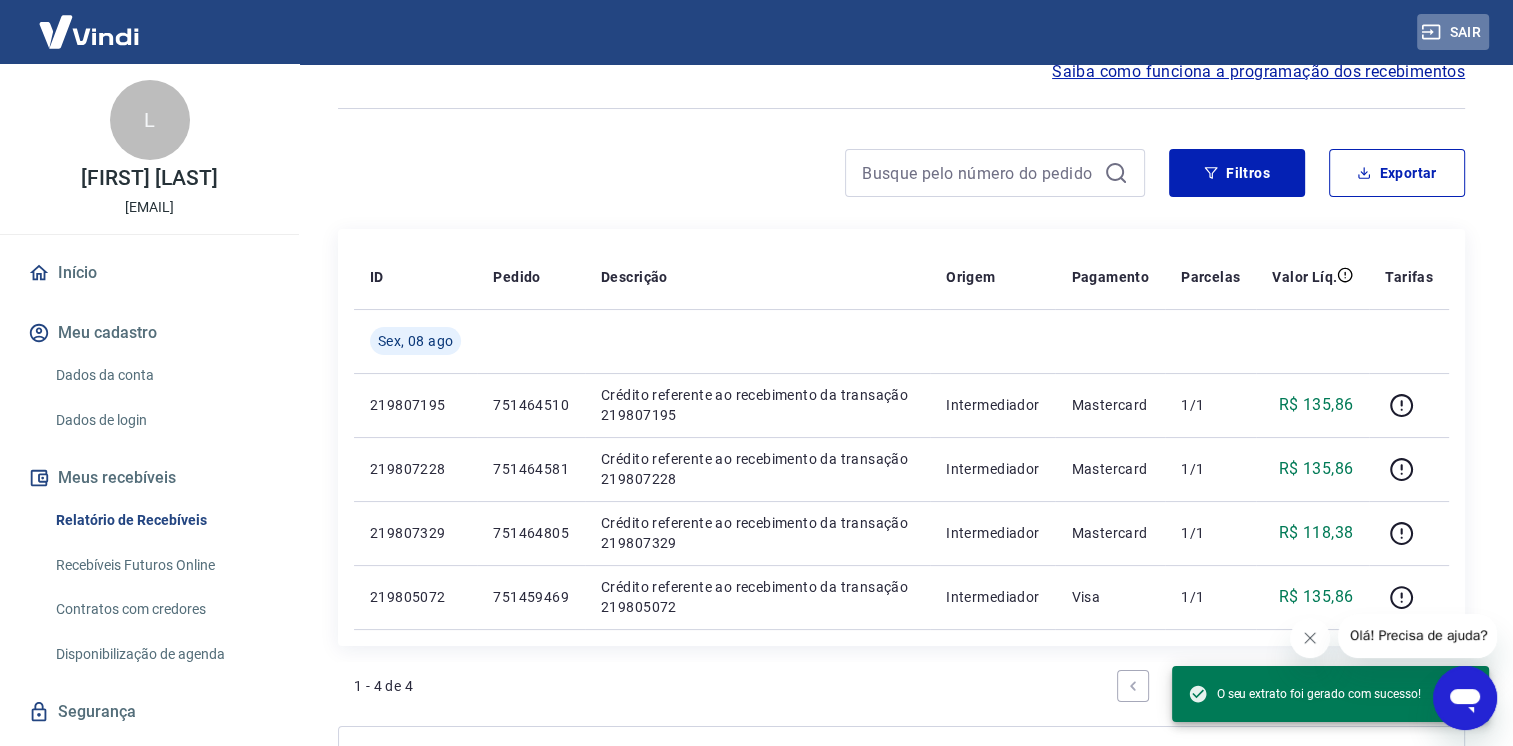 click on "Sair" at bounding box center (1453, 32) 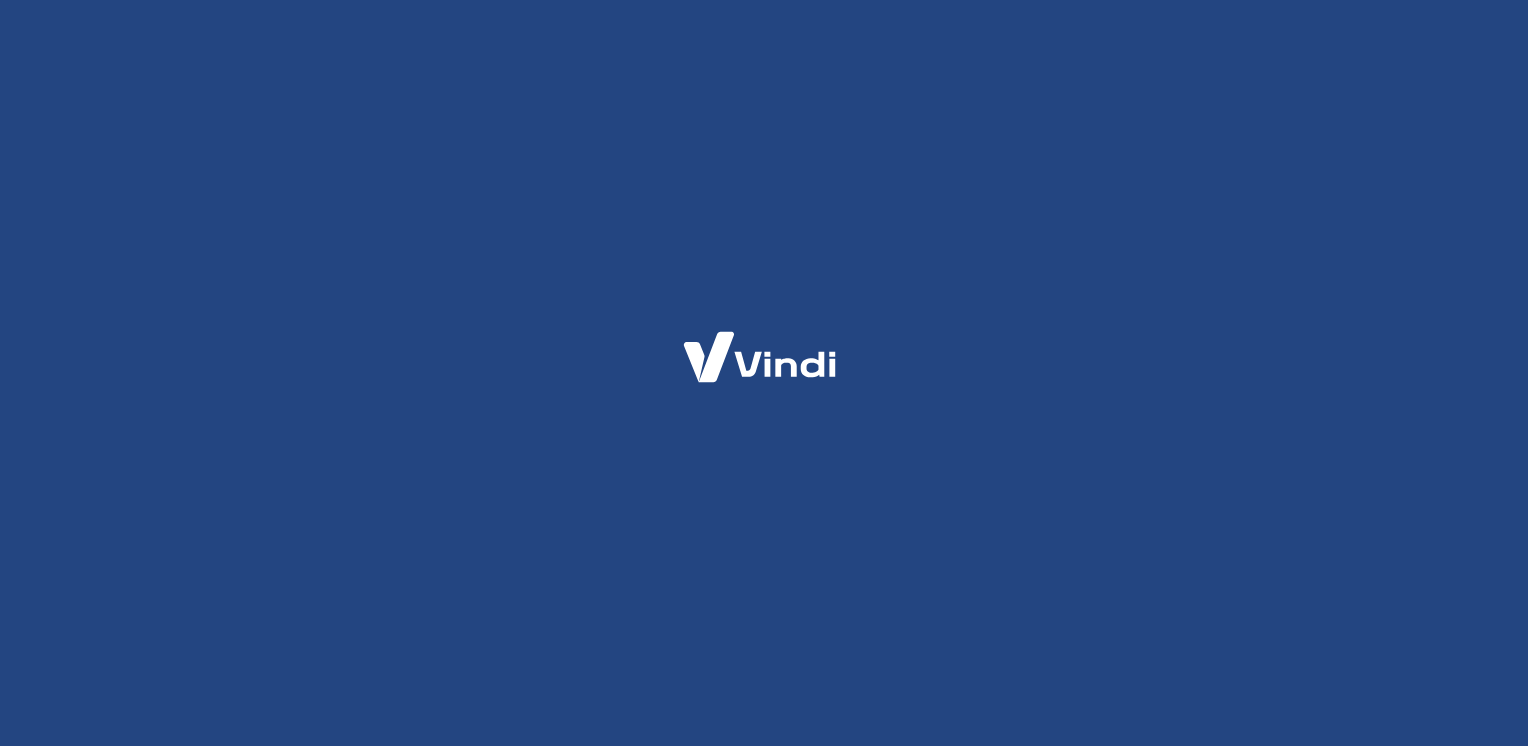scroll, scrollTop: 0, scrollLeft: 0, axis: both 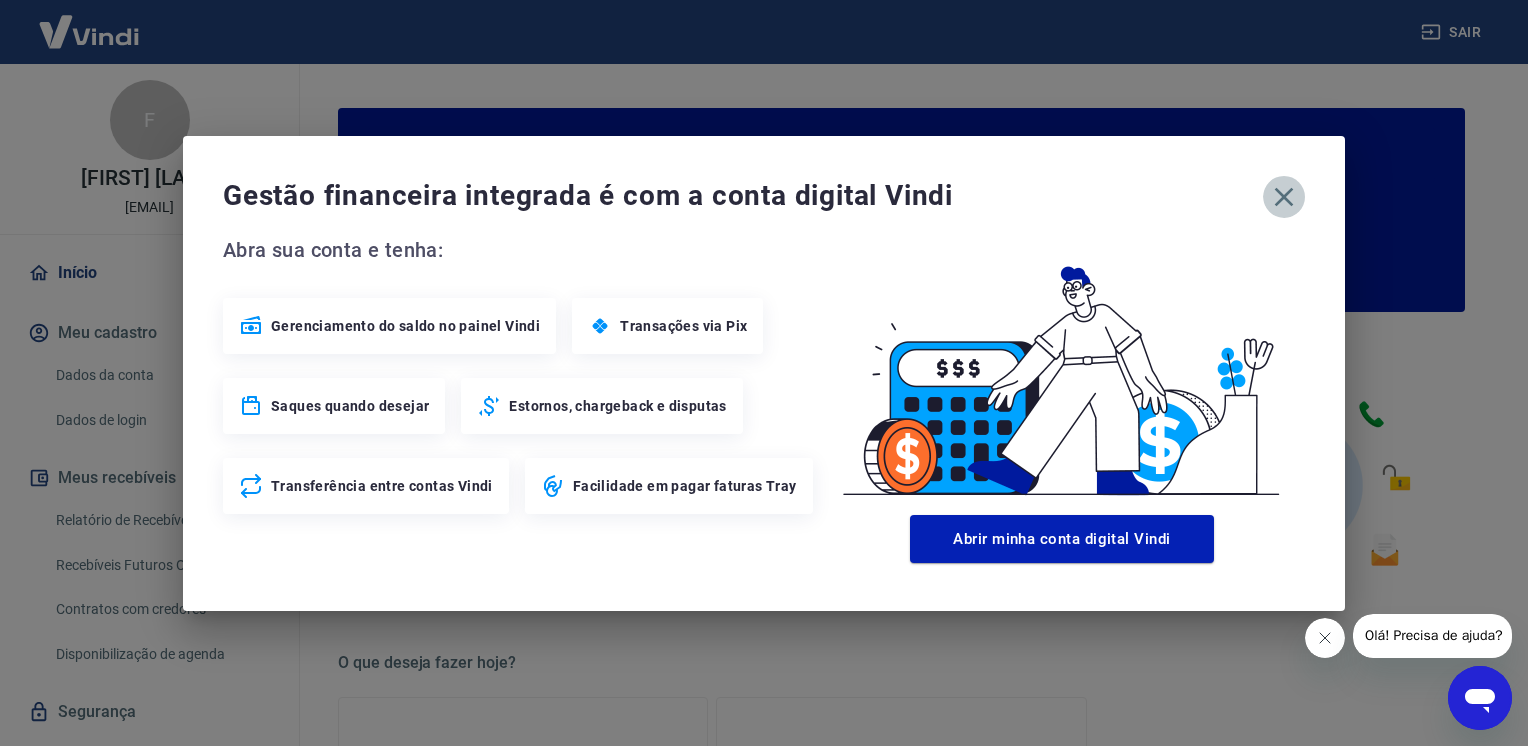 click 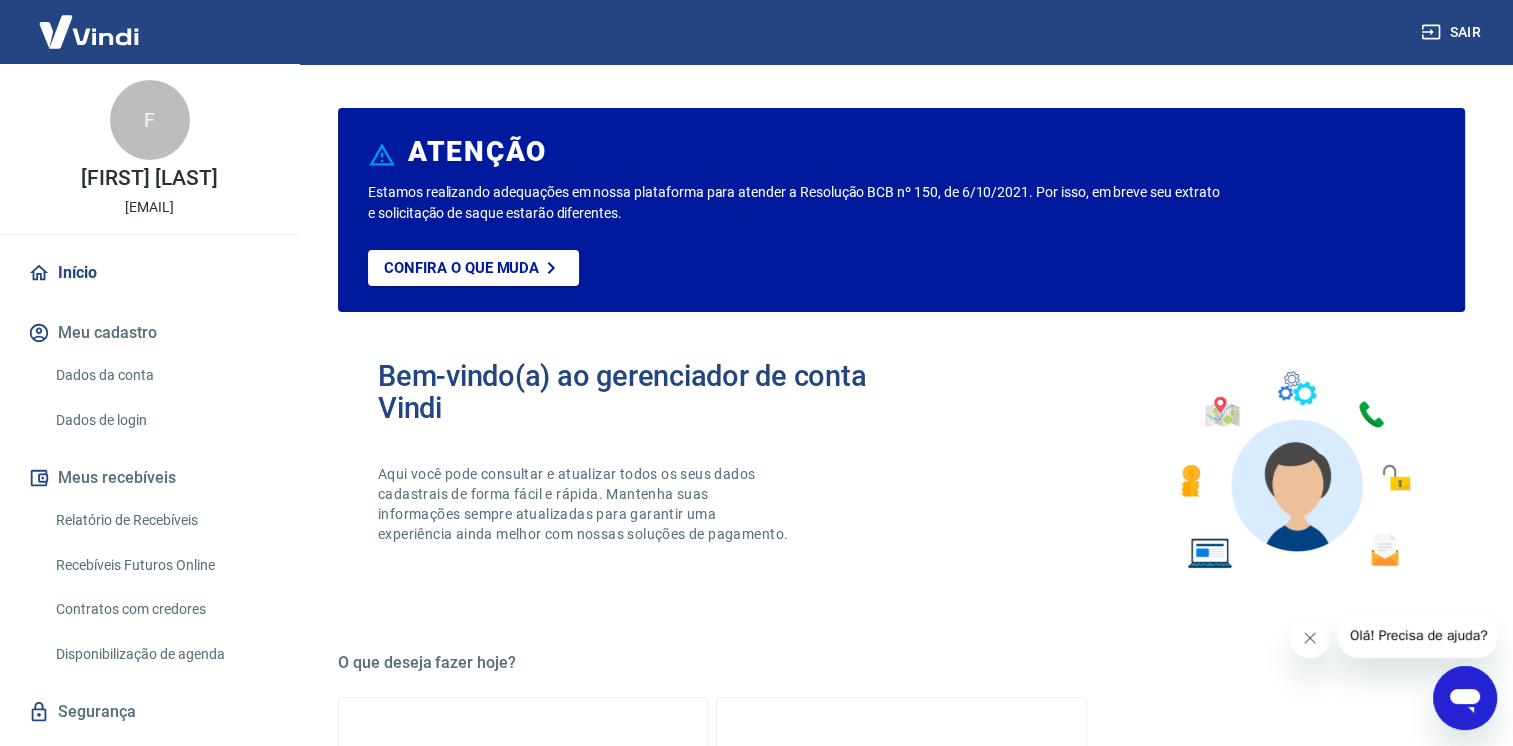 drag, startPoint x: 117, startPoint y: 530, endPoint x: 240, endPoint y: 526, distance: 123.065025 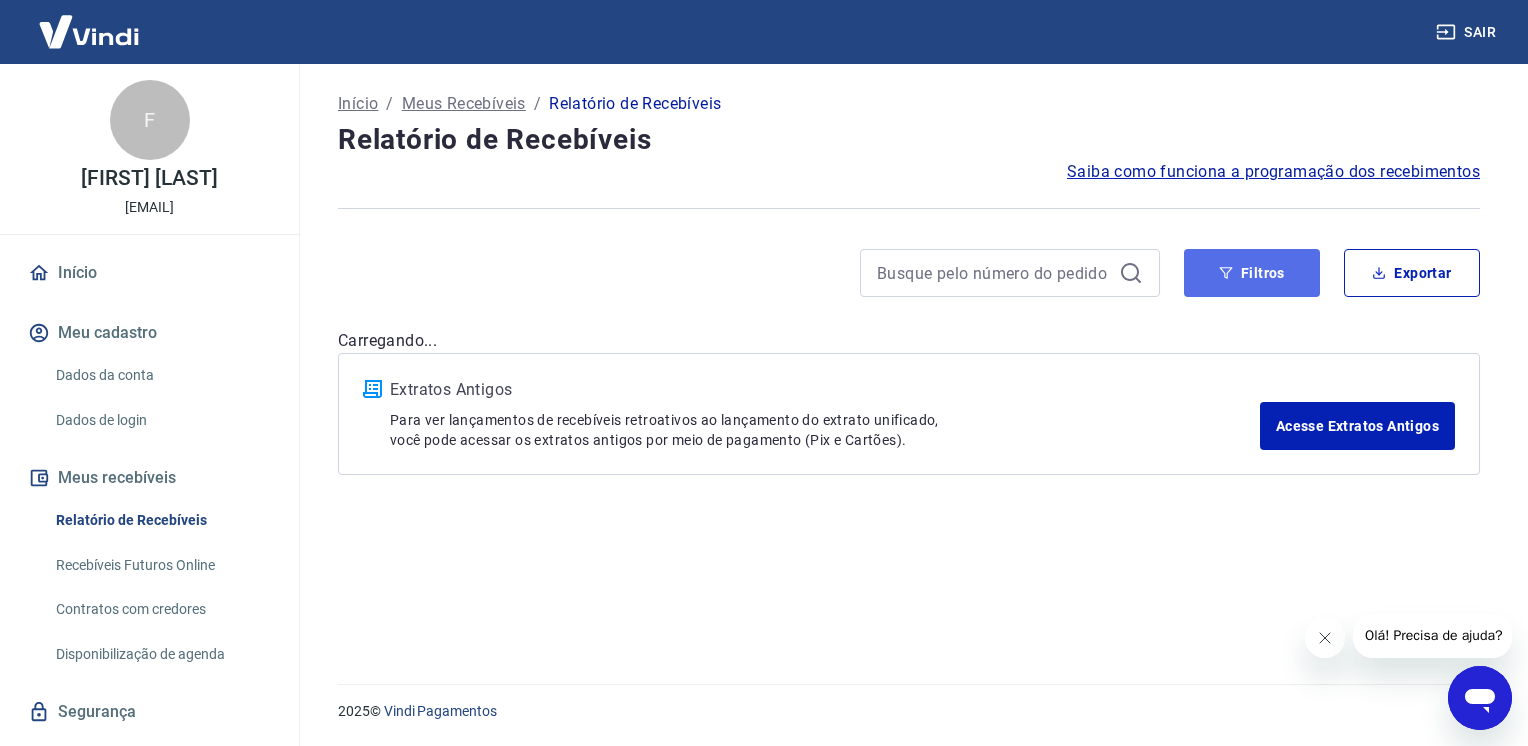 click 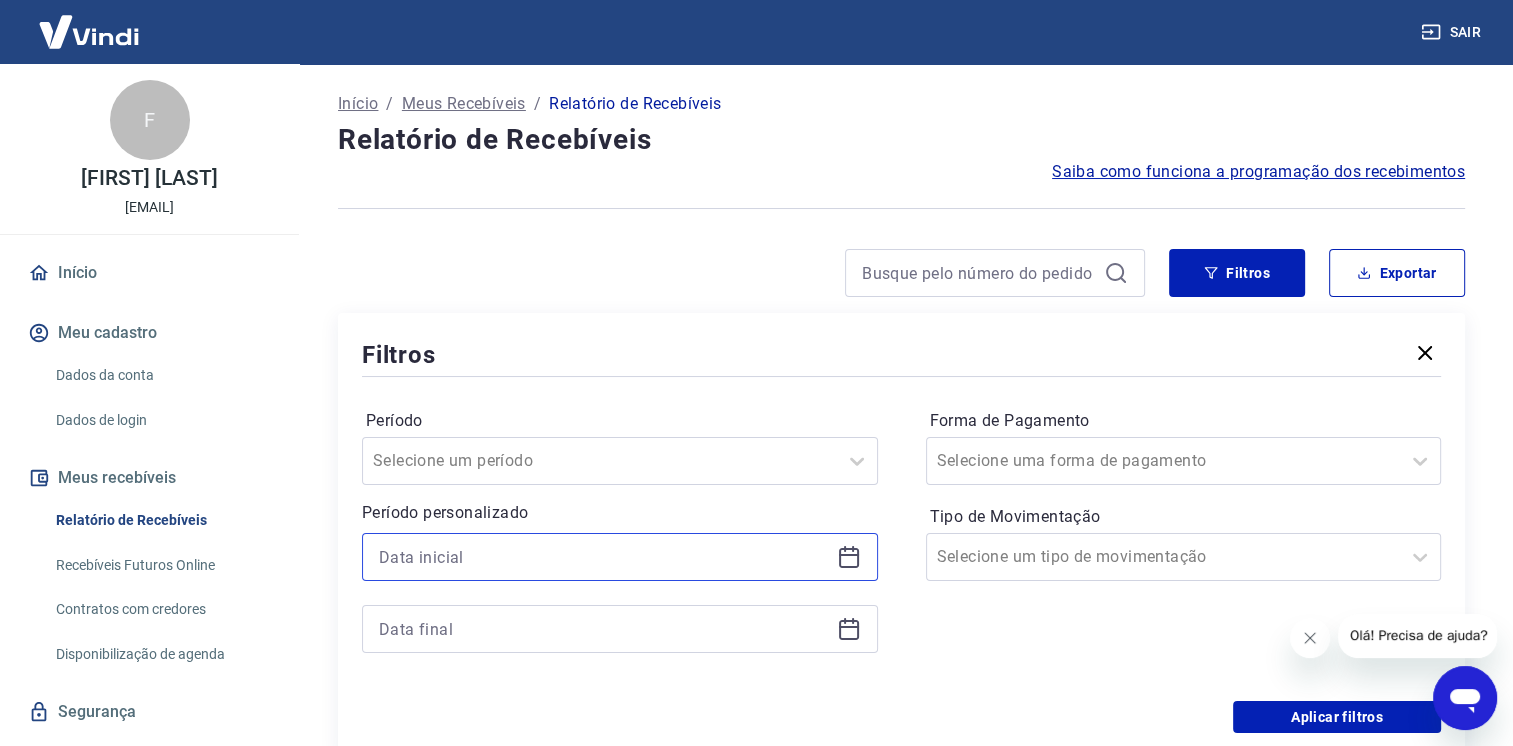 drag, startPoint x: 540, startPoint y: 554, endPoint x: 538, endPoint y: 541, distance: 13.152946 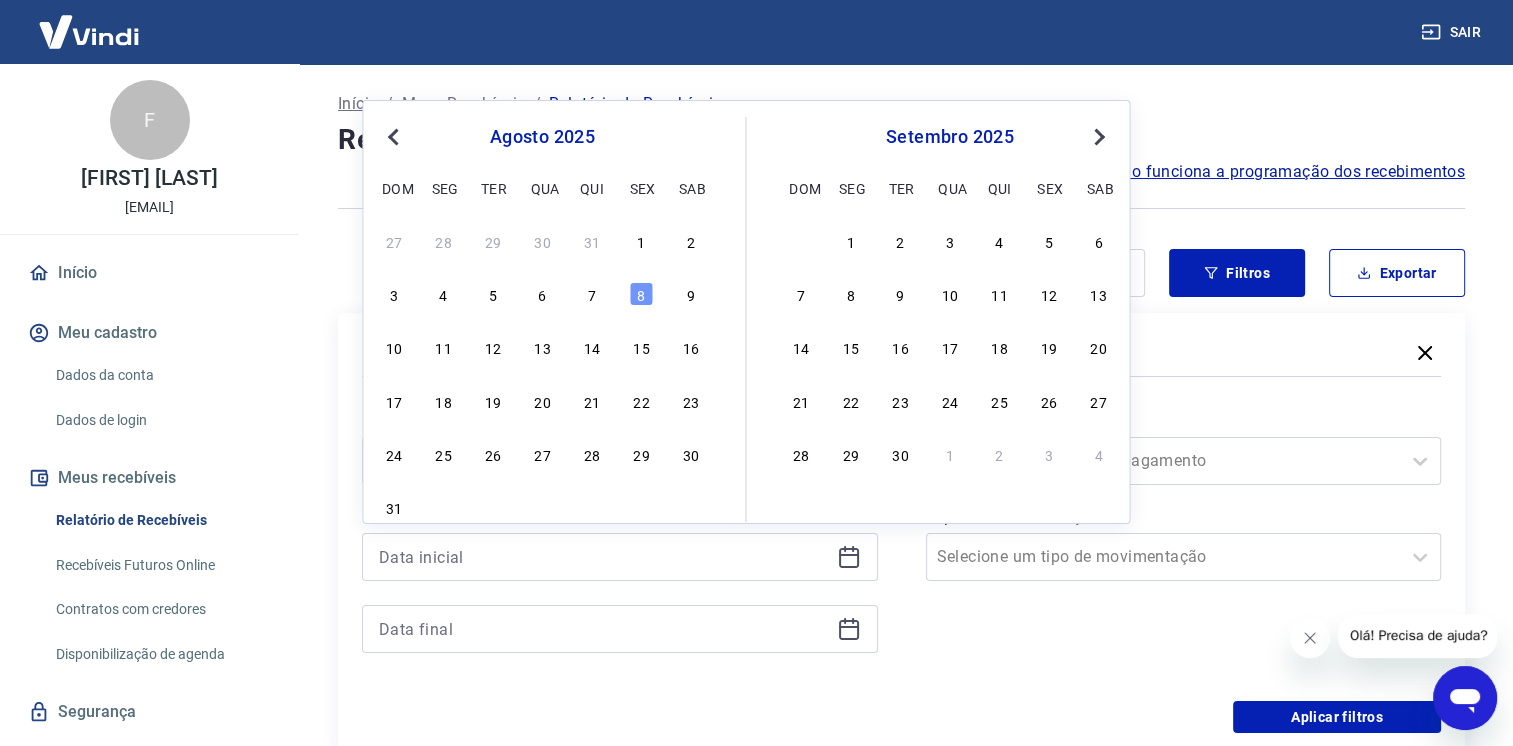 click on "8" at bounding box center (641, 294) 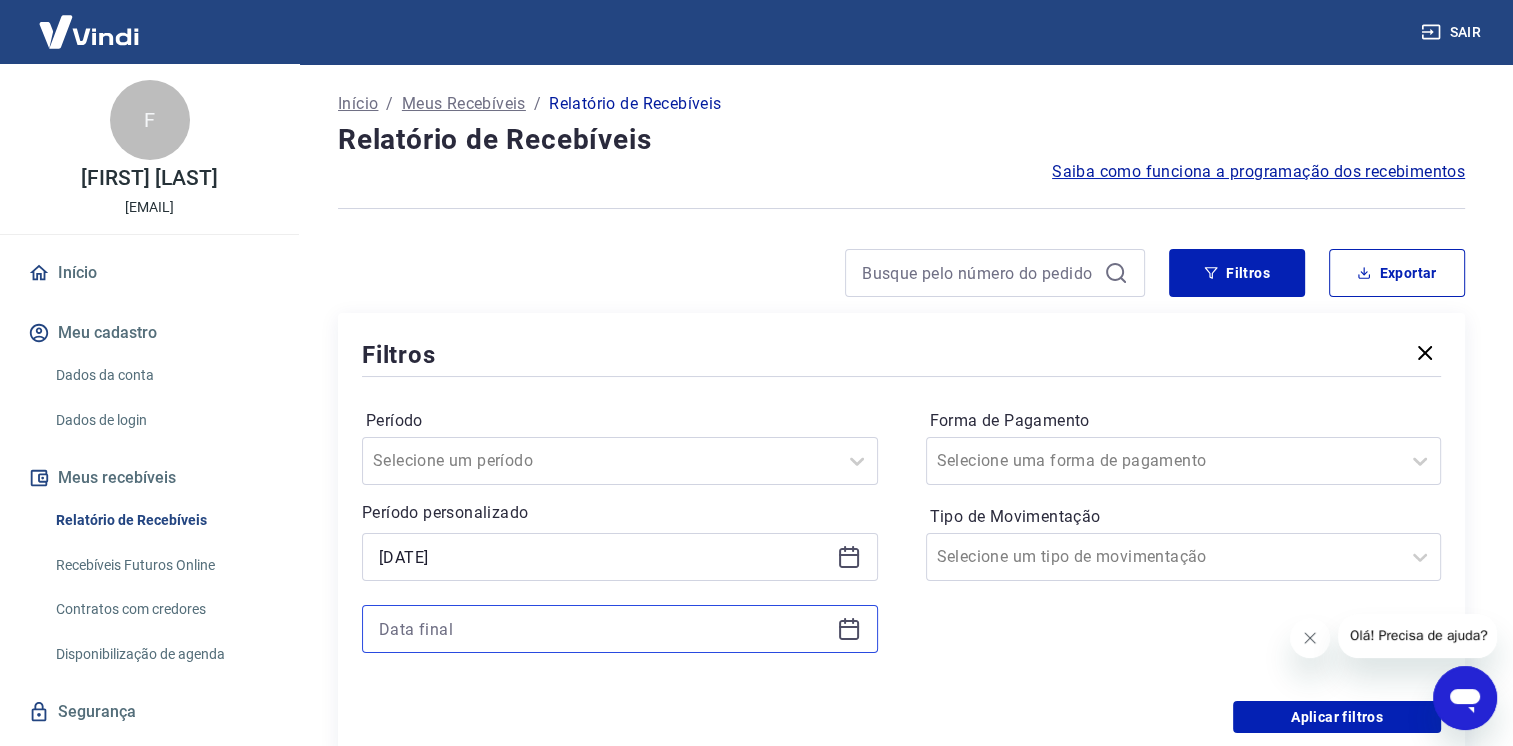 drag, startPoint x: 524, startPoint y: 632, endPoint x: 524, endPoint y: 615, distance: 17 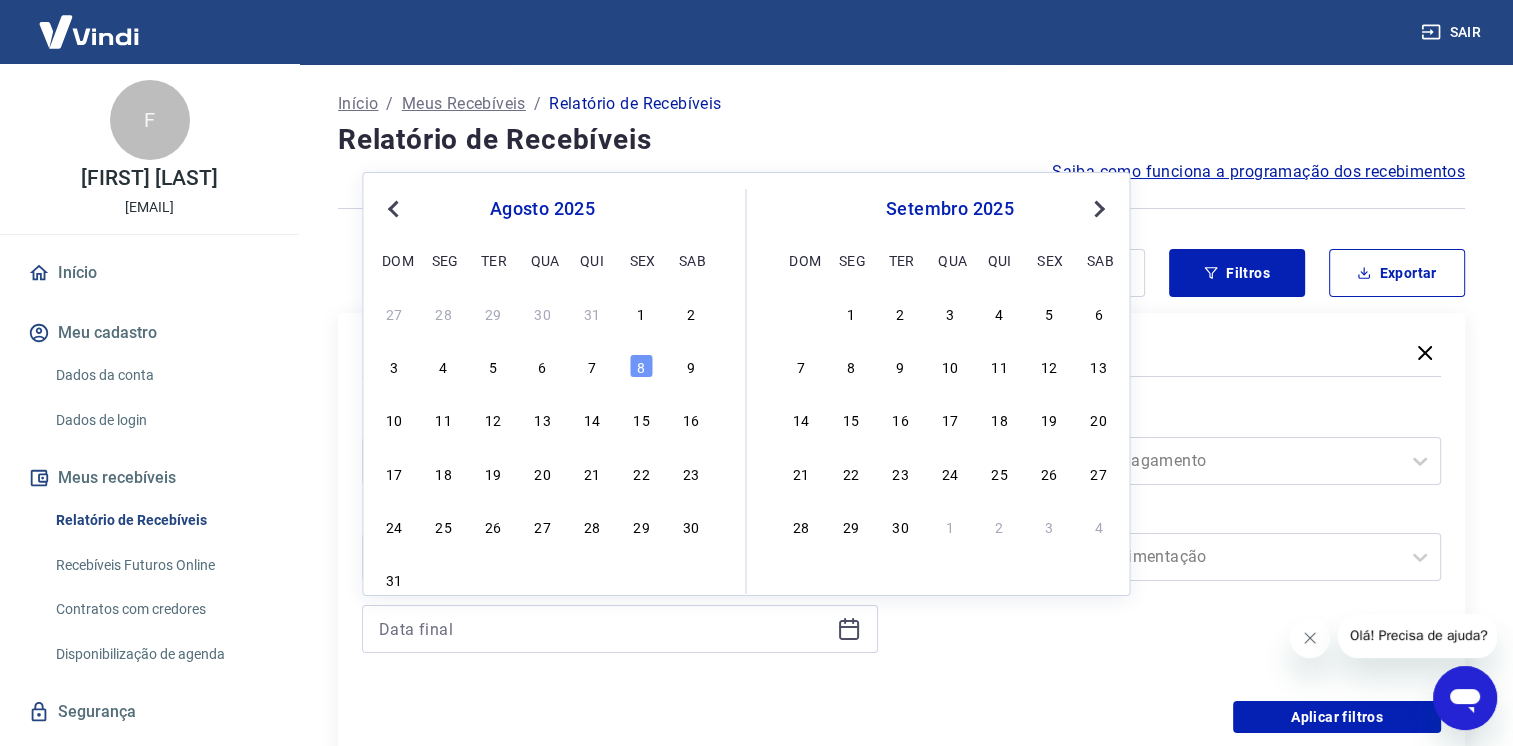 click on "27 28 29 30 31 1 2 3 4 5 6 7 8 9 10 11 12 13 14 15 16 17 18 19 20 21 22 23 24 25 26 27 28 29 30 31" at bounding box center (542, 446) 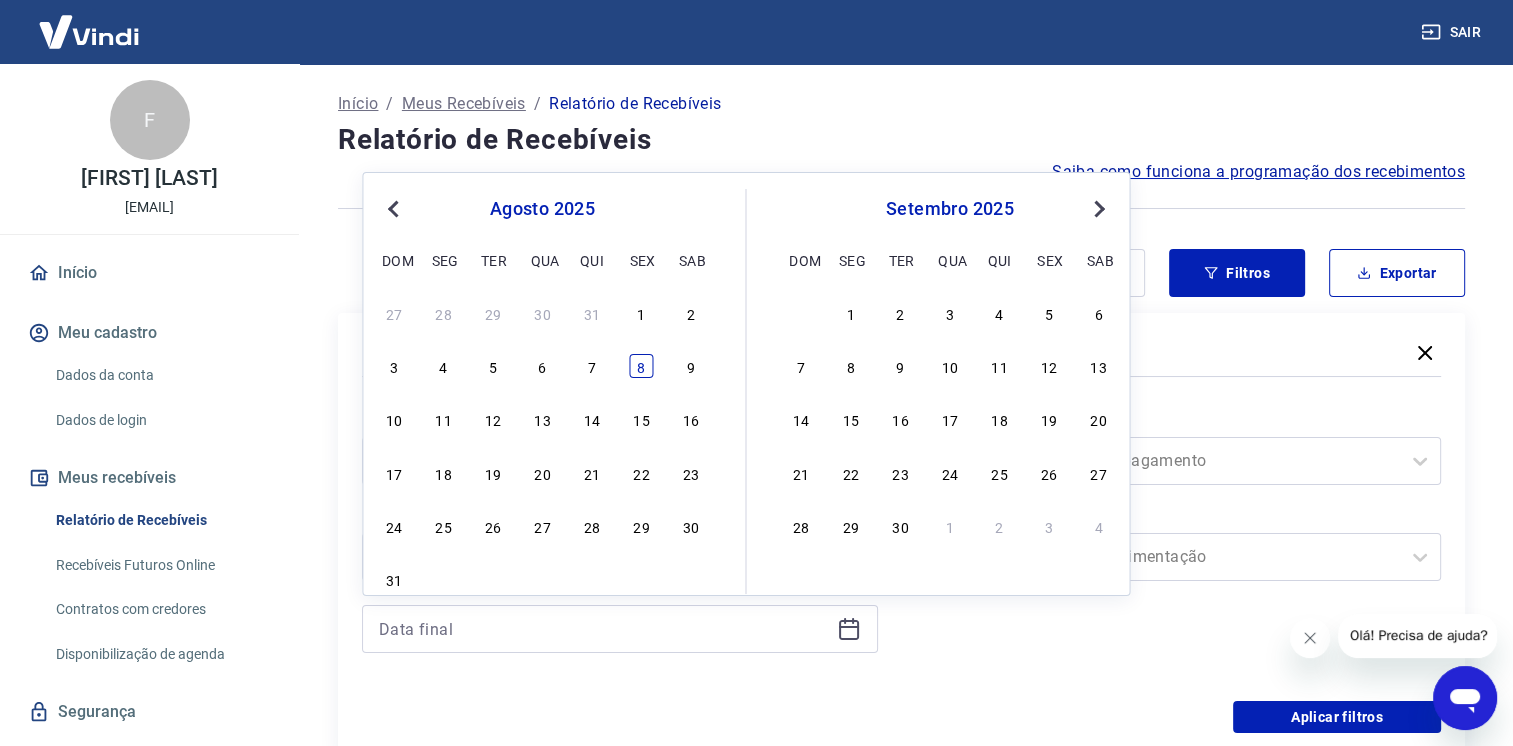 click on "8" at bounding box center (641, 366) 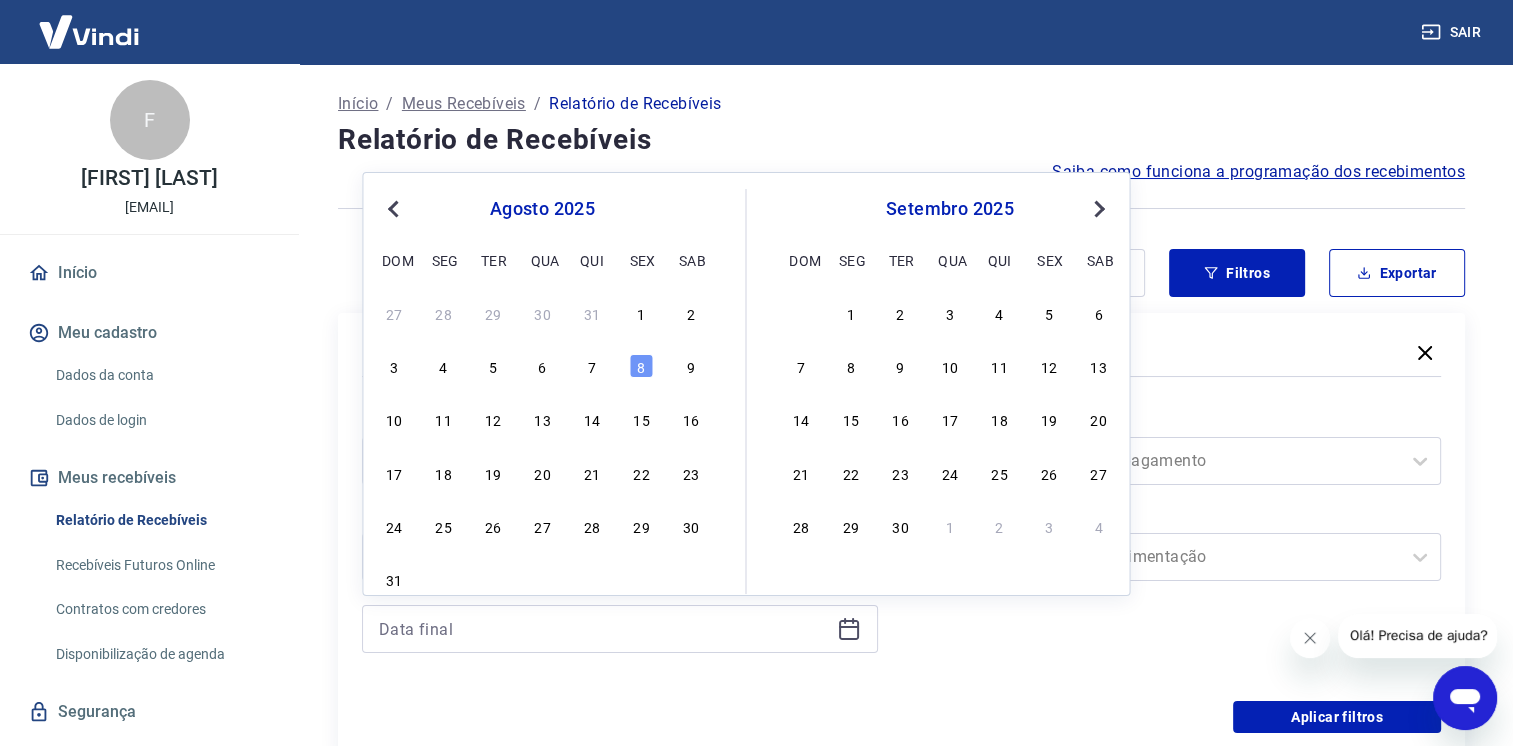 type on "[DATE]" 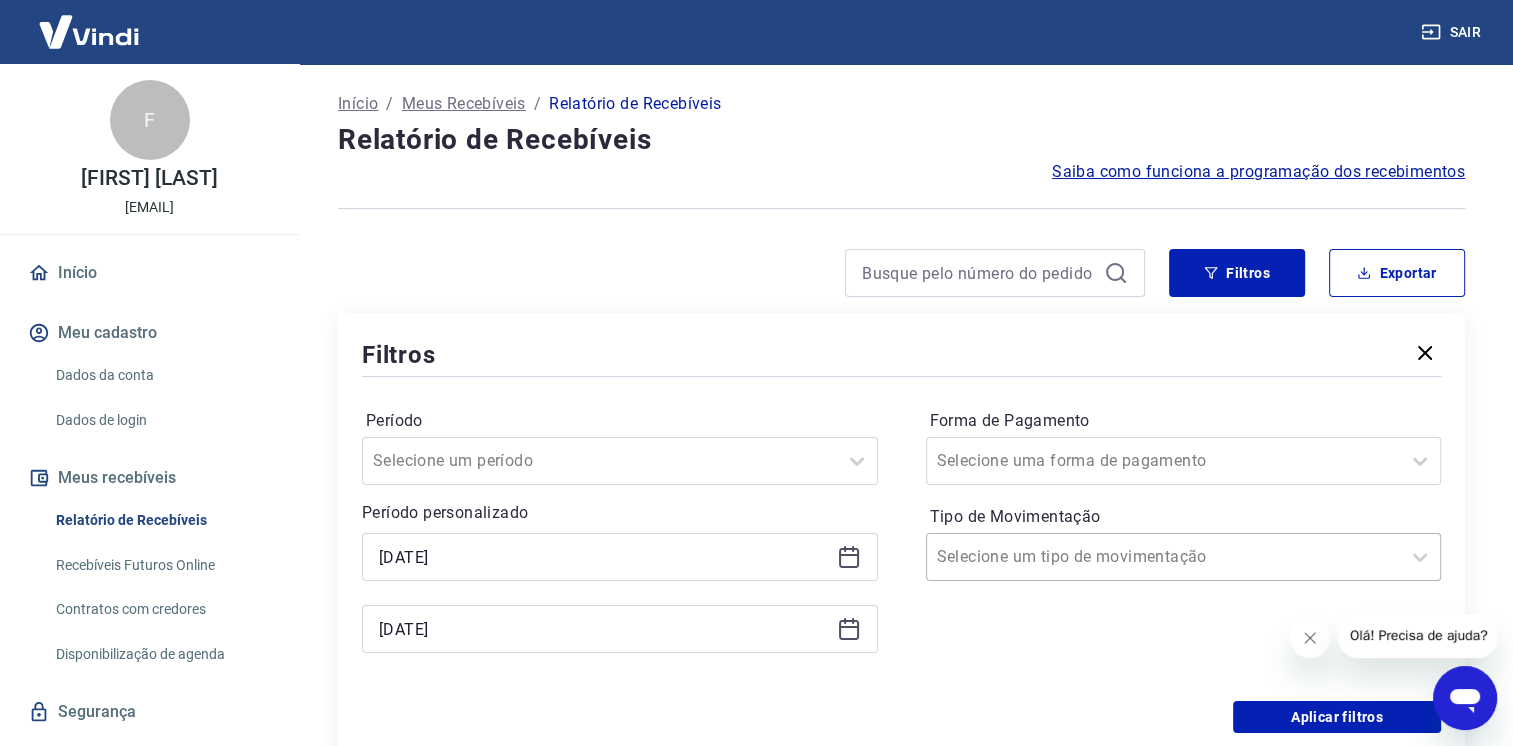 click at bounding box center [1164, 557] 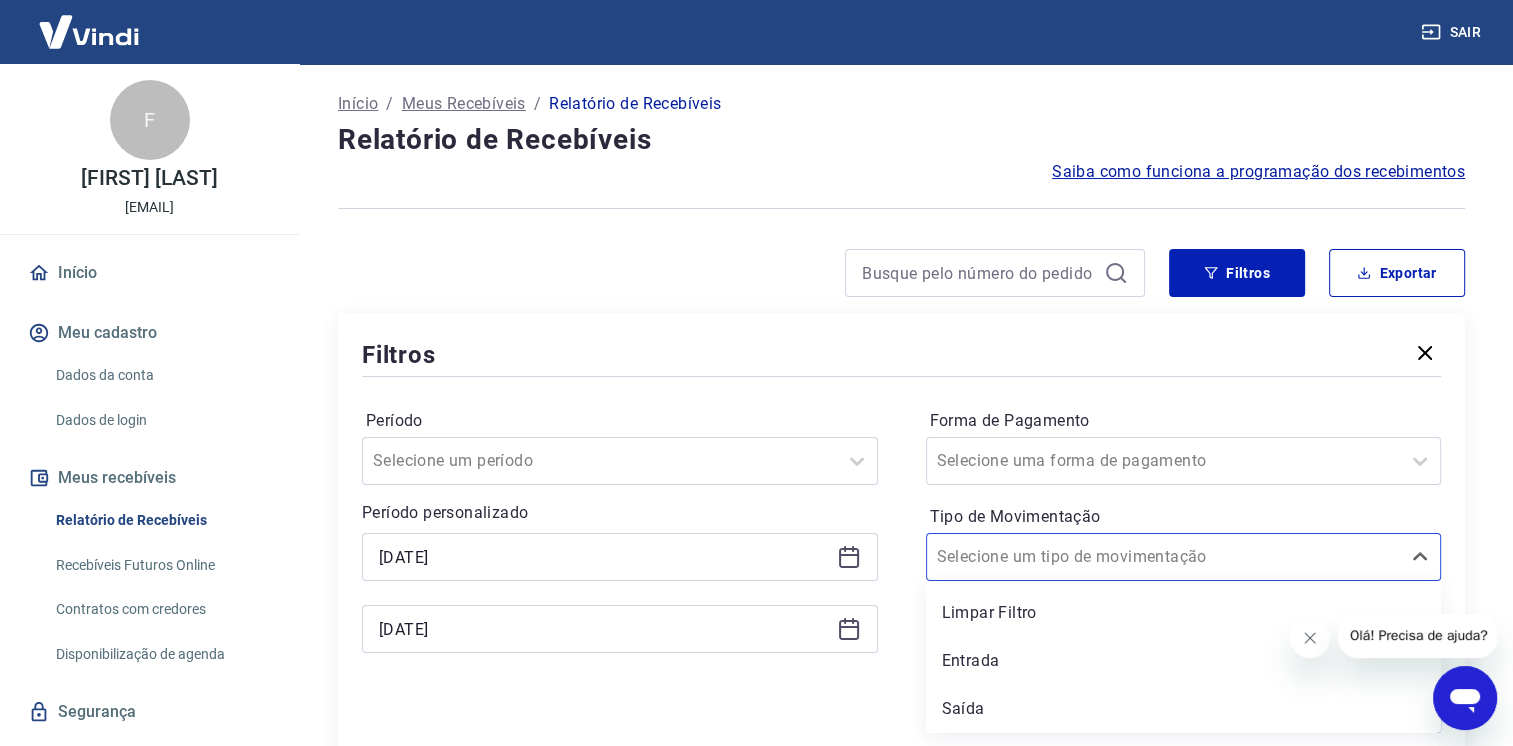 drag, startPoint x: 1031, startPoint y: 653, endPoint x: 1351, endPoint y: 690, distance: 322.13196 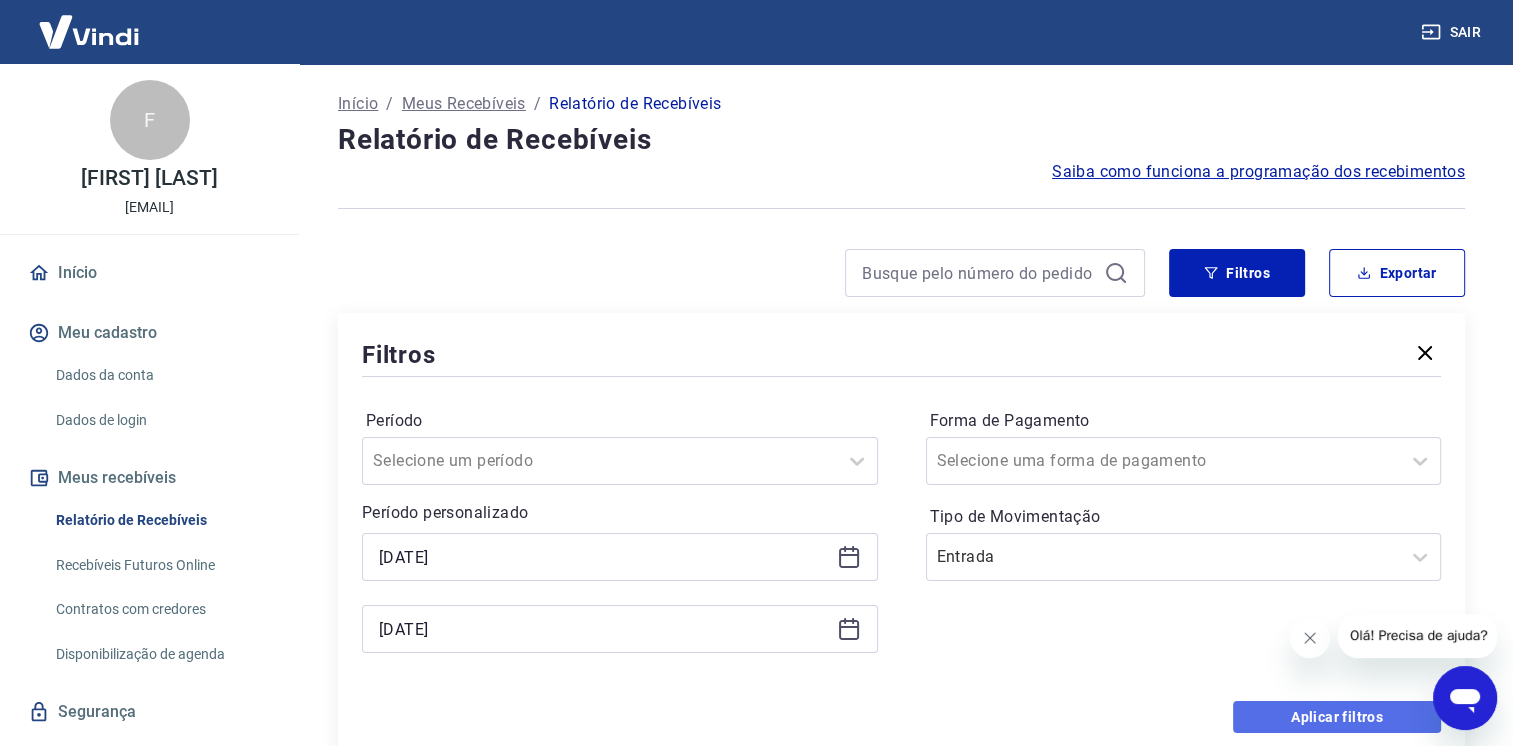 click on "Aplicar filtros" at bounding box center [1337, 717] 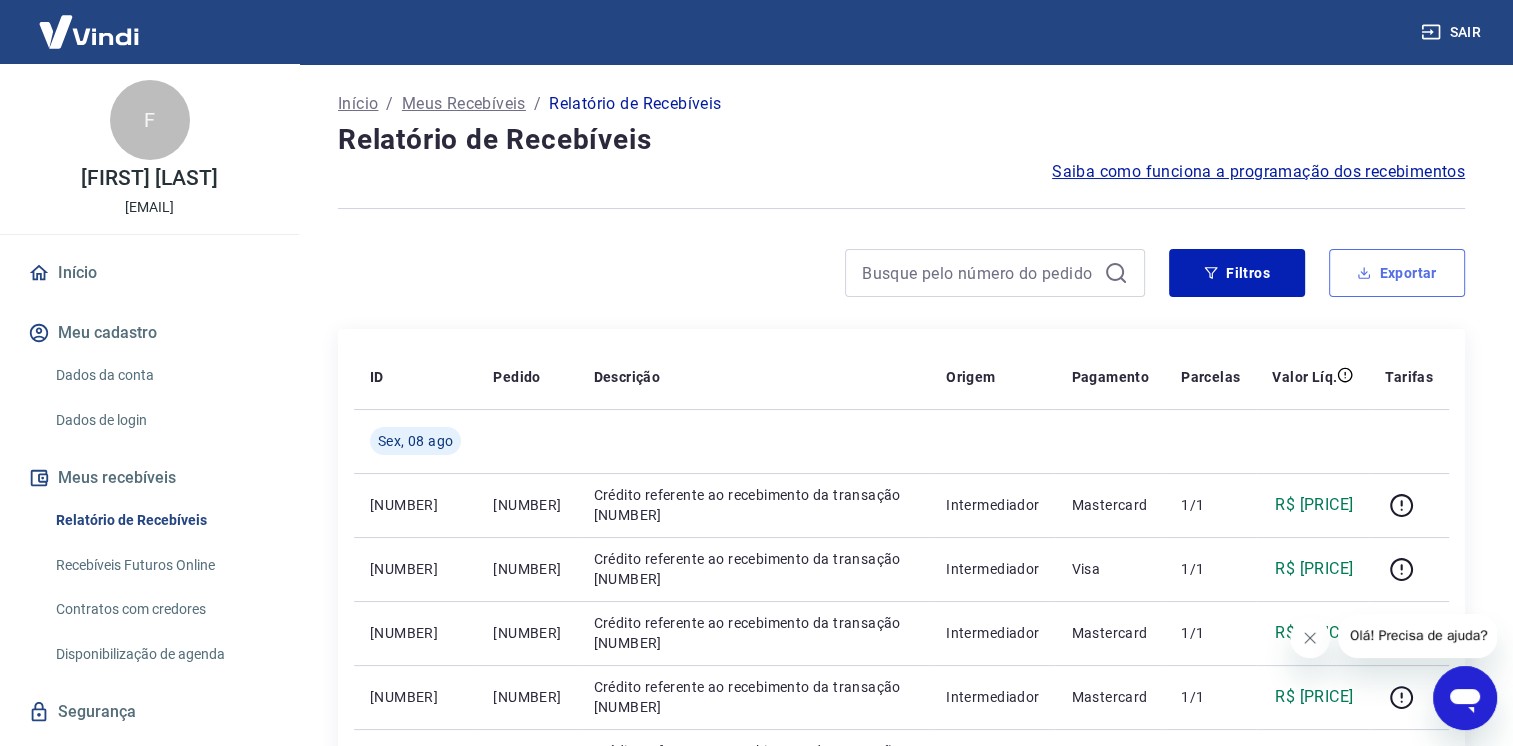 click on "Exportar" at bounding box center (1397, 273) 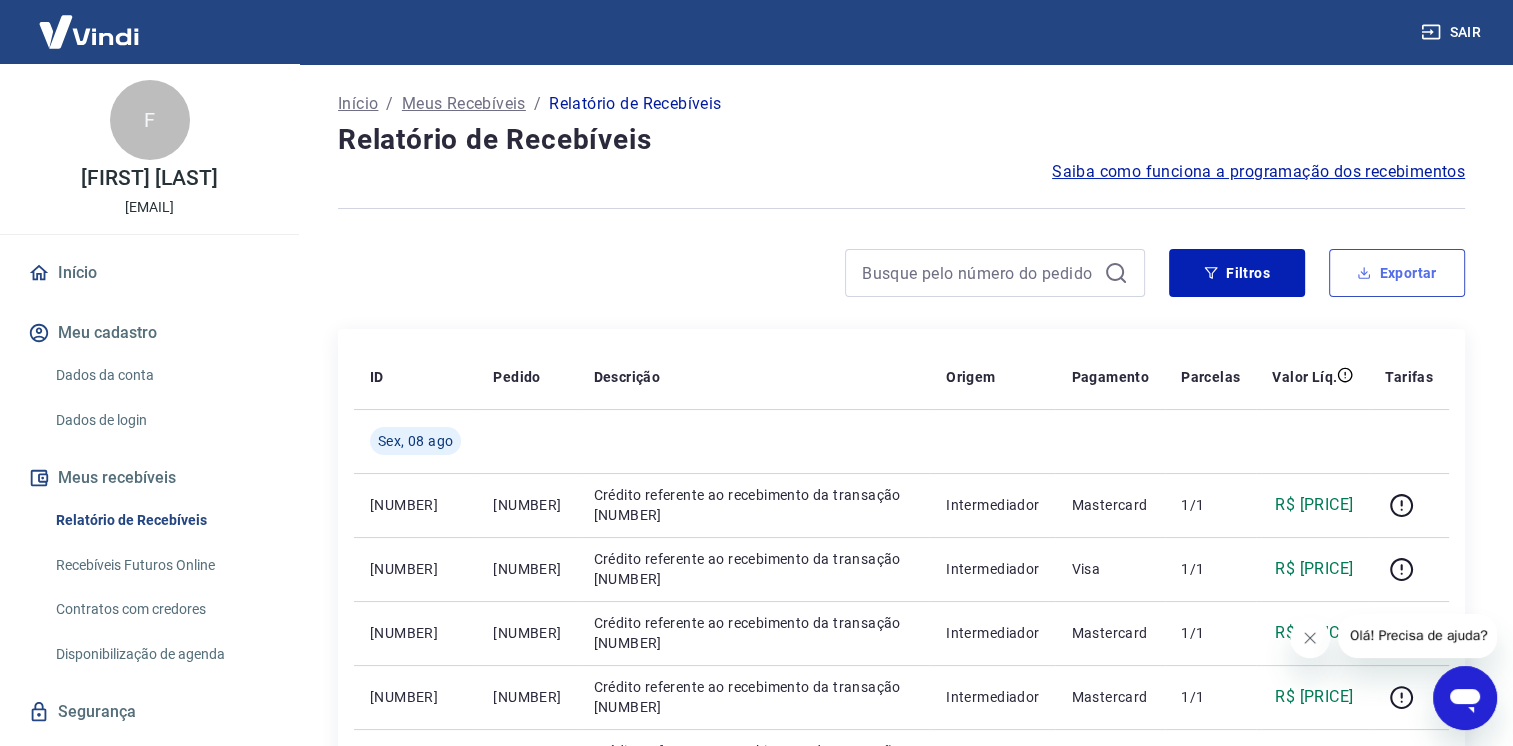 type on "[DATE]" 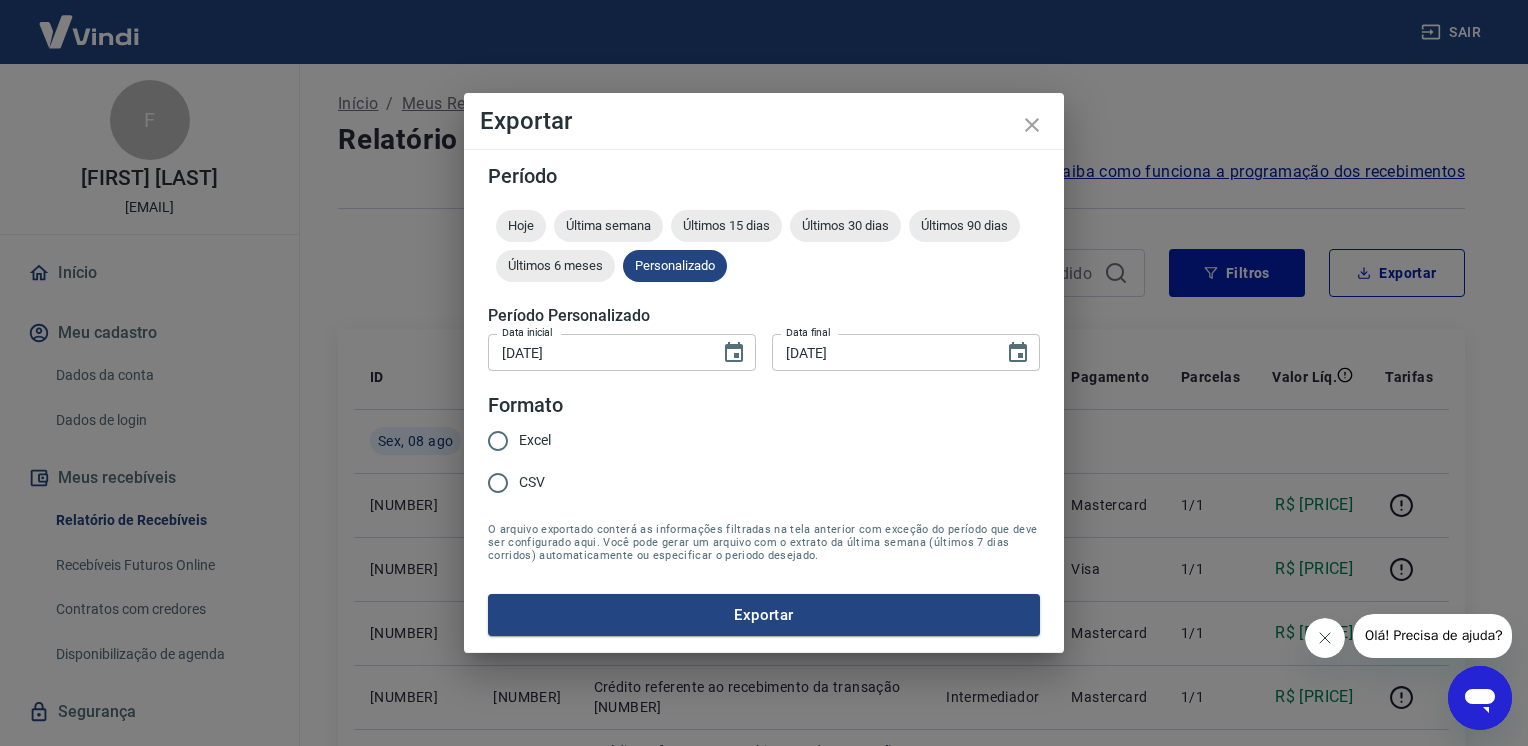 click on "Excel" at bounding box center [514, 441] 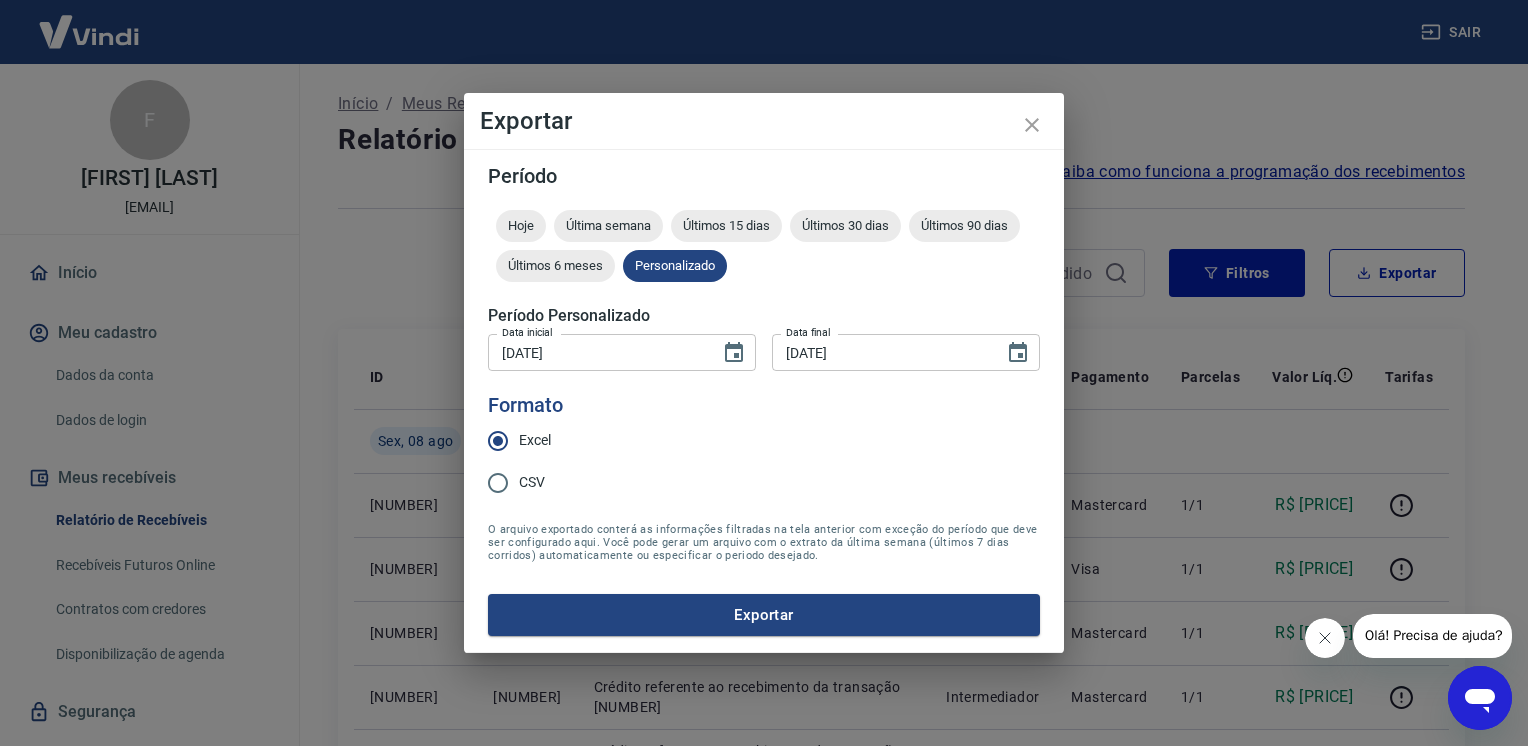 drag, startPoint x: 545, startPoint y: 431, endPoint x: 557, endPoint y: 449, distance: 21.633308 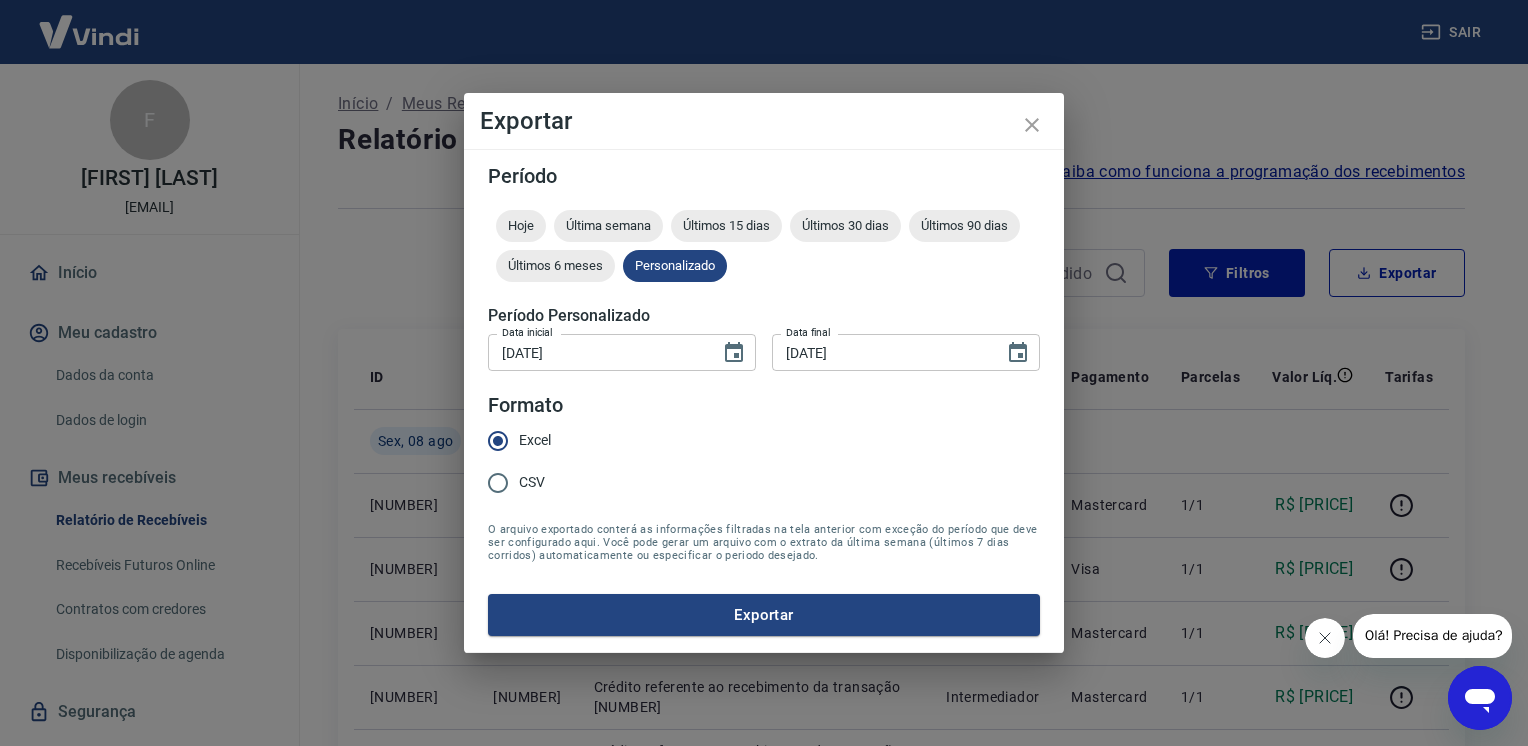 click on "Exportar   Período   Hoje Última semana Últimos 15 dias Últimos 30 dias Últimos 90 dias Últimos 6 meses Personalizado Período Personalizado Data inicial 08/08/2025 Data inicial Data final 08/08/2025 Data final Formato Excel CSV O arquivo exportado conterá as informações filtradas na tela anterior com exceção do período que deve ser configurado aqui. Você pode gerar um arquivo com o extrato da última semana (últimos 7 dias corridos) automaticamente ou especificar o periodo desejado. Exportar" at bounding box center [764, 373] 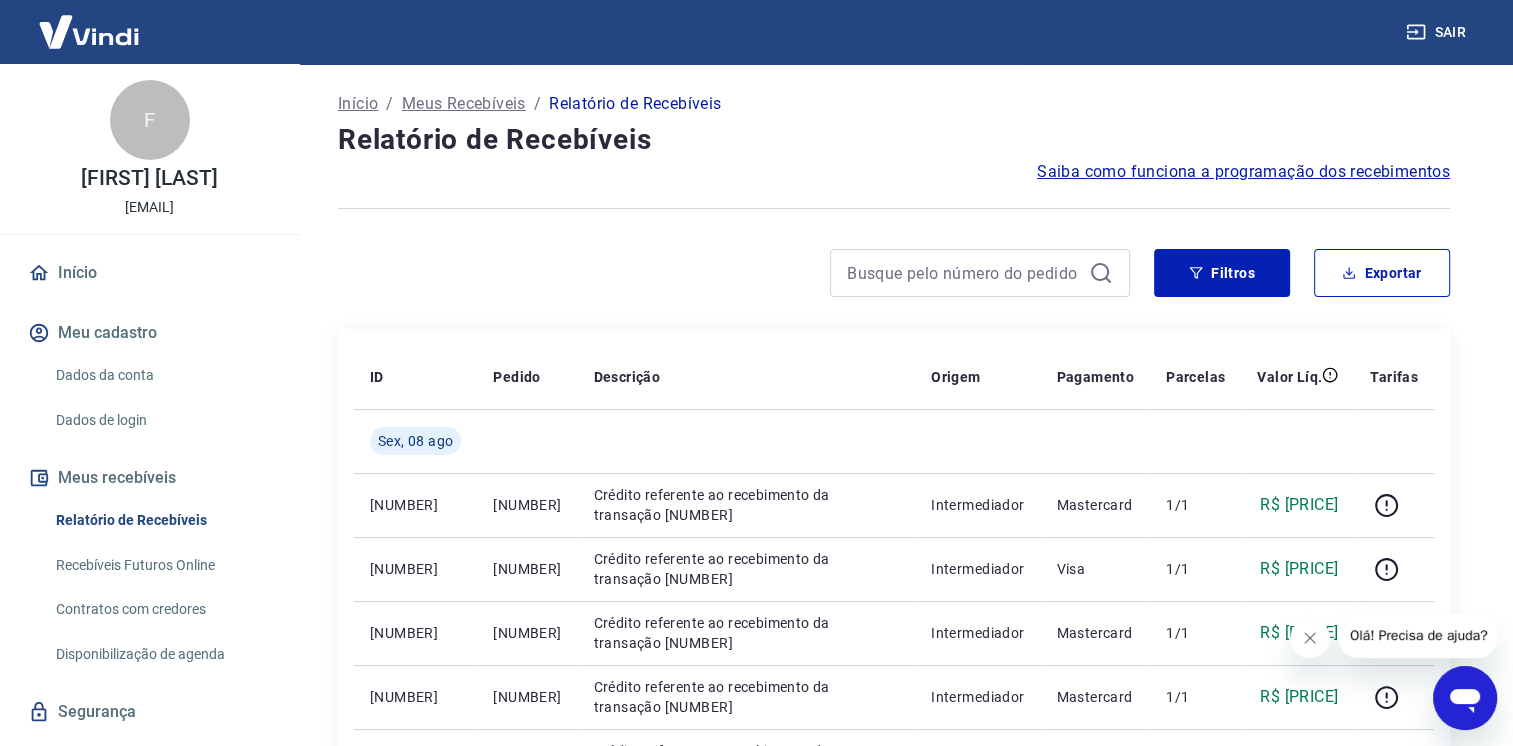 click on "Sair F FERNANDO DE ALMEIDA MARTINS movimentoeden@hotmail.com Início Meu cadastro Dados da conta Dados de login Meus recebíveis Relatório de Recebíveis Recebíveis Futuros Online Contratos com credores Disponibilização de agenda Segurança Fale conosco Início / Meus Recebíveis / Relatório de Recebíveis Relatório de Recebíveis Saiba como funciona a programação dos recebimentos Saiba como funciona a programação dos recebimentos Filtros Exportar ID Pedido Descrição Origem Pagamento Parcelas Valor Líq. Tarifas Sex, 08 ago 219858102 751568579 Crédito referente ao recebimento da transação 219858102 Intermediador Mastercard 1/1 R$ 126,15 219811224 751472942 Crédito referente ao recebimento da transação 219811224 Intermediador Visa 1/1 R$ 106,73 219812703 751475946 Crédito referente ao recebimento da transação 219812703 Intermediador Mastercard 1/1 R$ 116,44 219812371 751475232 Crédito referente ao recebimento da transação 219812371 Intermediador Mastercard 1/1 R$ 116,44 219812632 1" at bounding box center (756, 373) 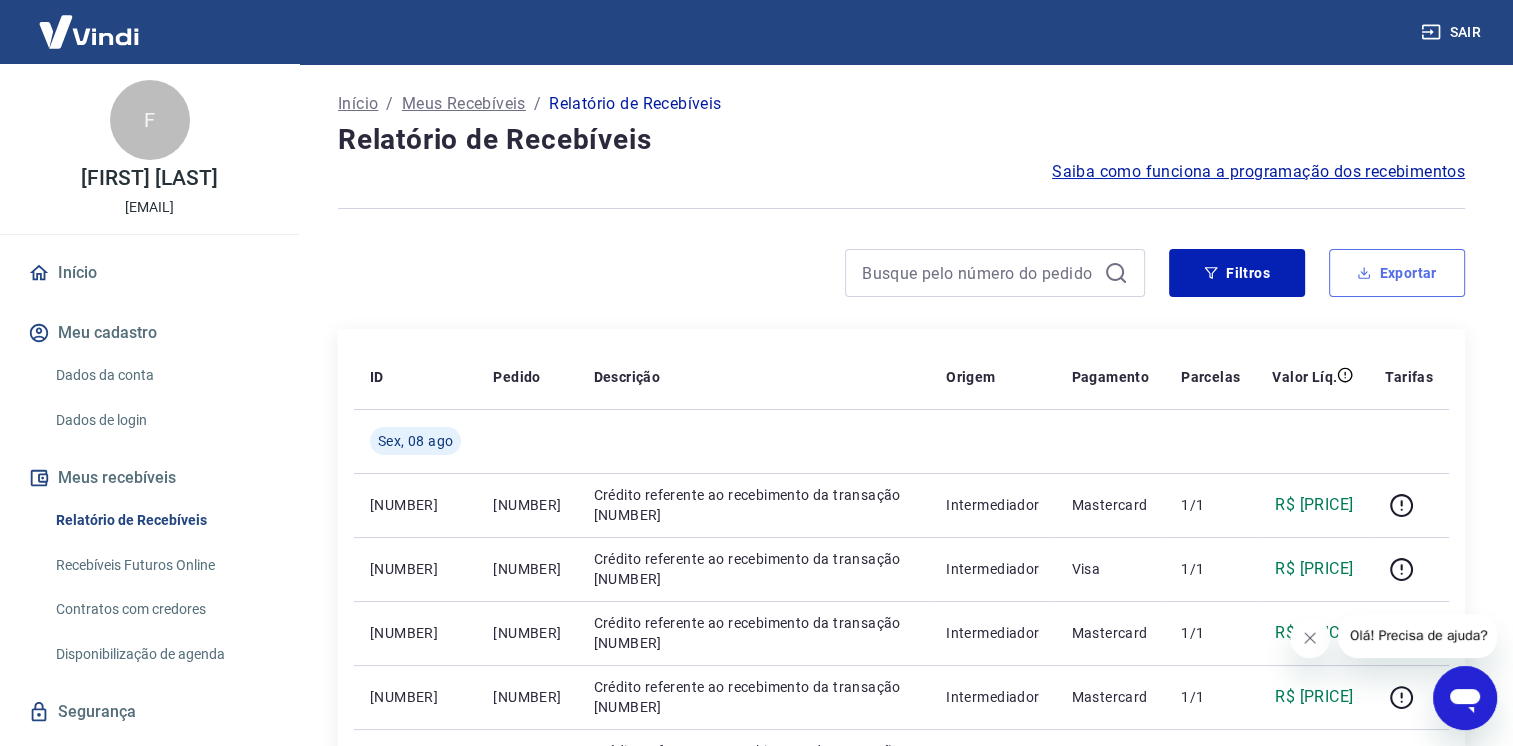click on "Exportar" at bounding box center (1397, 273) 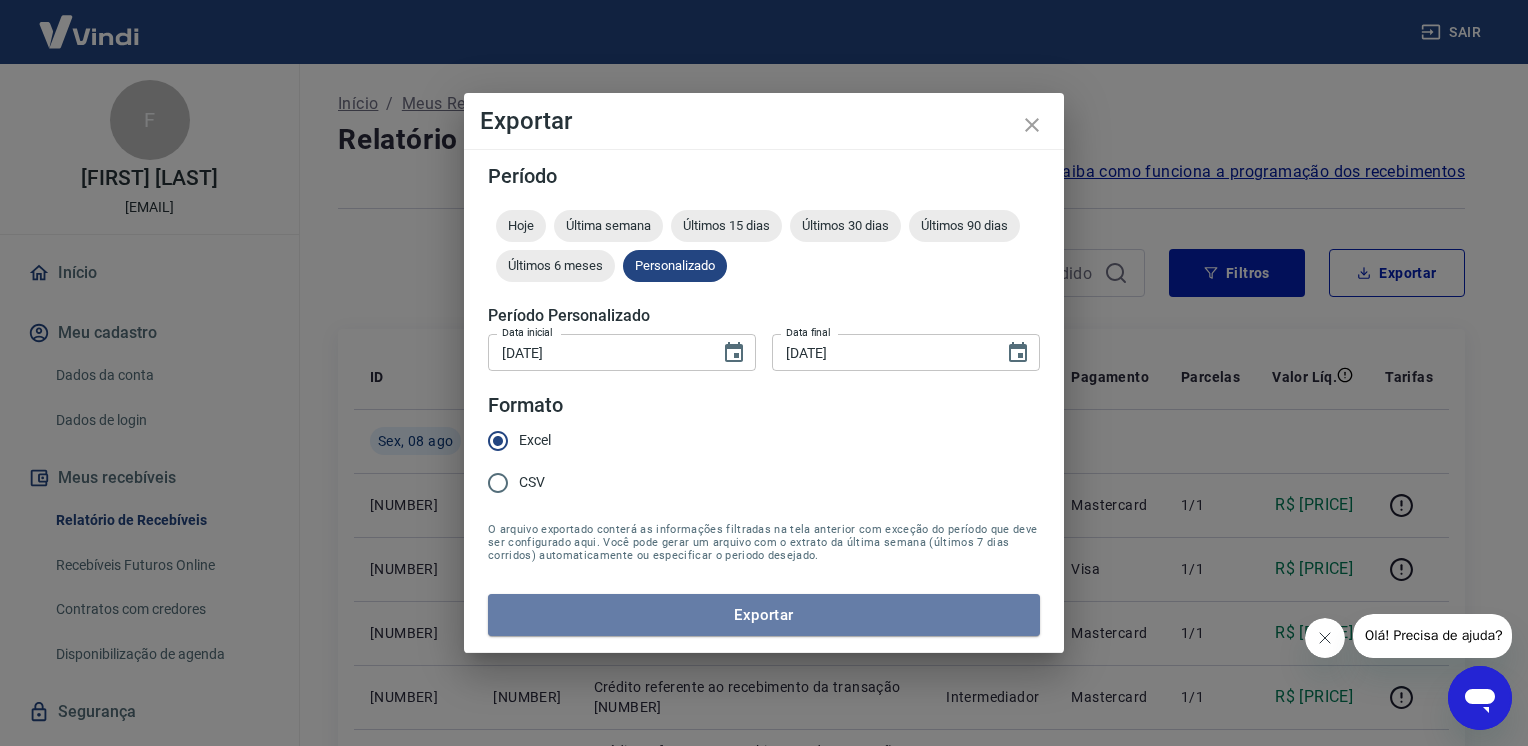click on "Exportar" at bounding box center (764, 615) 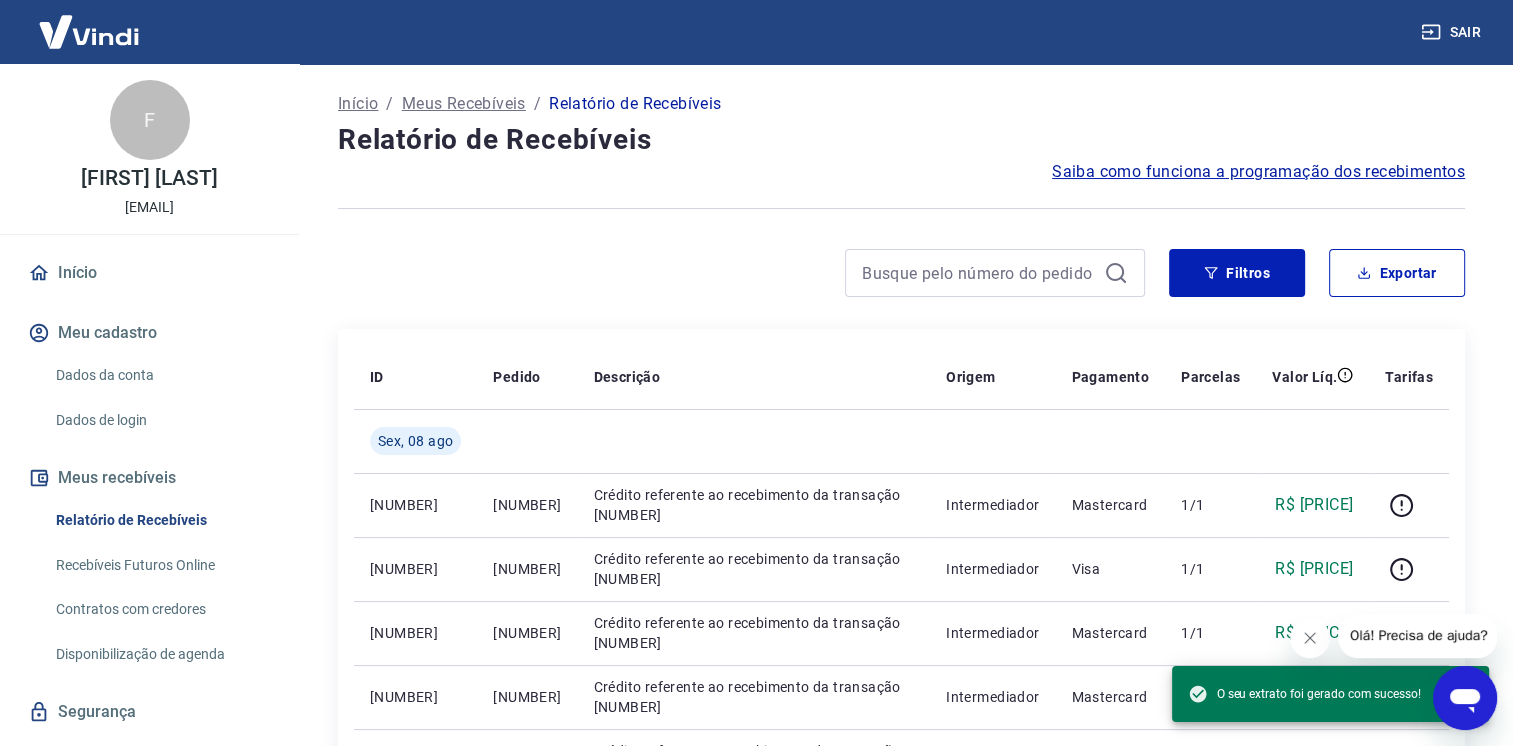 click at bounding box center (901, 208) 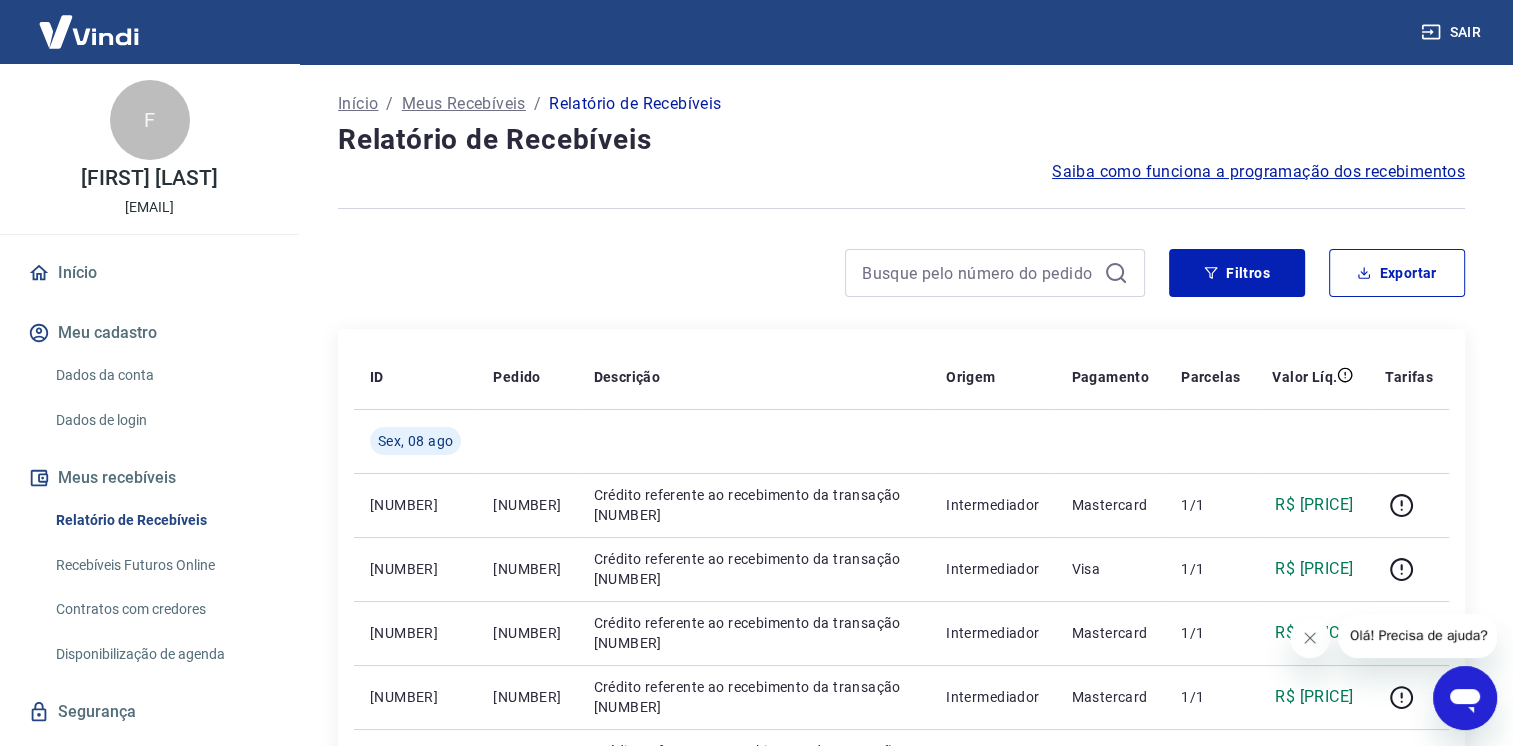 click on "Sair" at bounding box center (1453, 32) 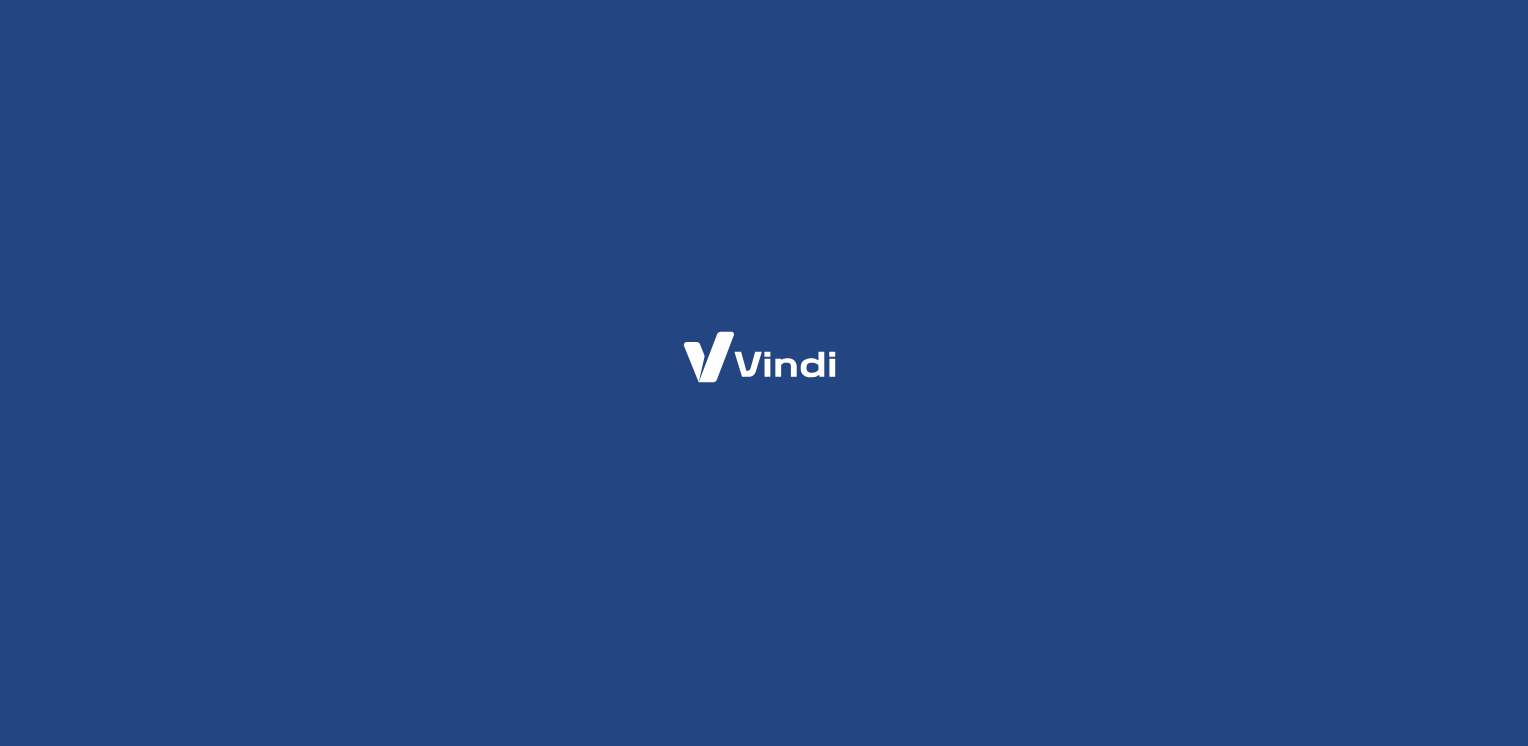 scroll, scrollTop: 0, scrollLeft: 0, axis: both 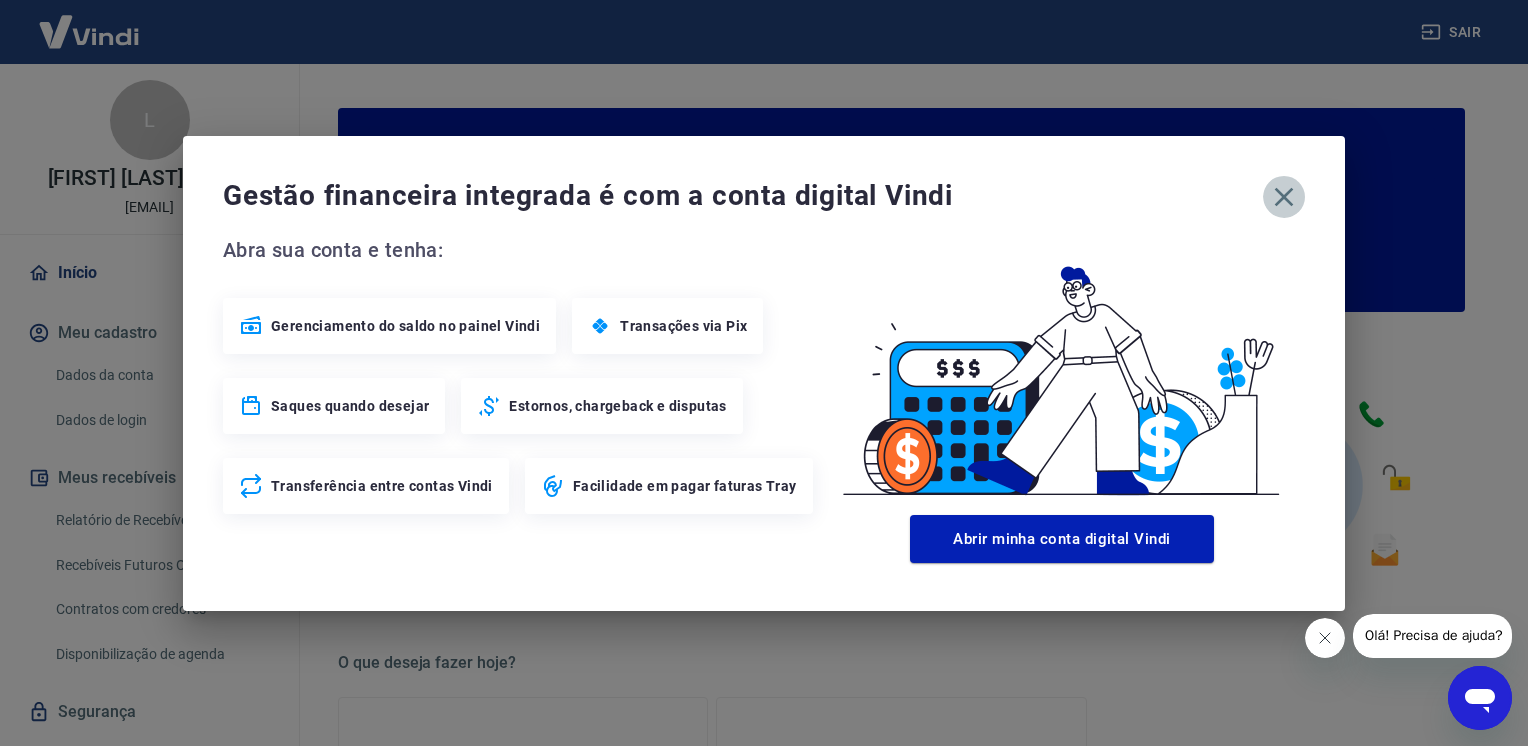 click 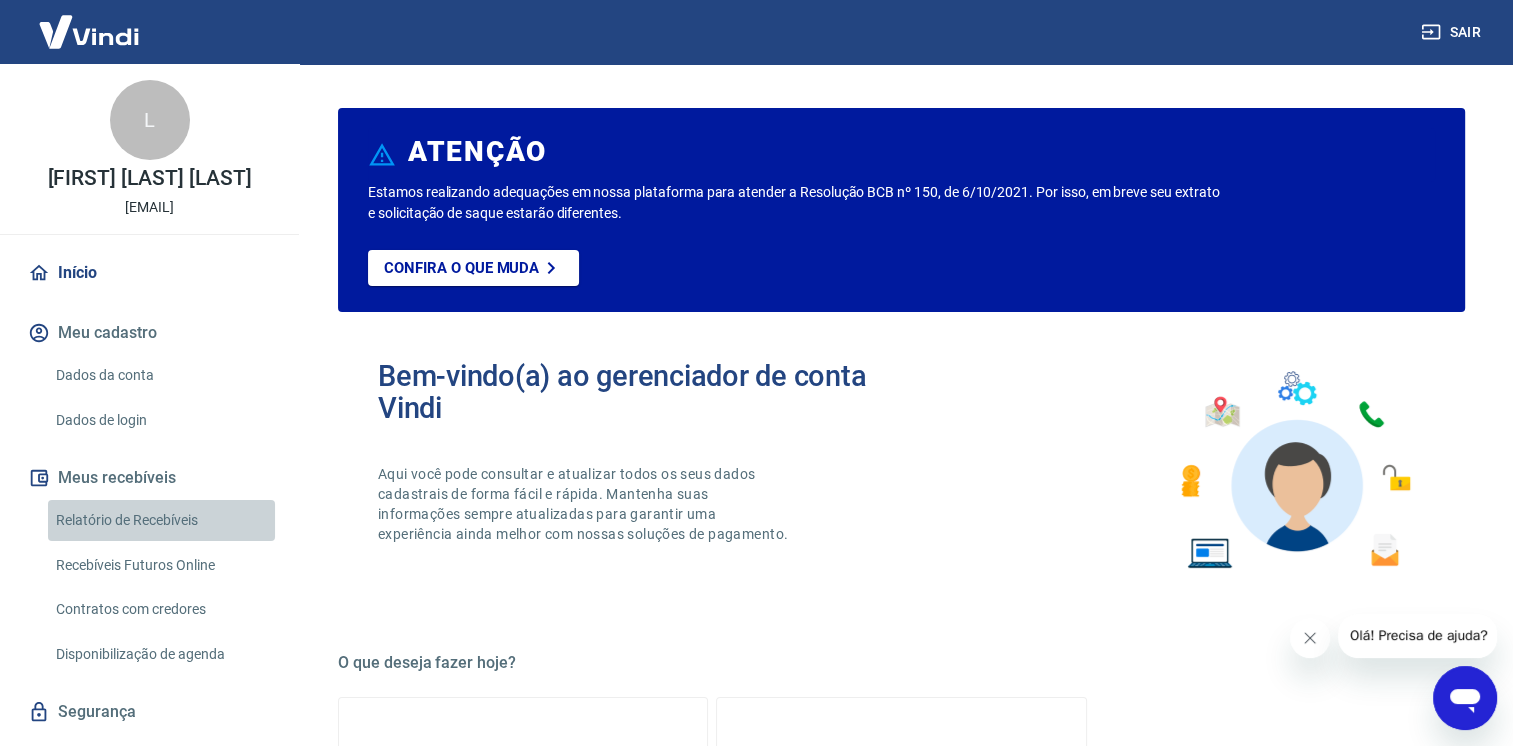 click on "Relatório de Recebíveis" at bounding box center [161, 520] 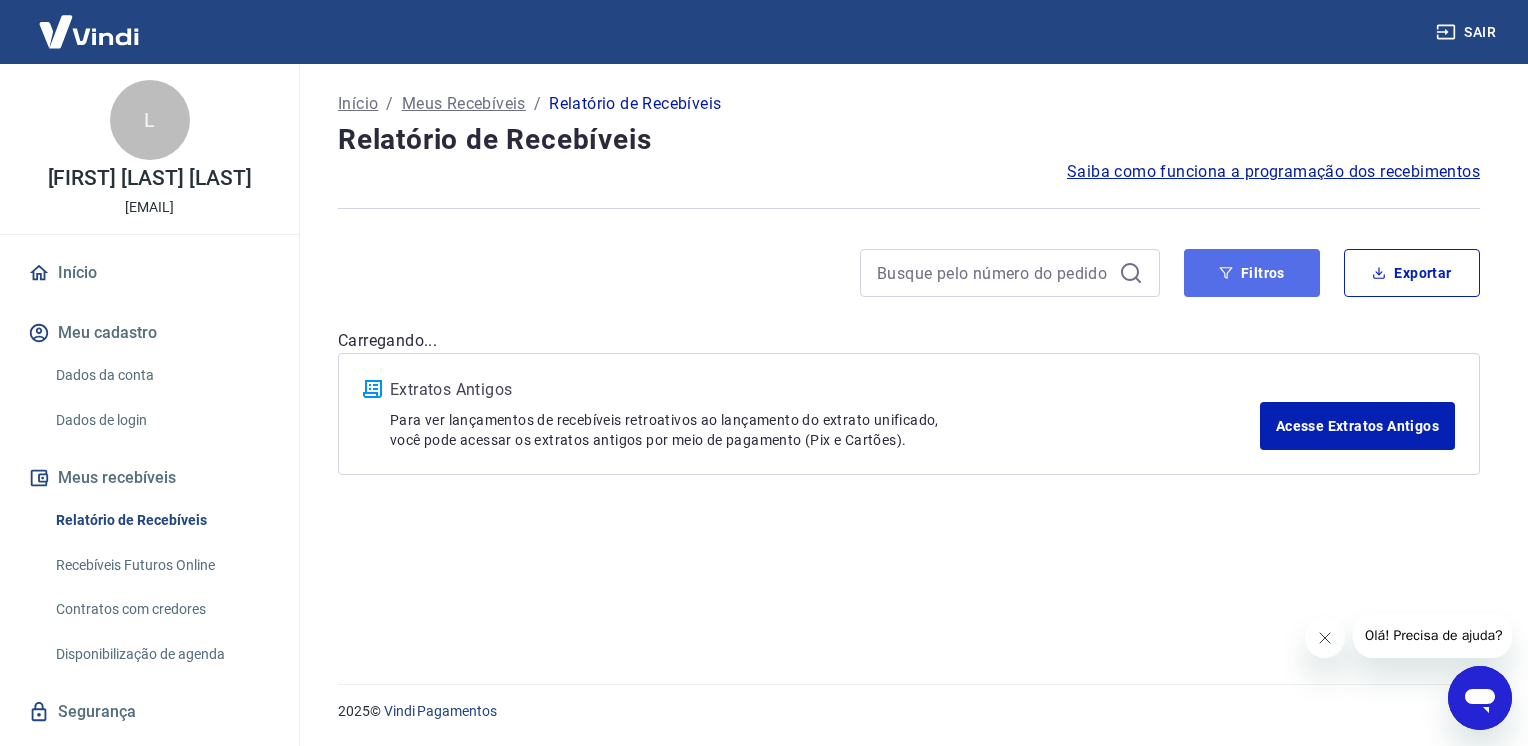 click on "Filtros" at bounding box center [1252, 273] 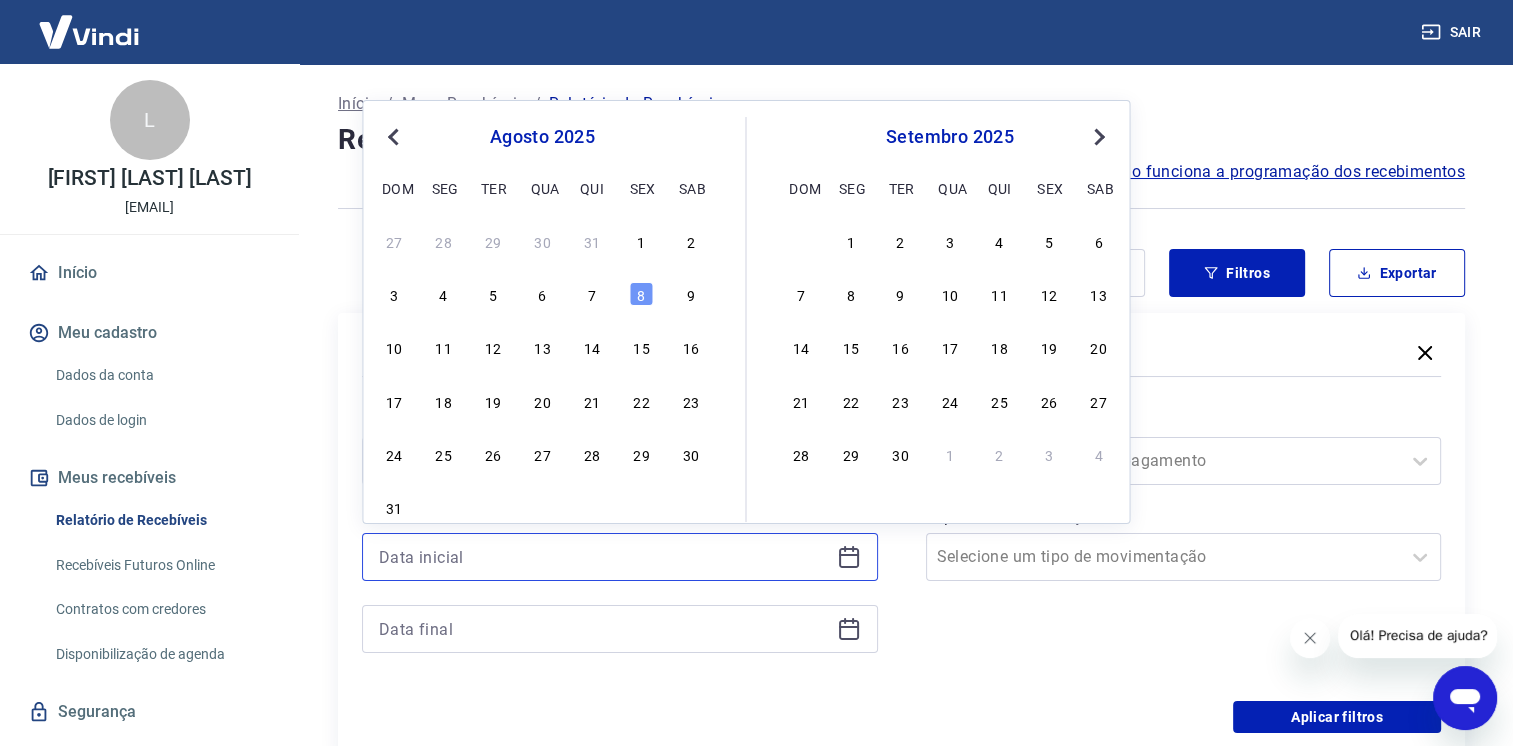 drag, startPoint x: 526, startPoint y: 543, endPoint x: 538, endPoint y: 548, distance: 13 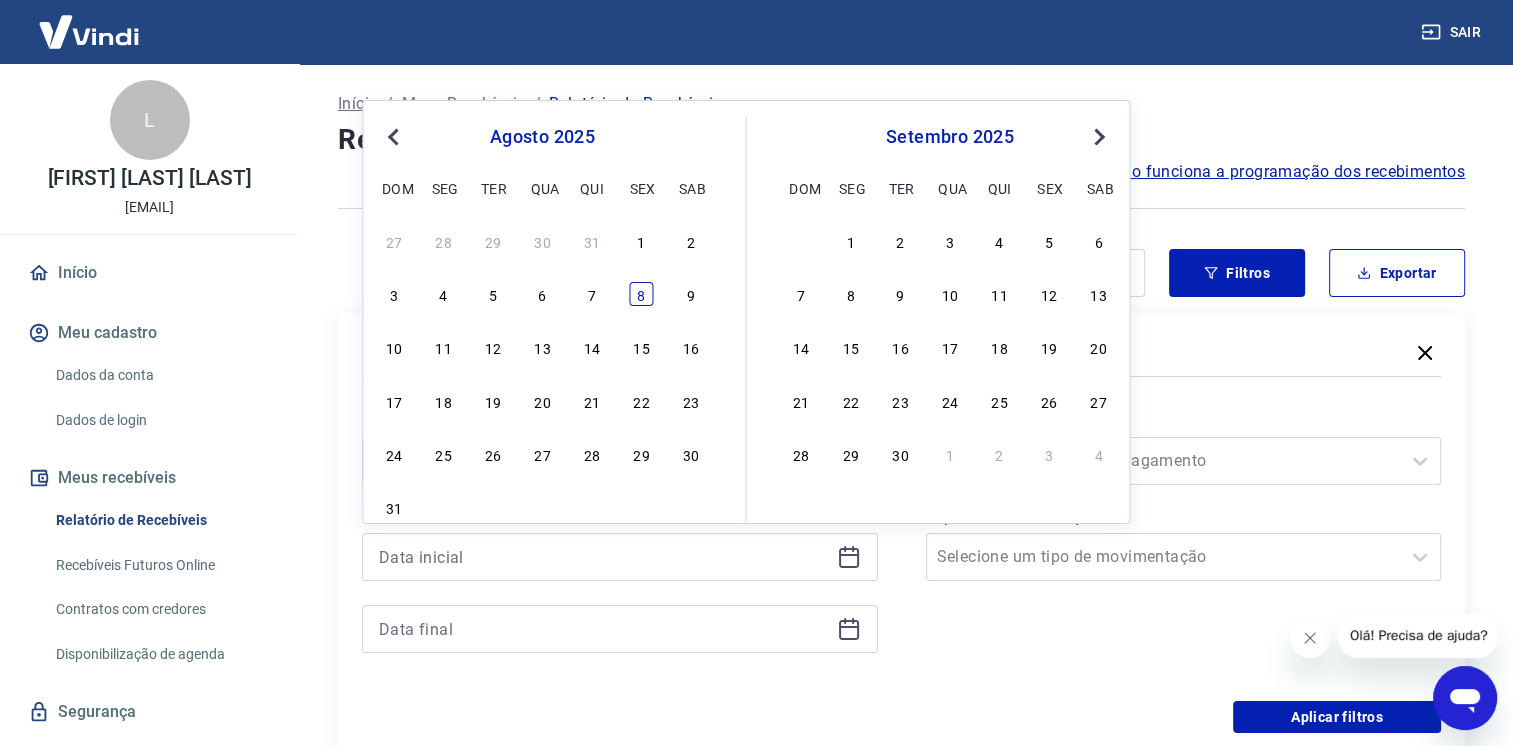 drag, startPoint x: 645, startPoint y: 296, endPoint x: 670, endPoint y: 599, distance: 304.0296 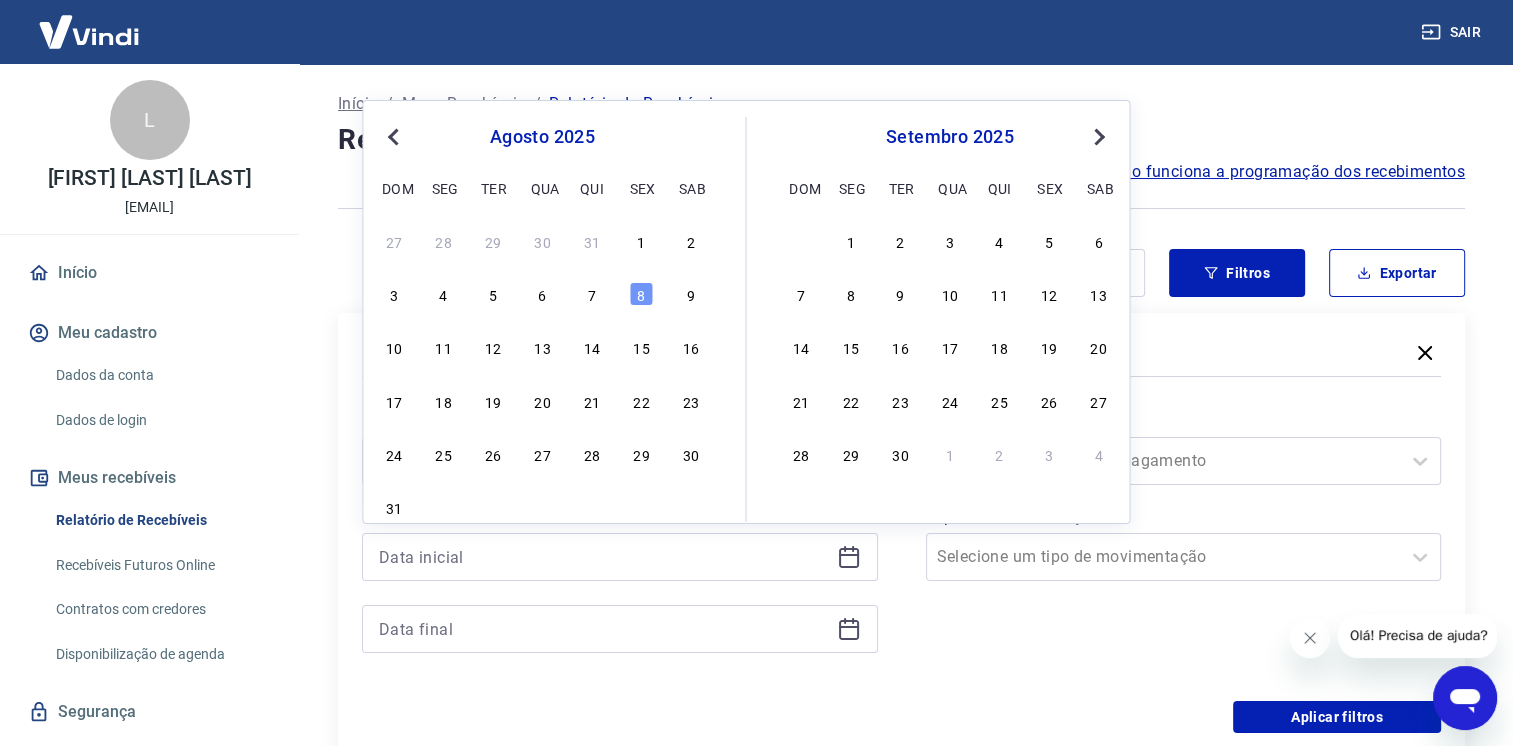 type on "08/08/2025" 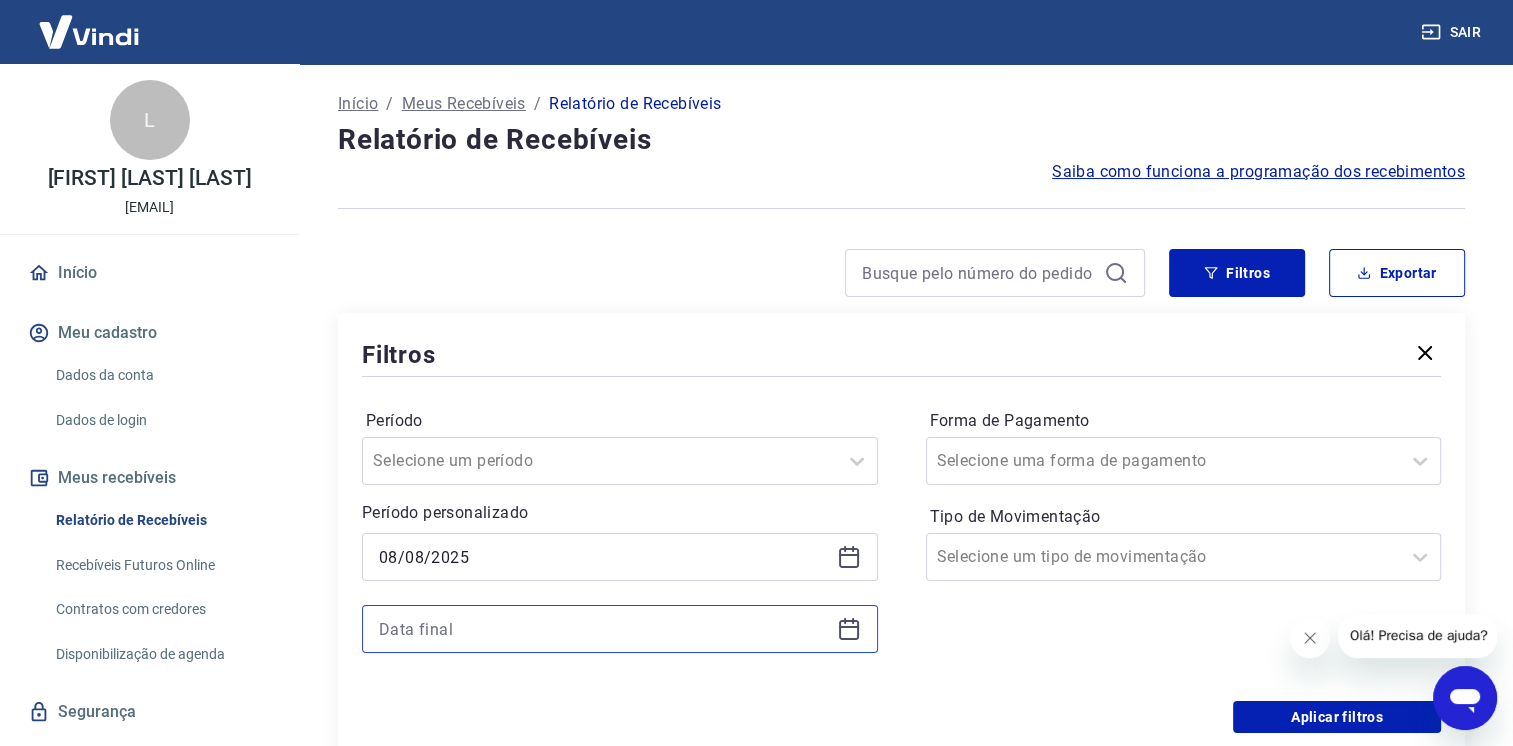 click at bounding box center [604, 629] 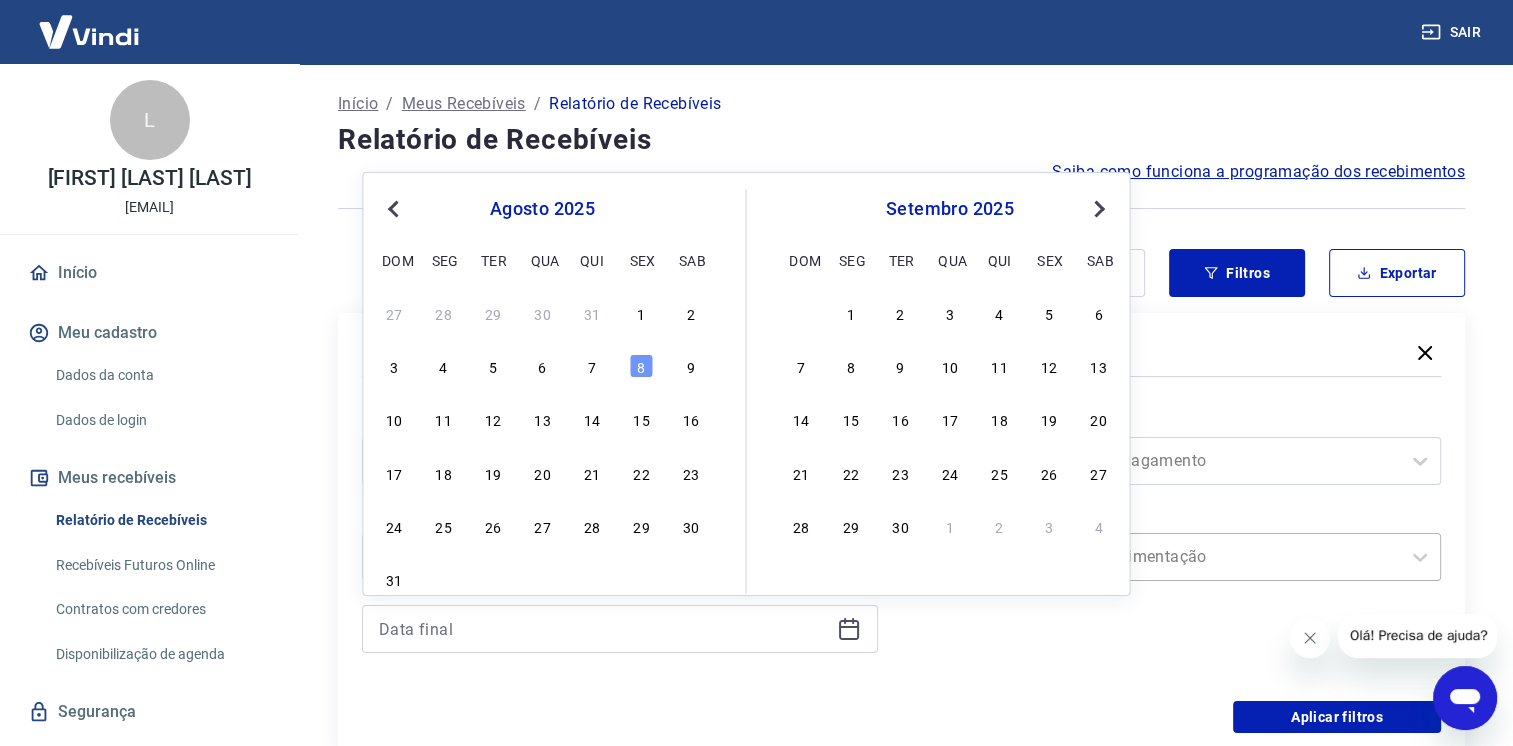drag, startPoint x: 636, startPoint y: 368, endPoint x: 1100, endPoint y: 536, distance: 493.47745 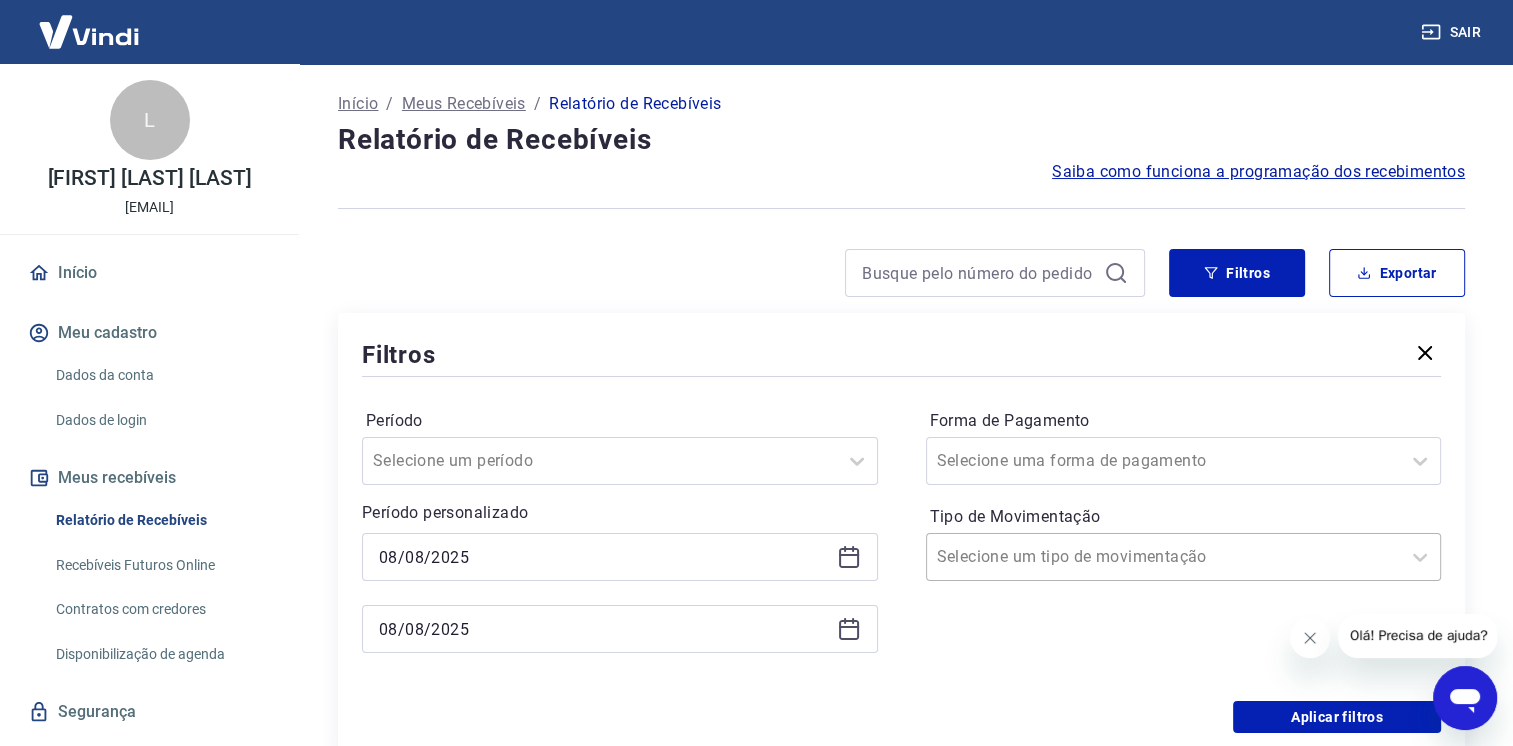 click at bounding box center (1164, 557) 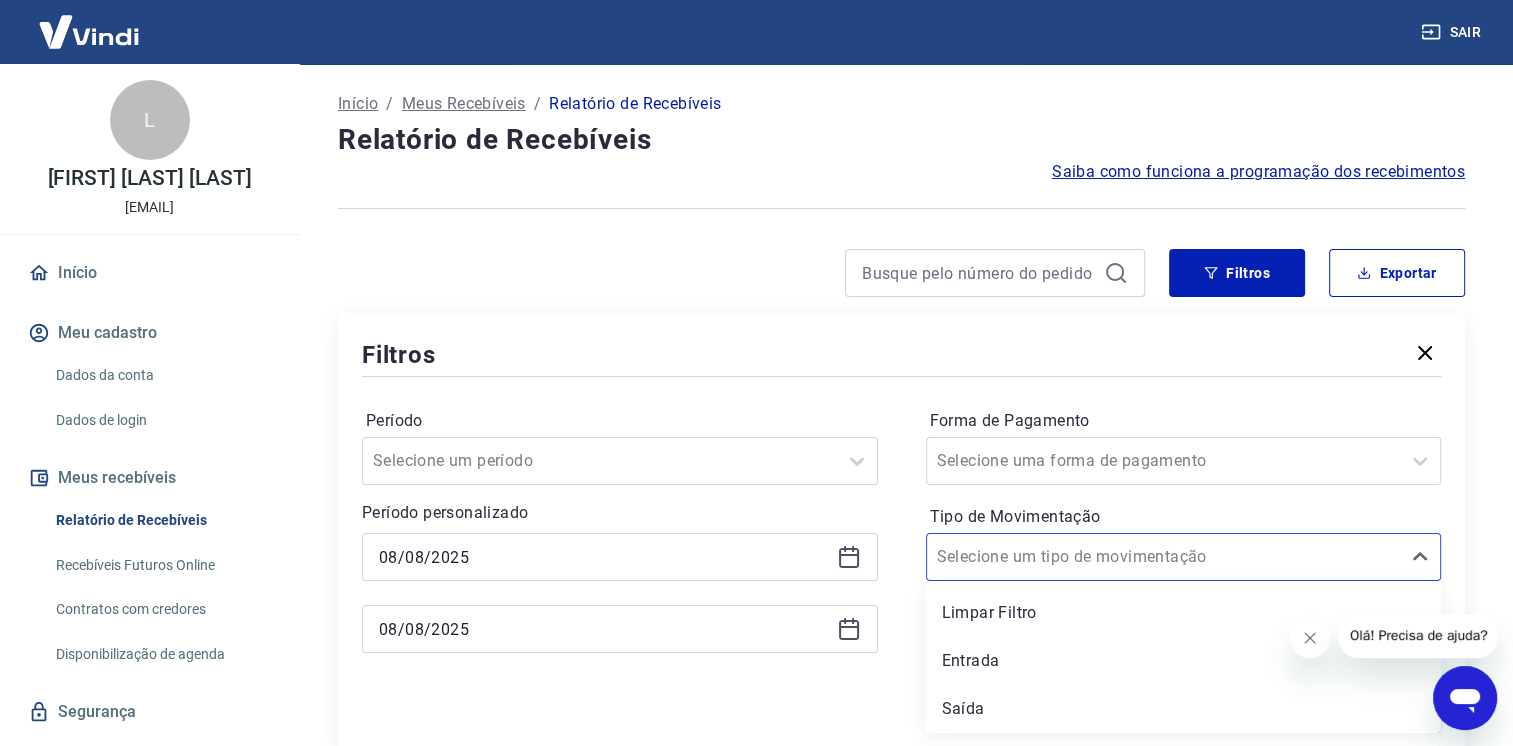 drag, startPoint x: 1071, startPoint y: 644, endPoint x: 1336, endPoint y: 723, distance: 276.52487 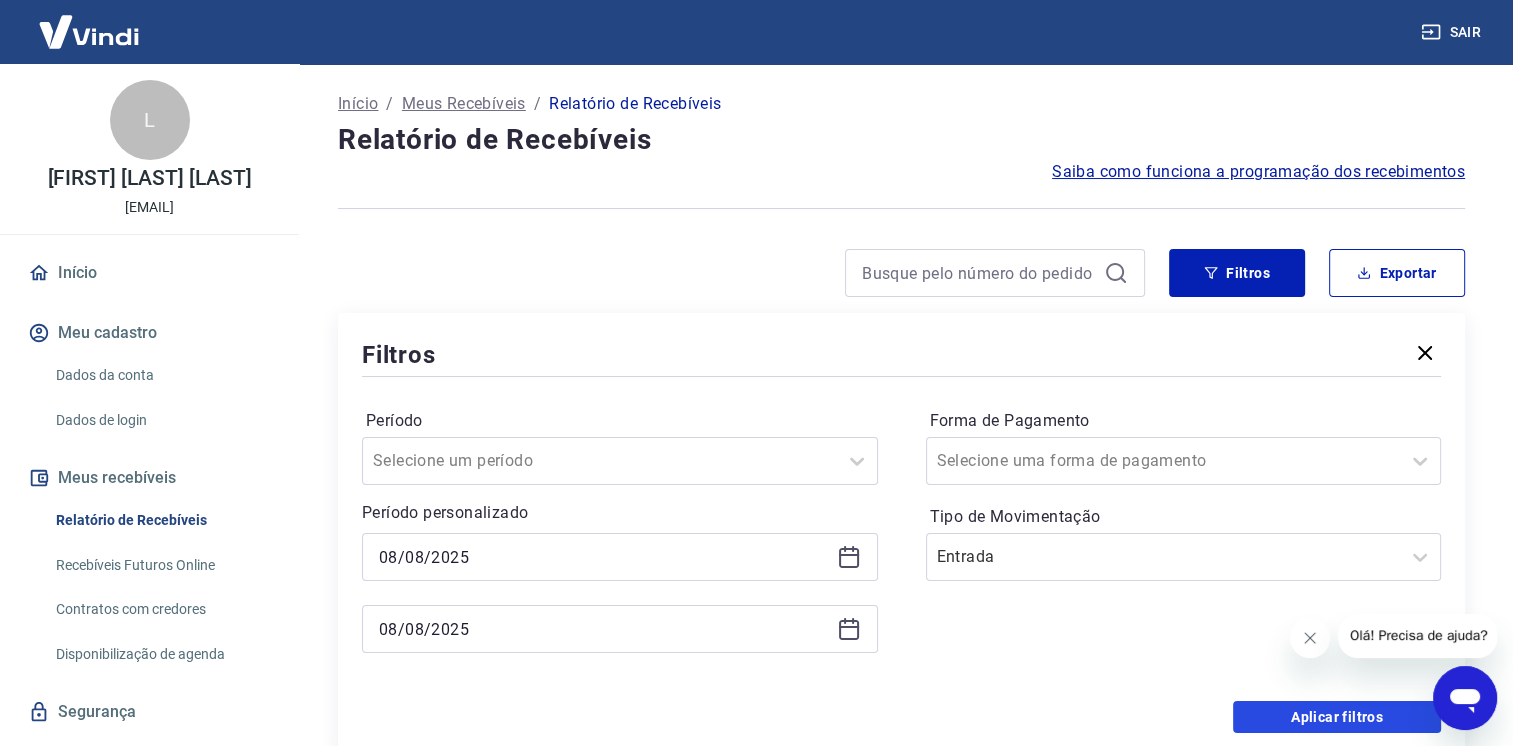 click on "Aplicar filtros" at bounding box center [1337, 717] 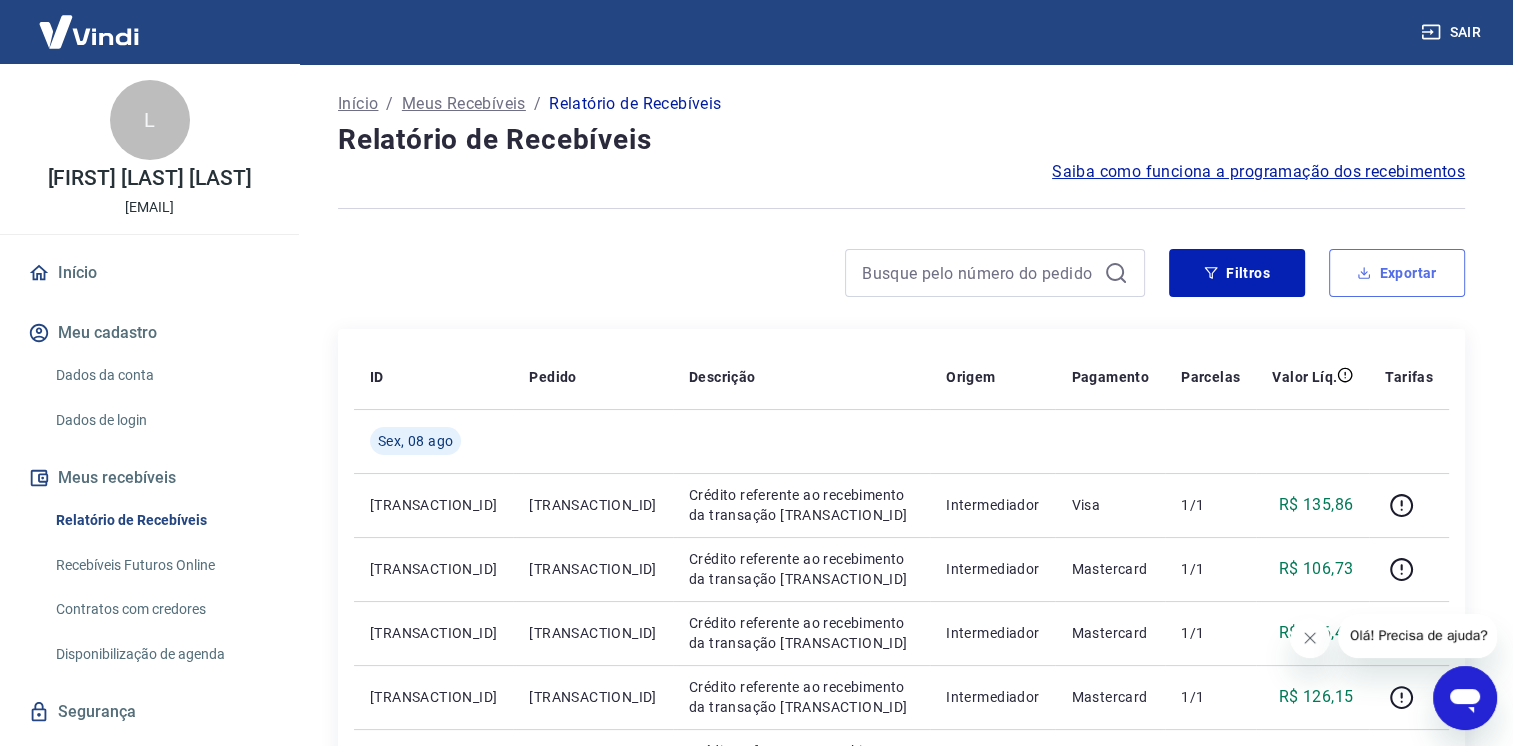 click on "Exportar" at bounding box center (1397, 273) 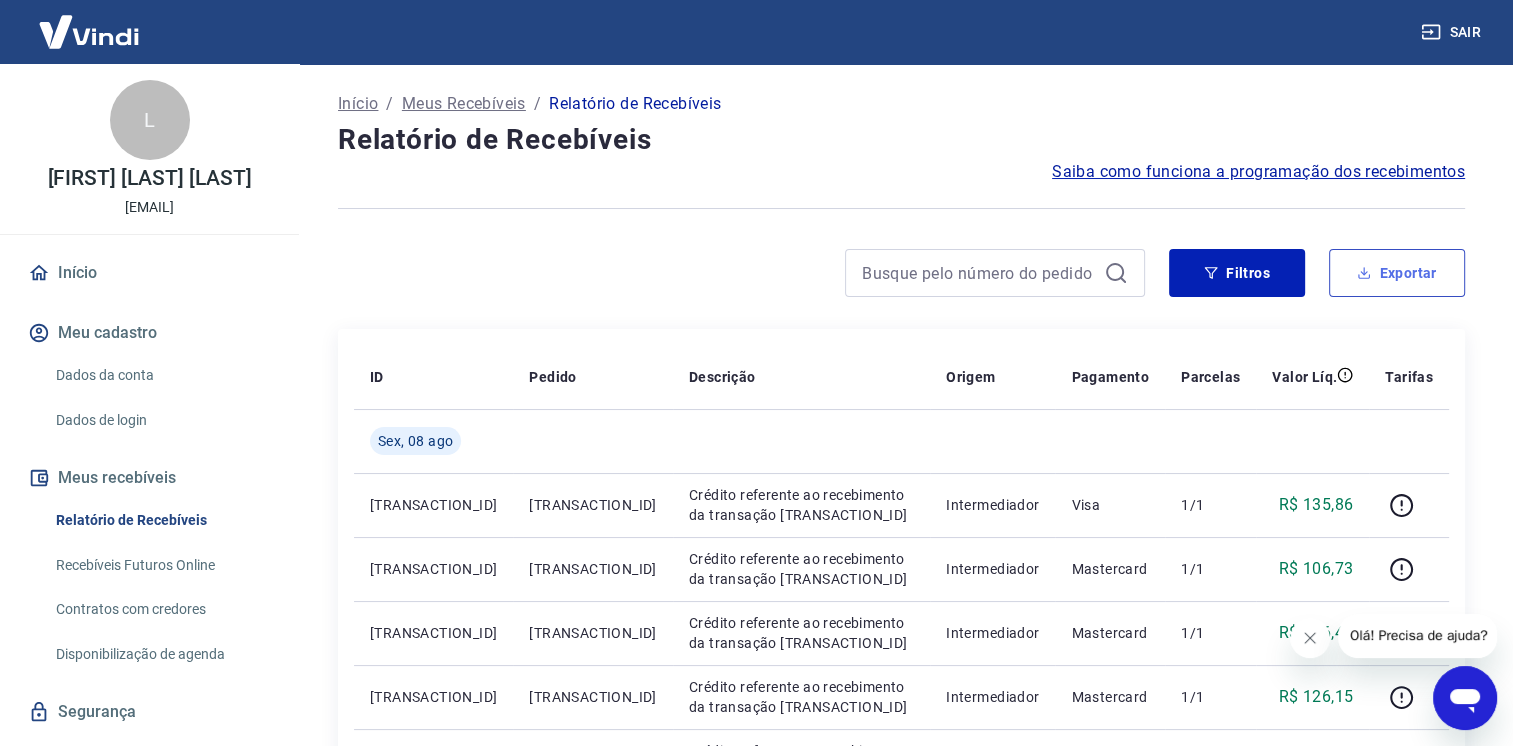 type on "08/08/2025" 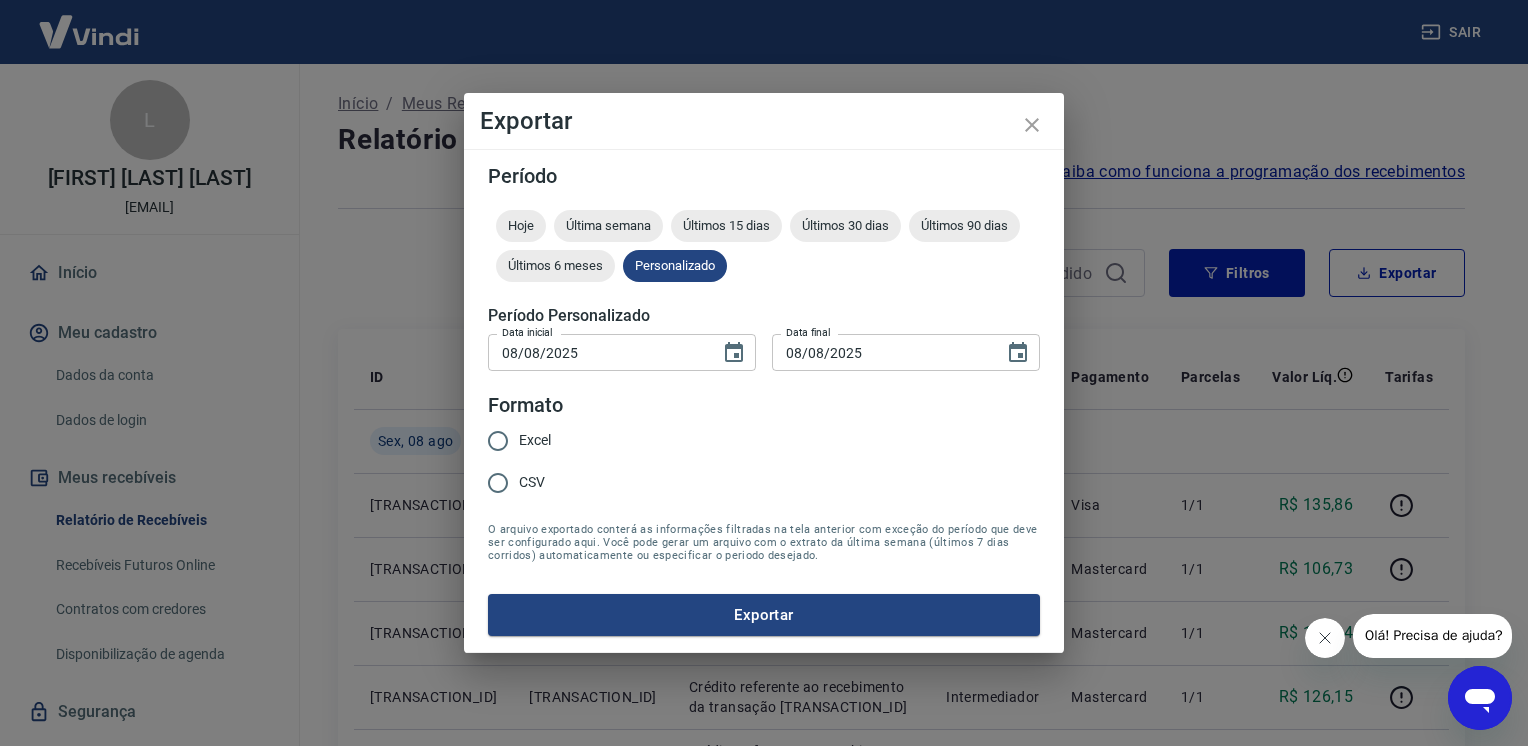 click on "Excel" at bounding box center [535, 440] 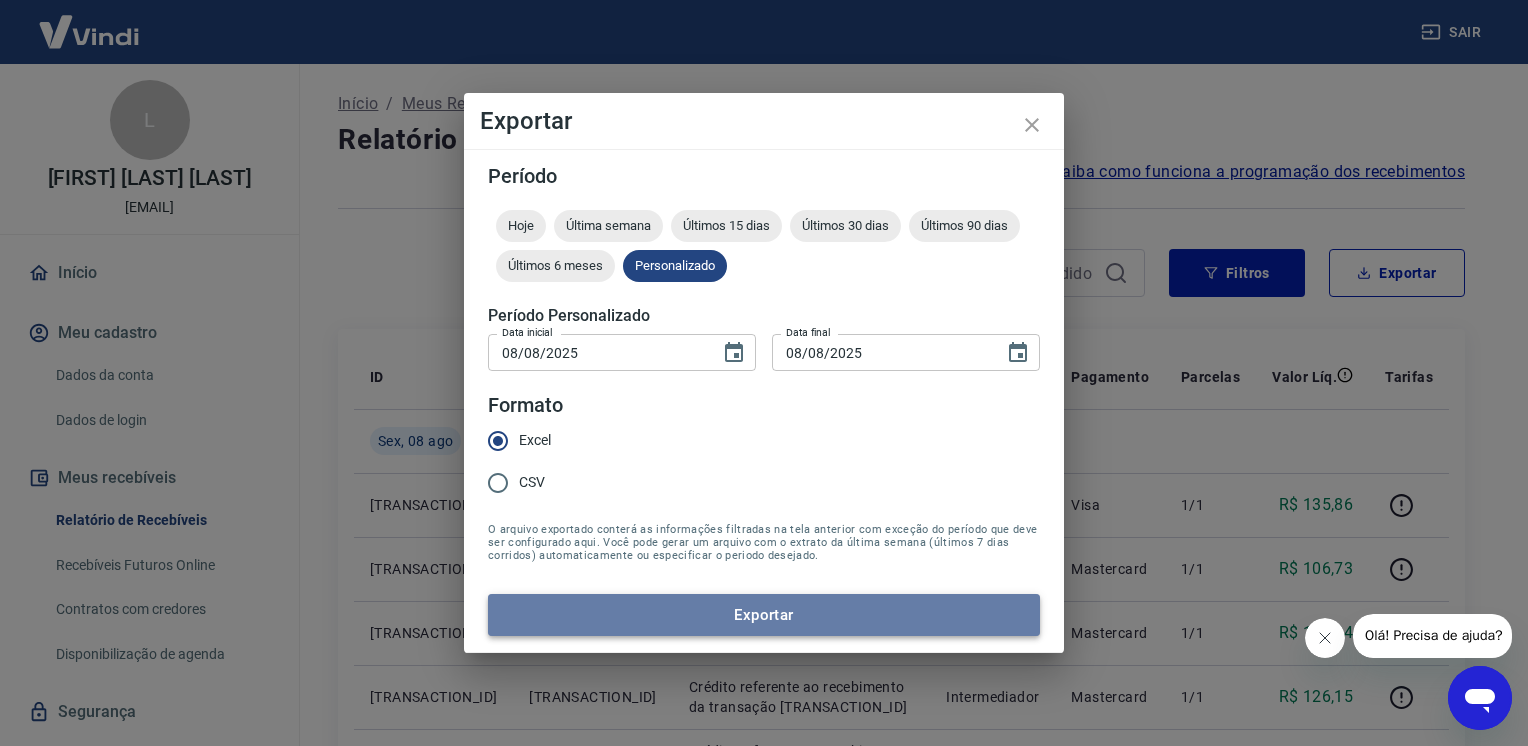 click on "Exportar" at bounding box center (764, 615) 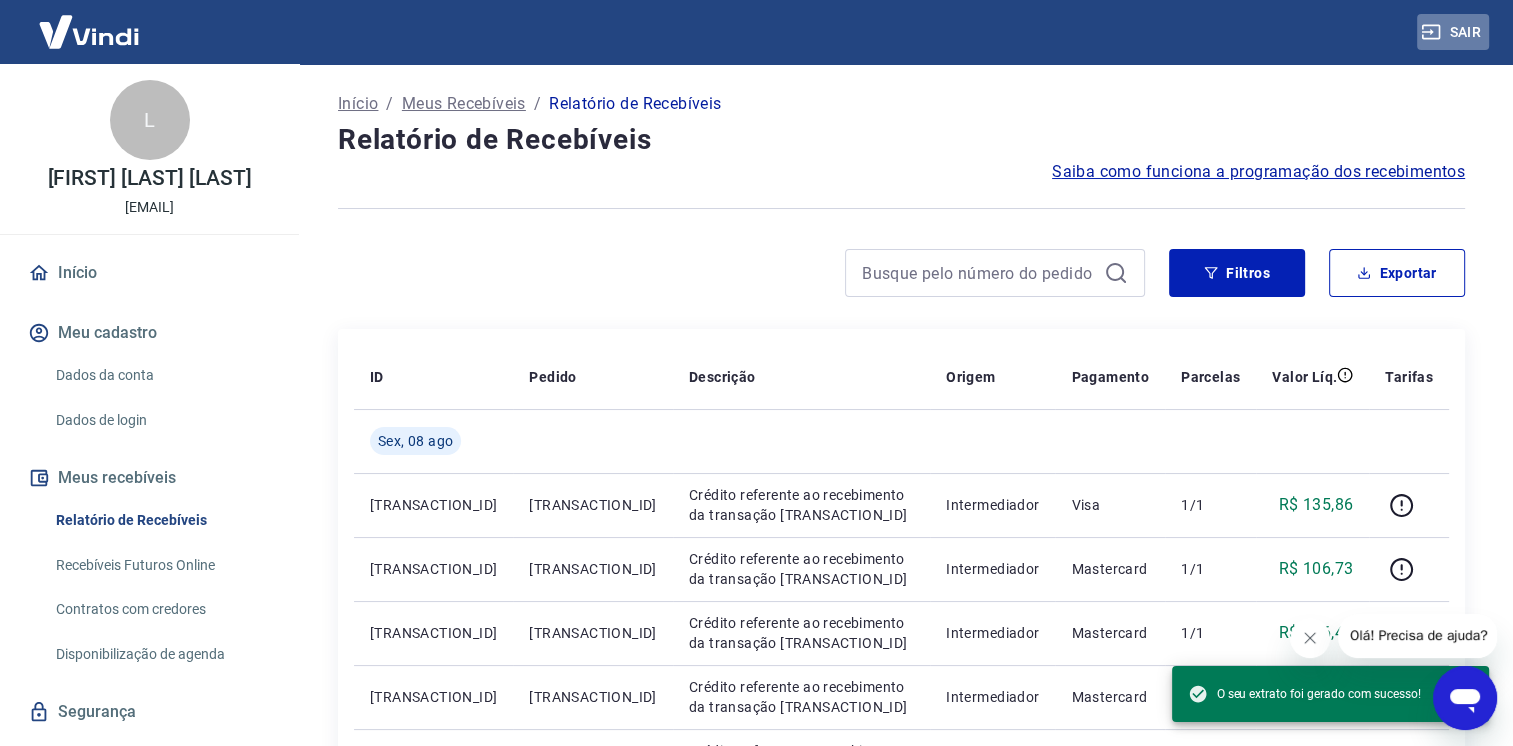 click on "Sair" at bounding box center (1453, 32) 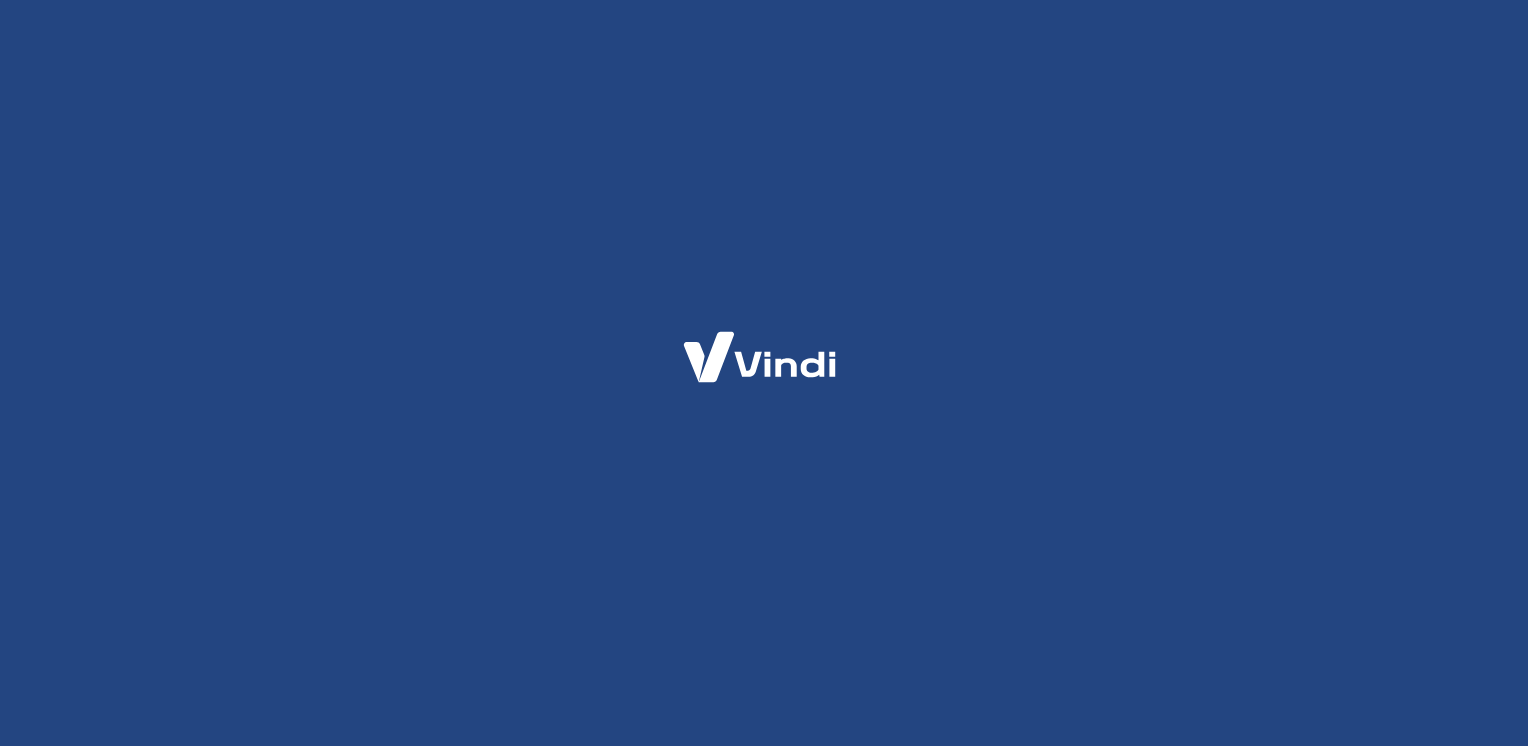 scroll, scrollTop: 0, scrollLeft: 0, axis: both 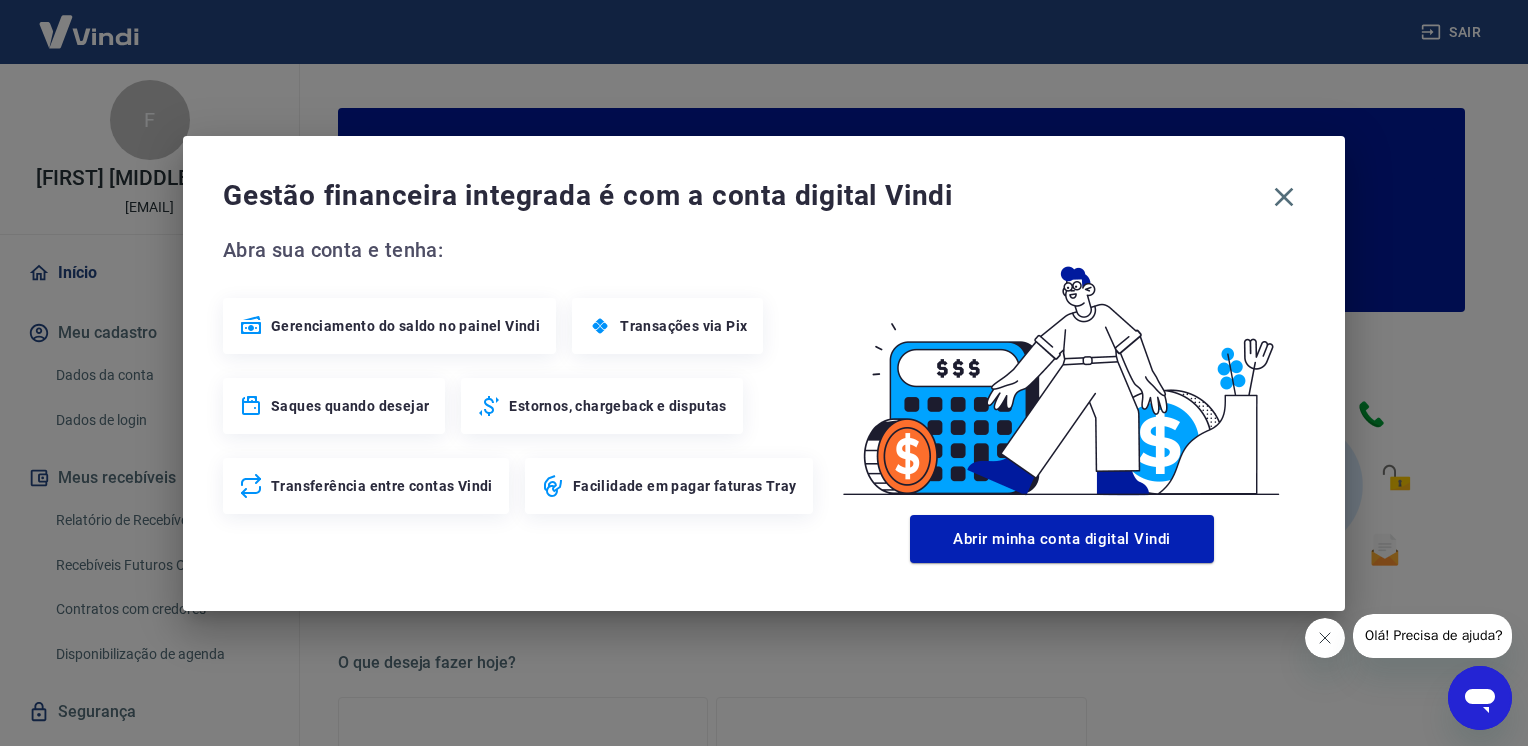 click on "Gestão financeira integrada é com a conta digital Vindi Abra sua conta e tenha: Gerenciamento do saldo no painel Vindi Transações via Pix Saques quando desejar Estornos, chargeback e disputas Transferência entre contas Vindi Facilidade em pagar faturas Tray Abrir minha conta digital Vindi" at bounding box center (764, 373) 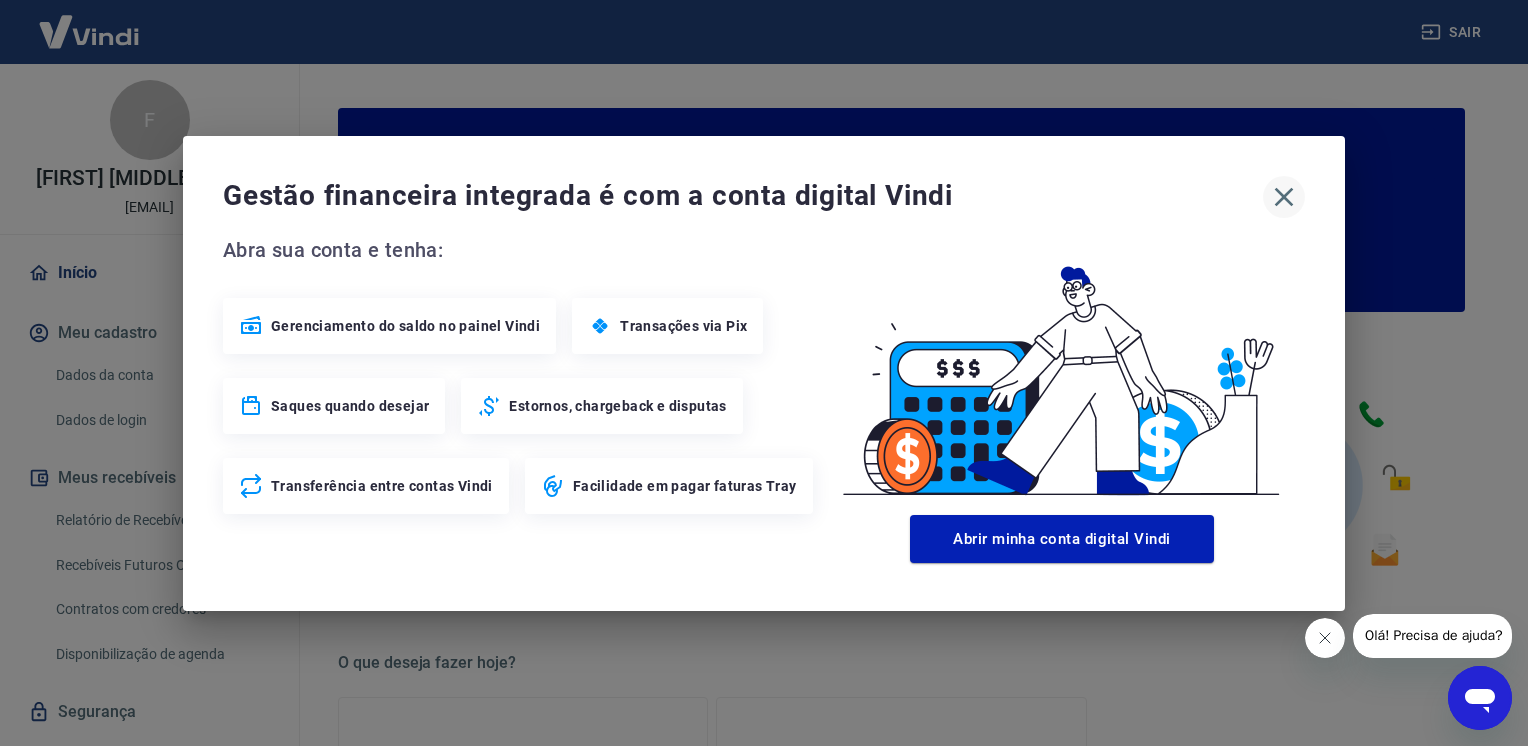 click 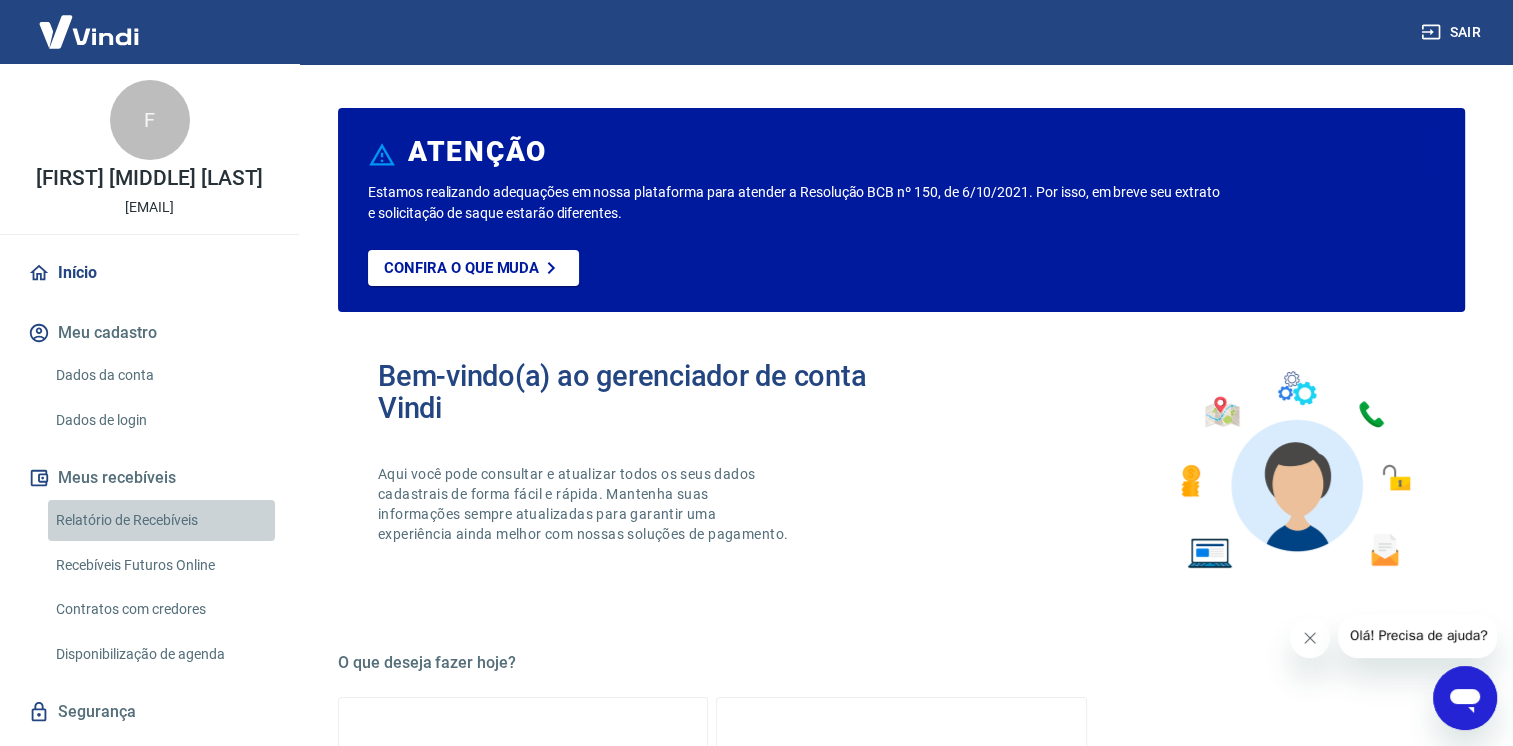 click on "Relatório de Recebíveis" at bounding box center (161, 520) 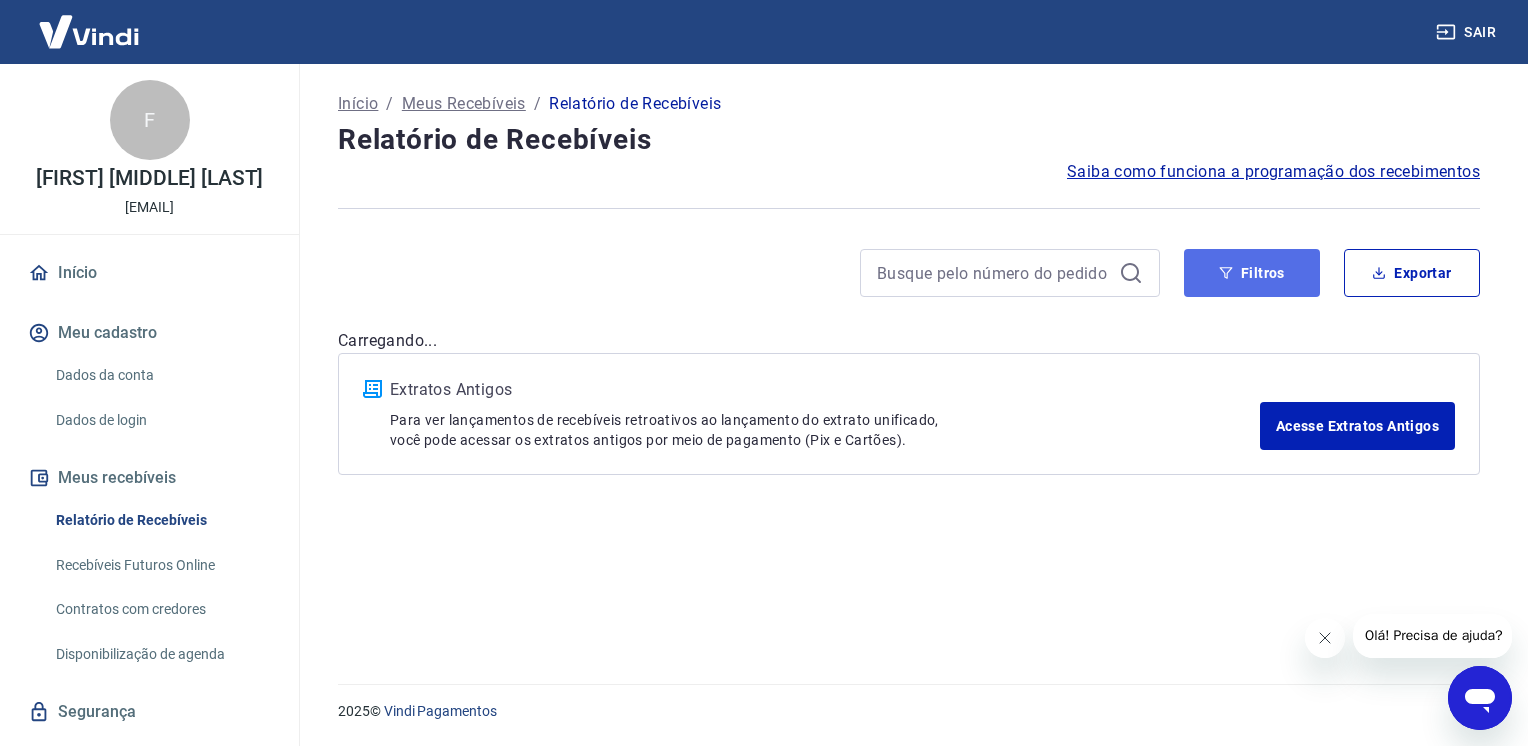 click on "Filtros" at bounding box center (1252, 273) 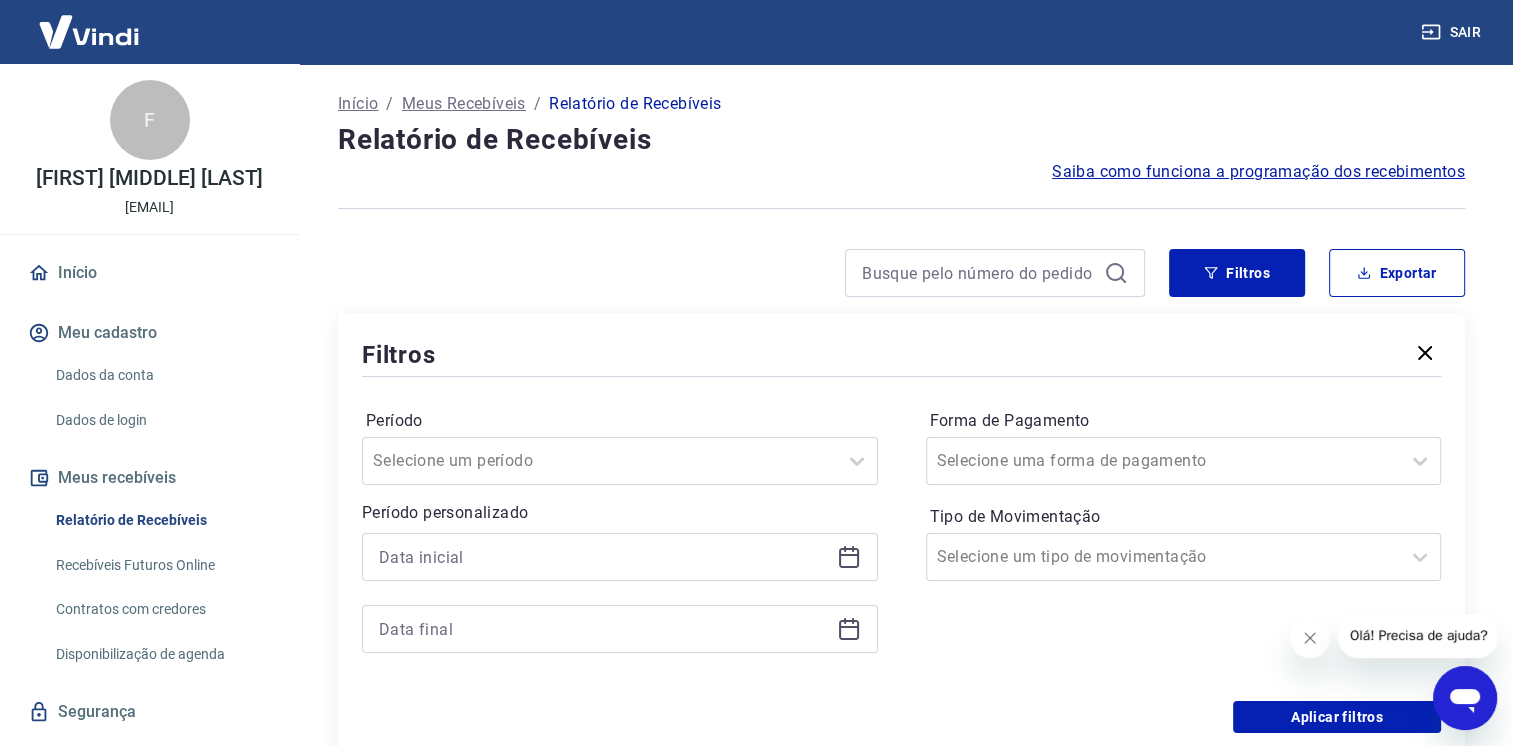 click at bounding box center [620, 557] 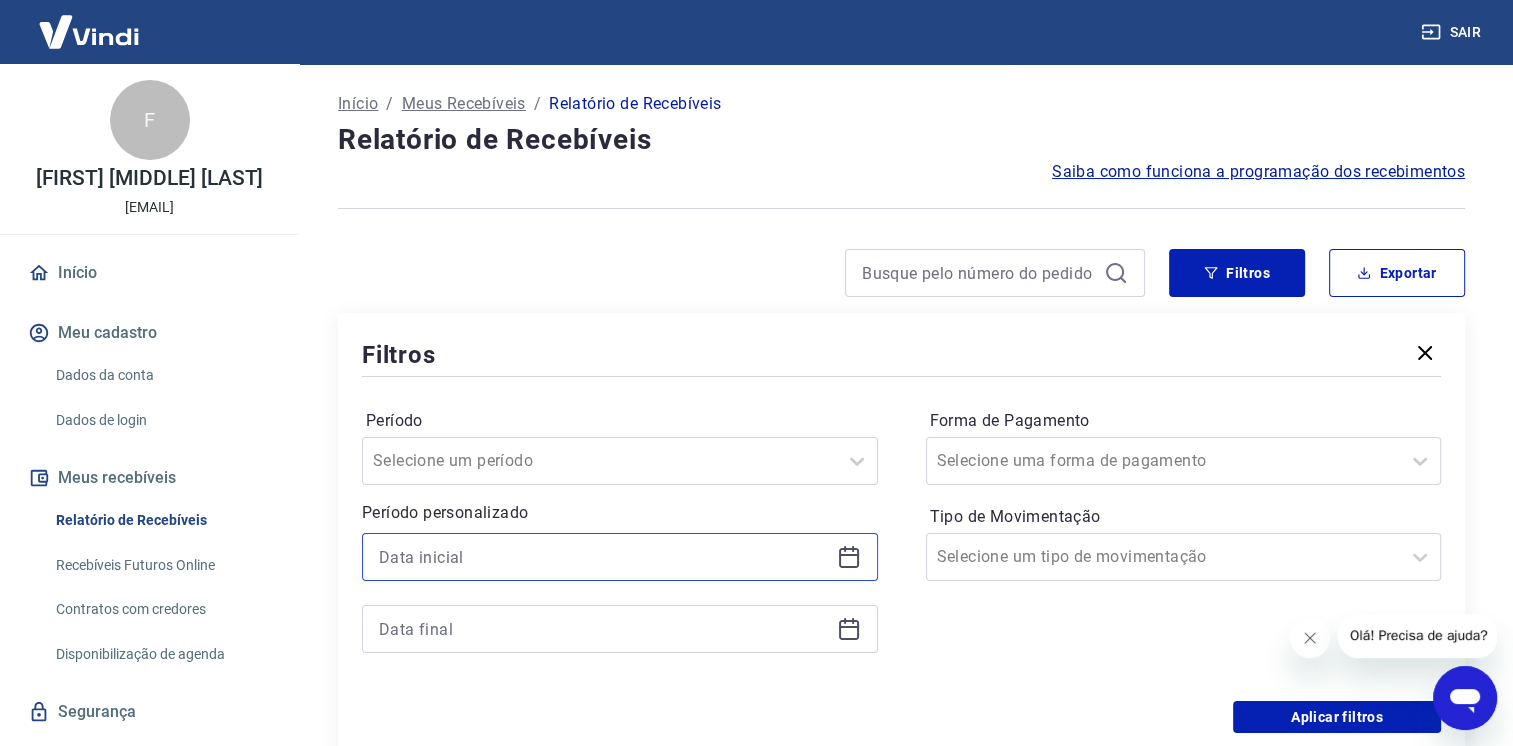 click at bounding box center (604, 557) 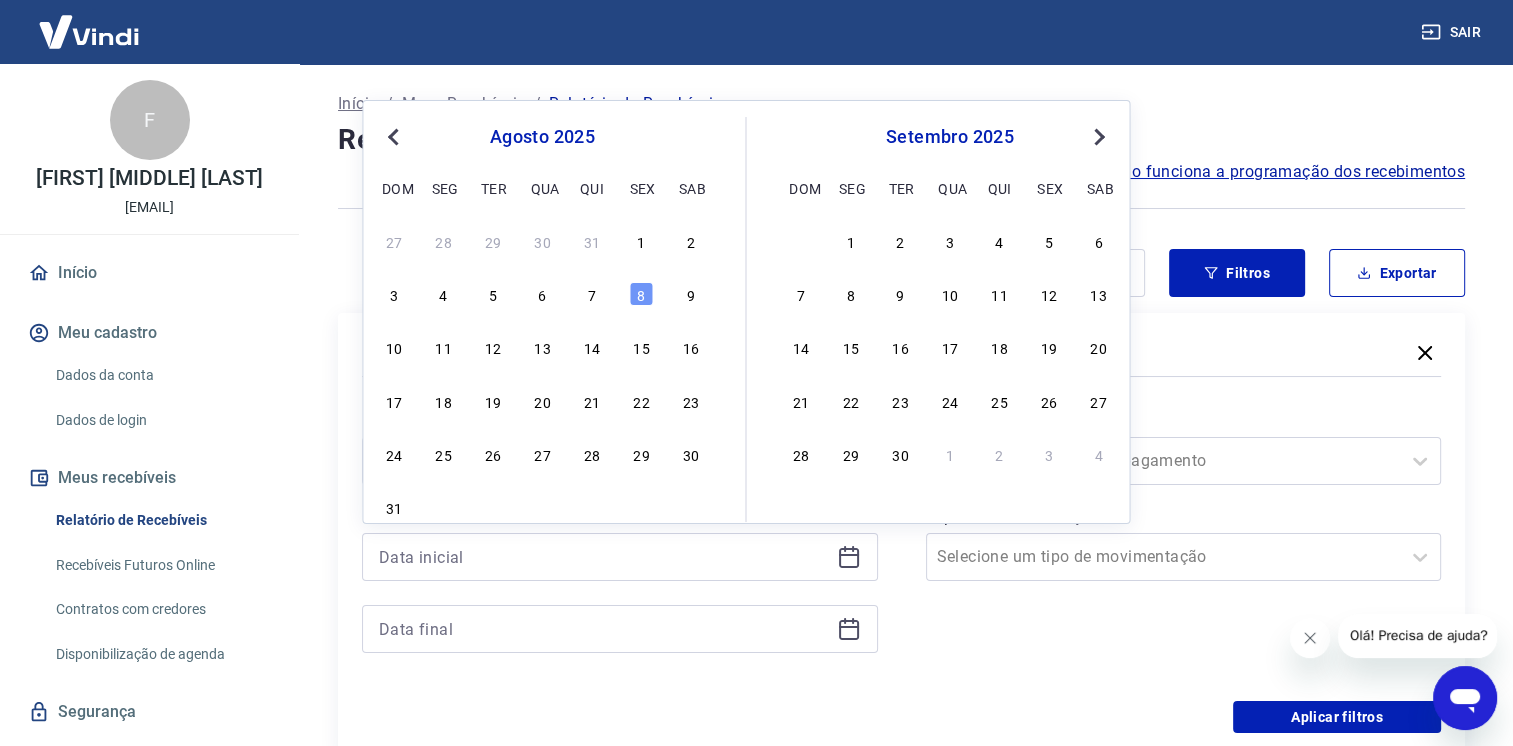 click on "3 4 5 6 7 8 9" at bounding box center [542, 294] 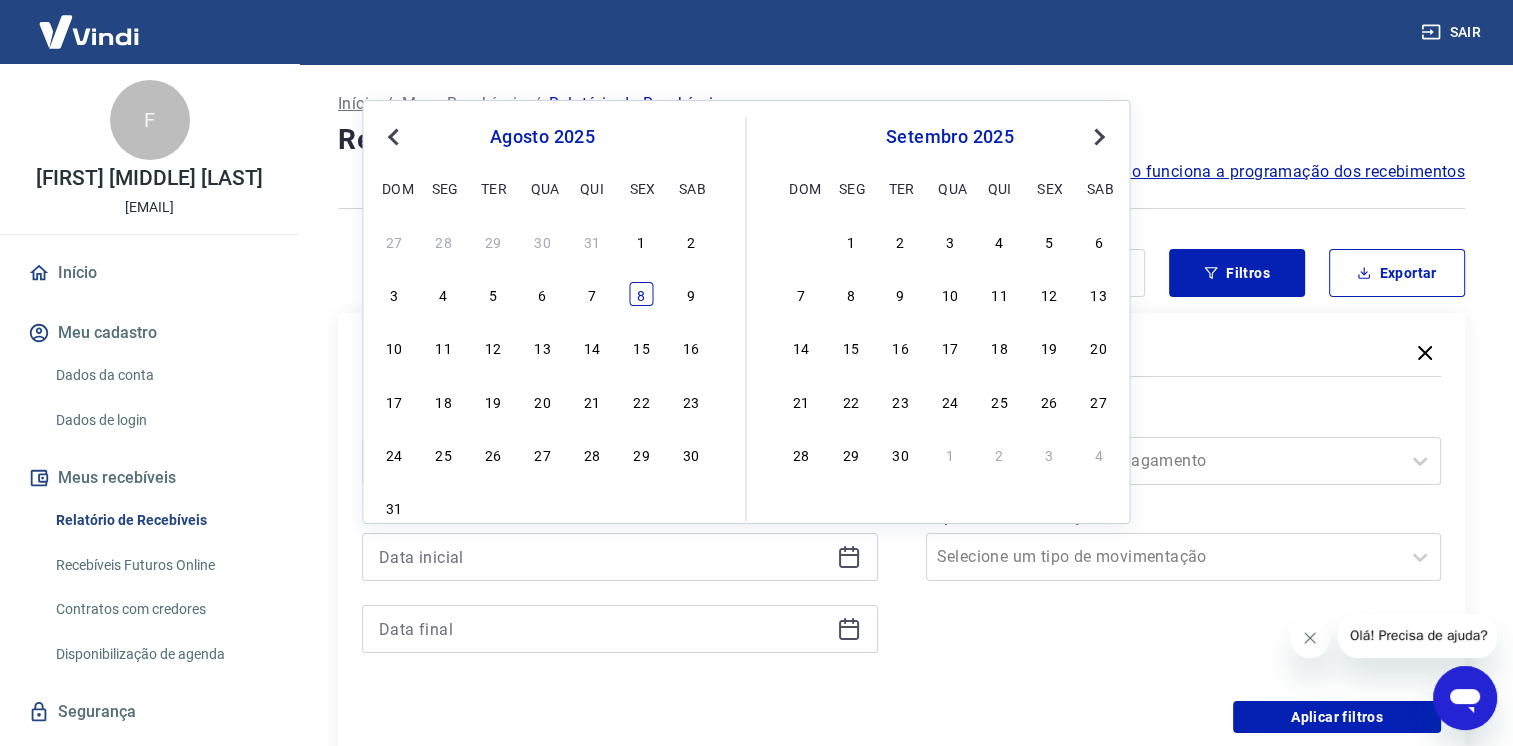 click on "8" at bounding box center (641, 294) 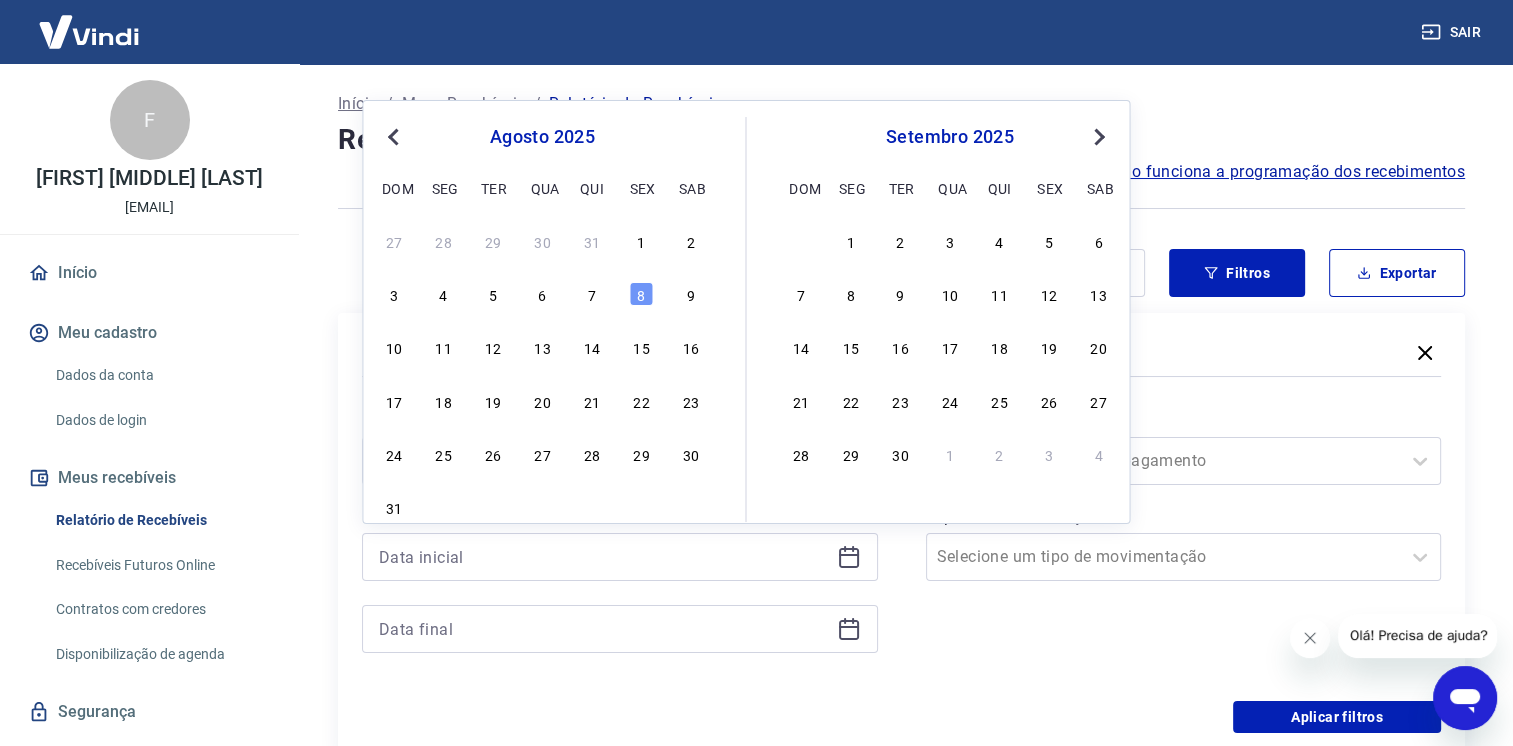 type on "08/08/2025" 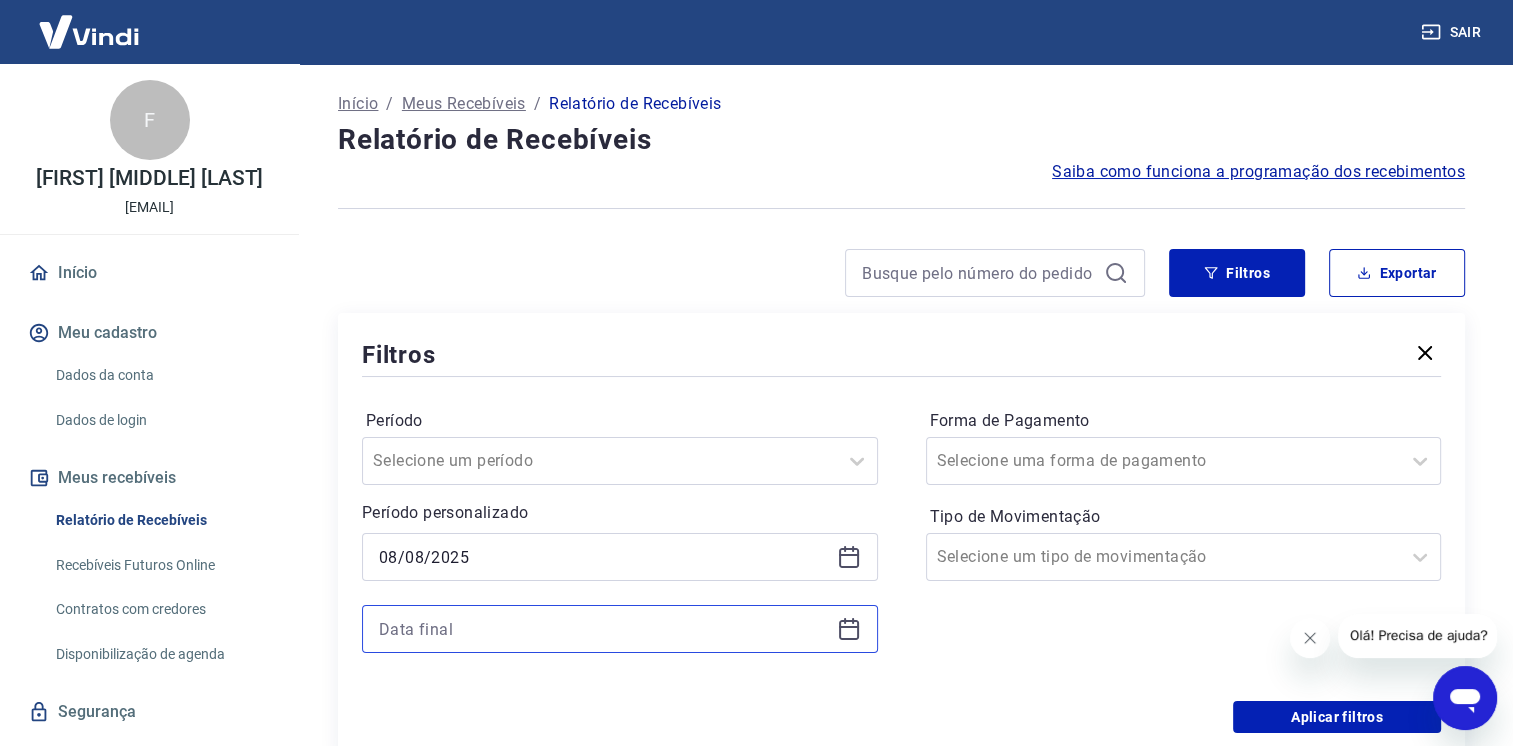 click at bounding box center [604, 629] 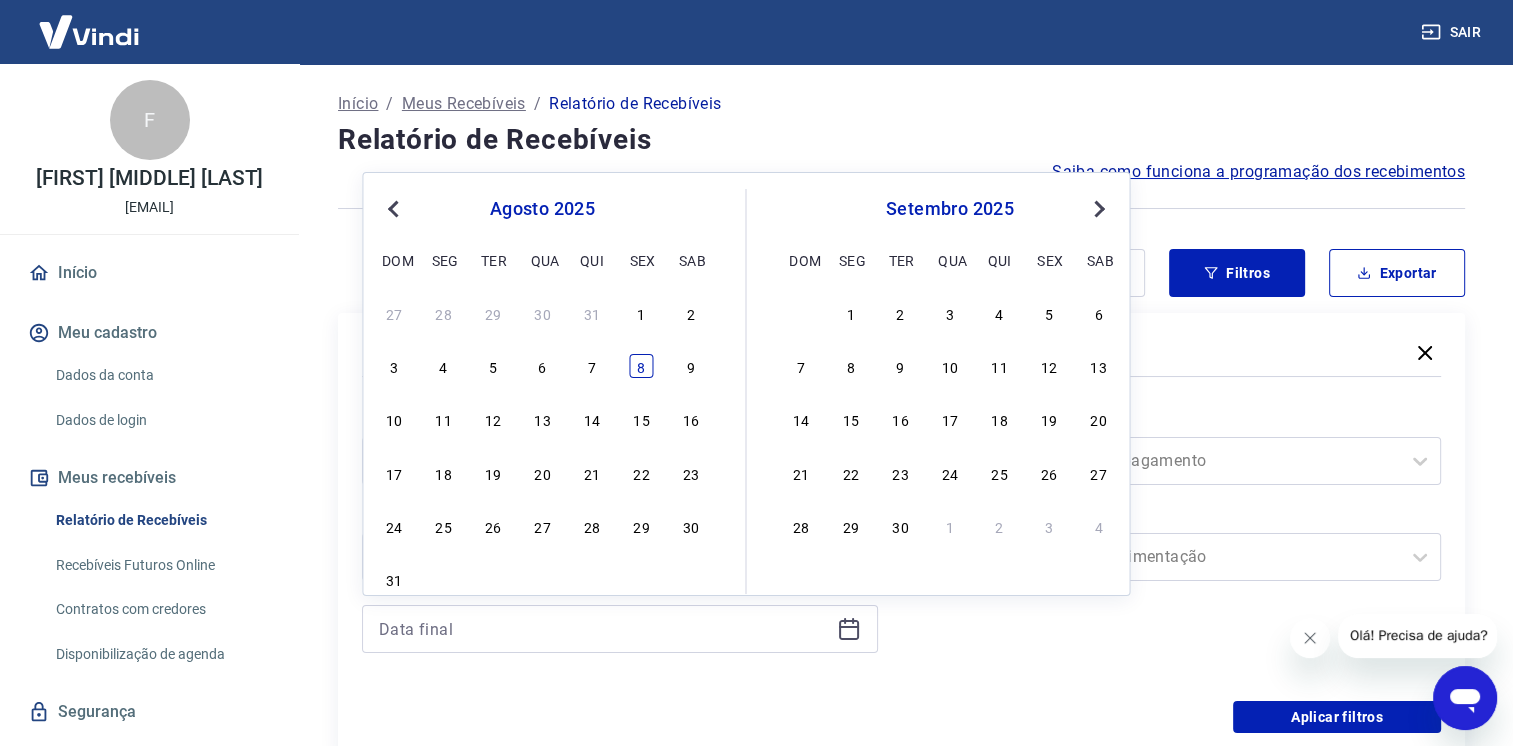 click on "8" at bounding box center (641, 366) 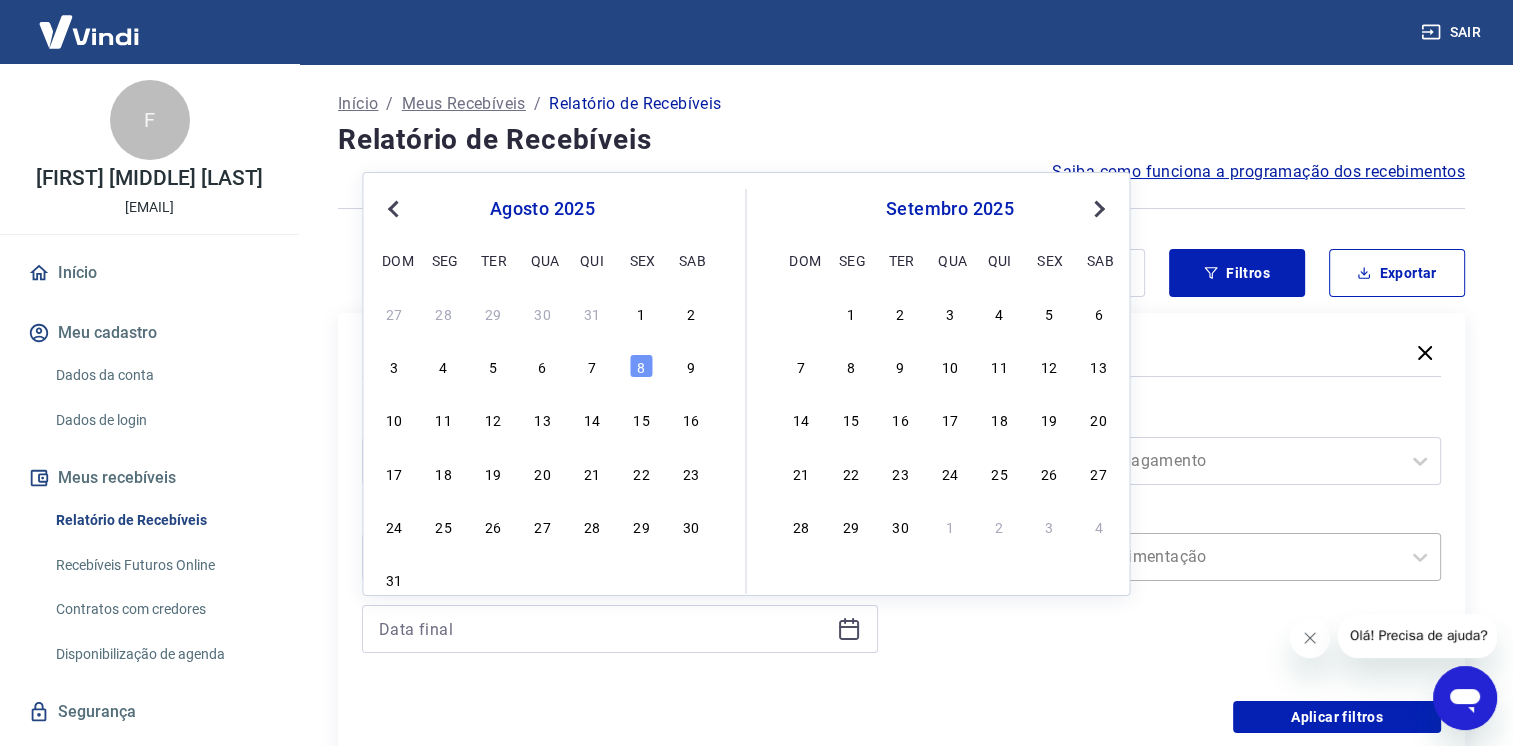 type on "08/08/2025" 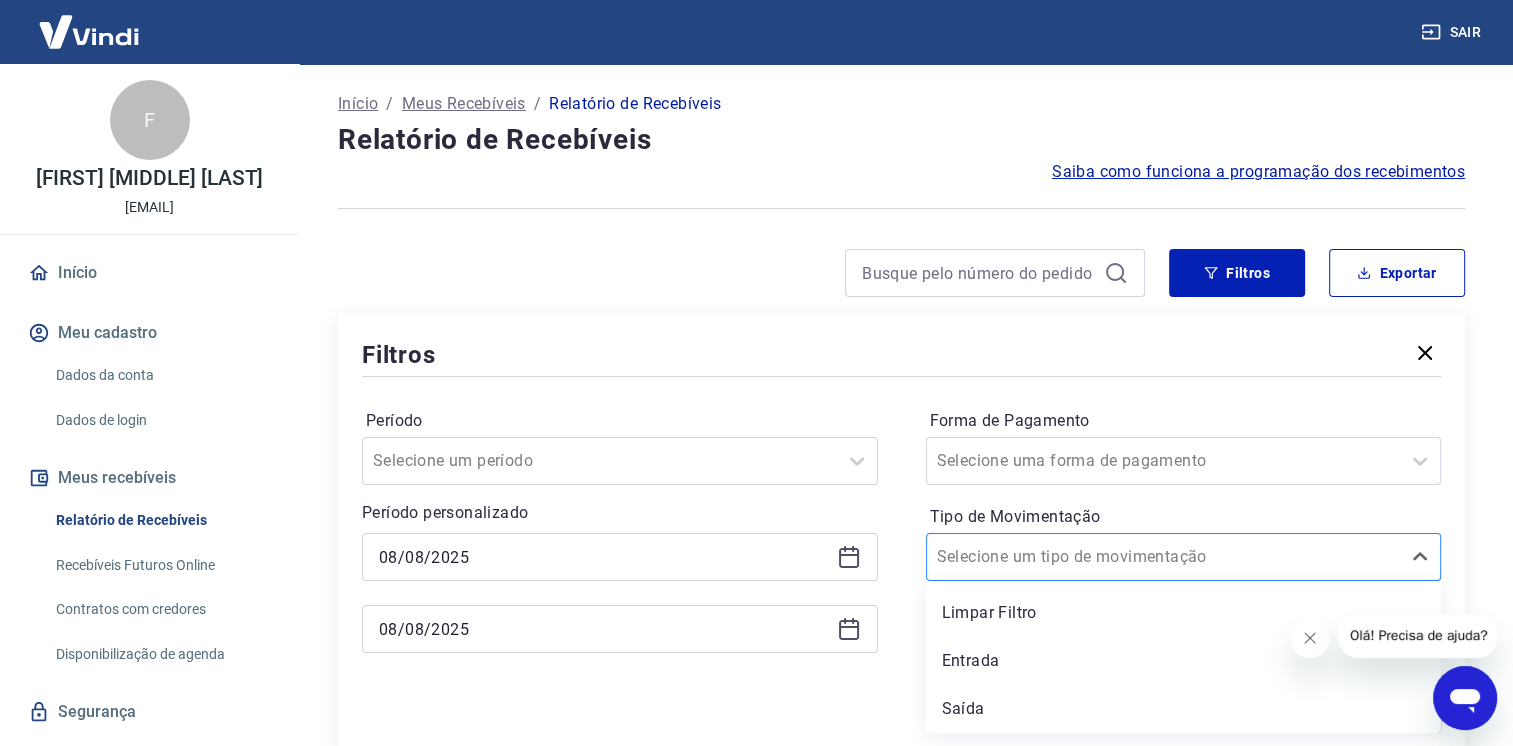 click on "Tipo de Movimentação" at bounding box center (1038, 557) 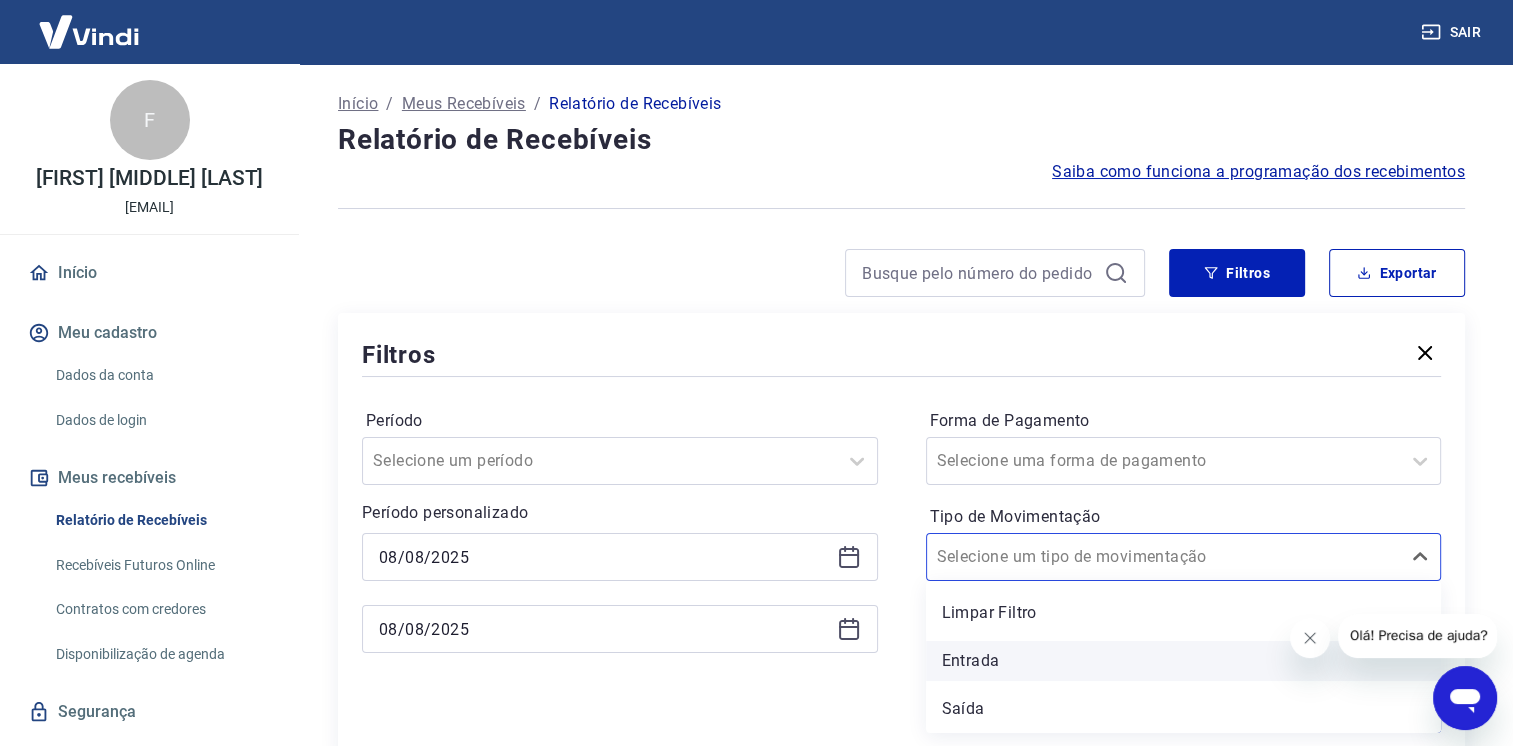 click on "Entrada" at bounding box center [1184, 661] 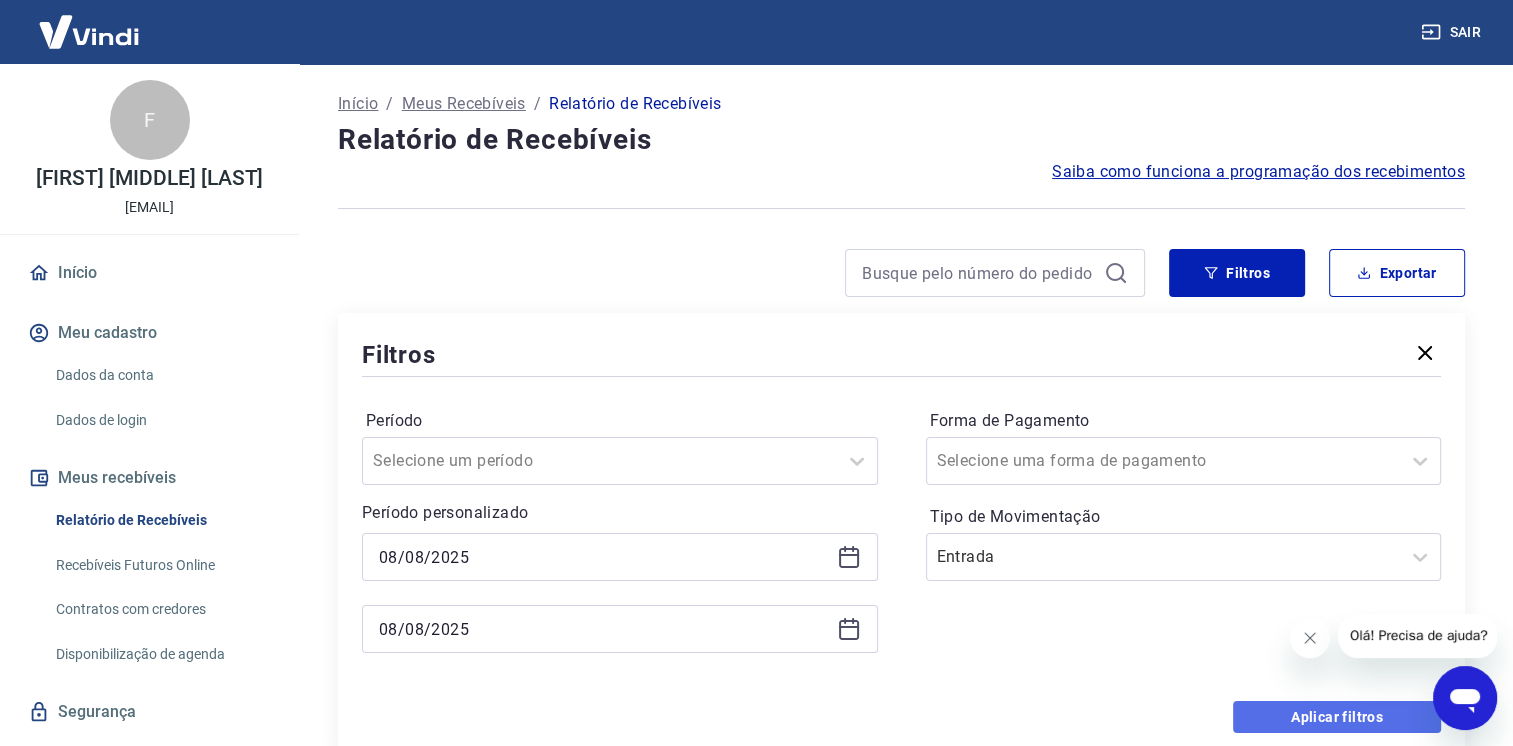 click on "Aplicar filtros" at bounding box center (1337, 717) 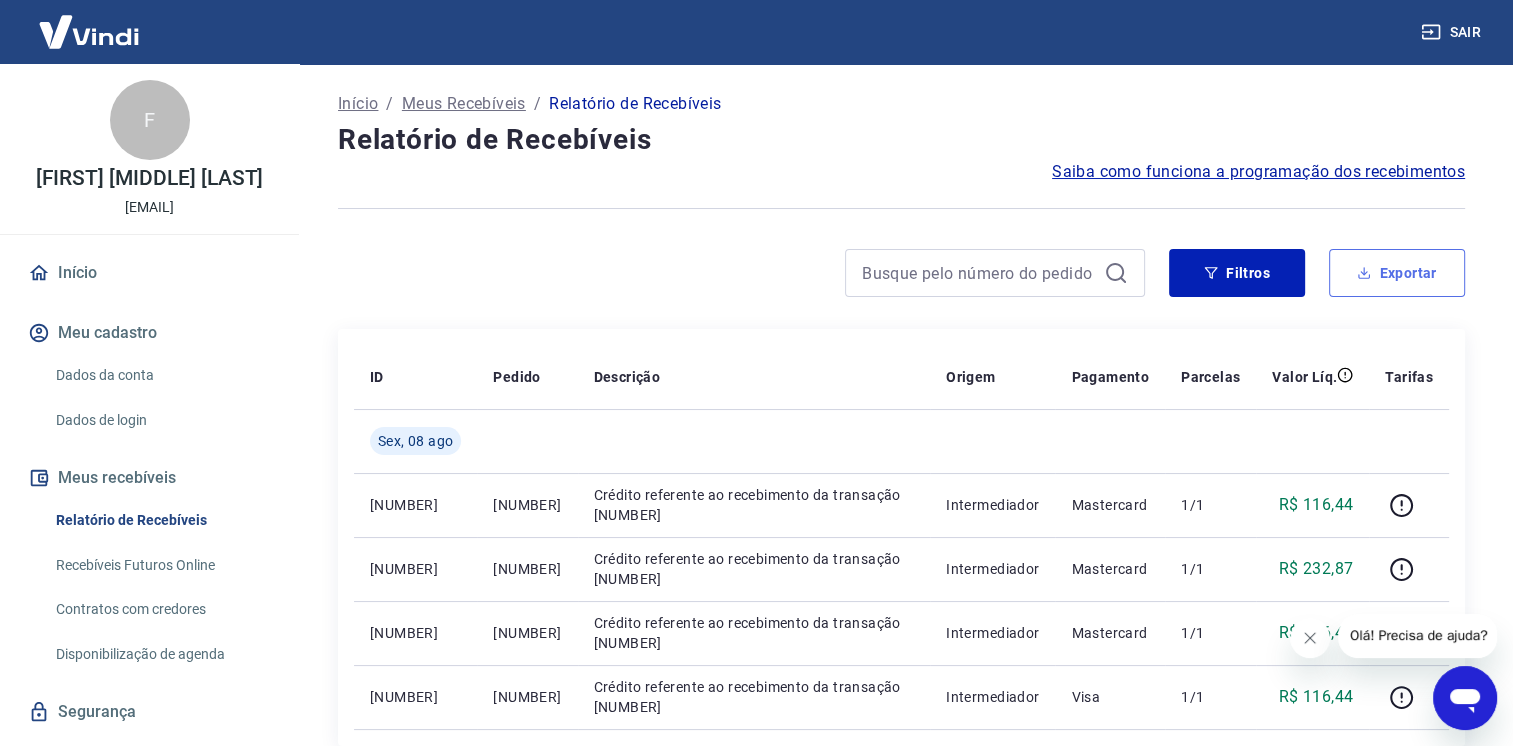 click on "Exportar" at bounding box center (1397, 273) 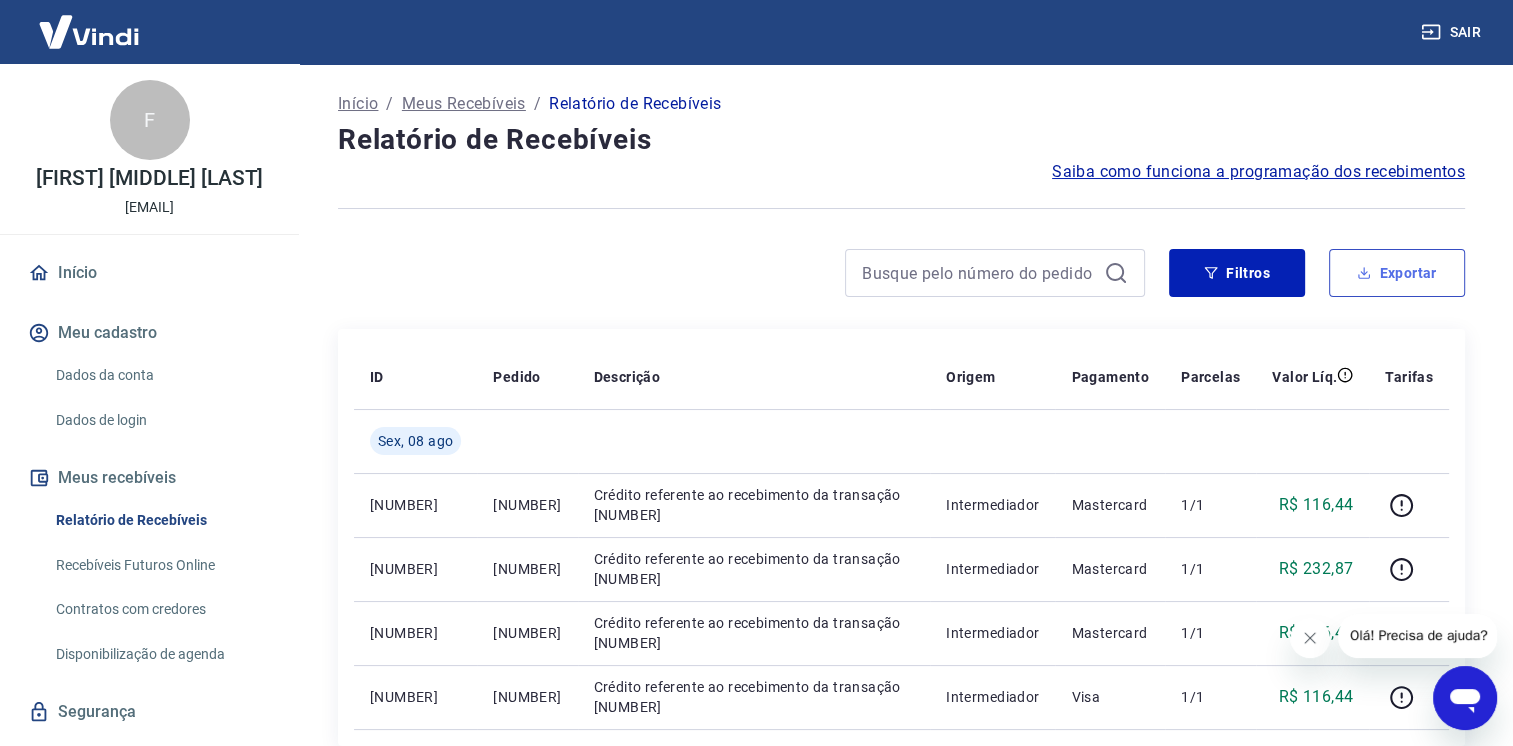 type on "08/08/2025" 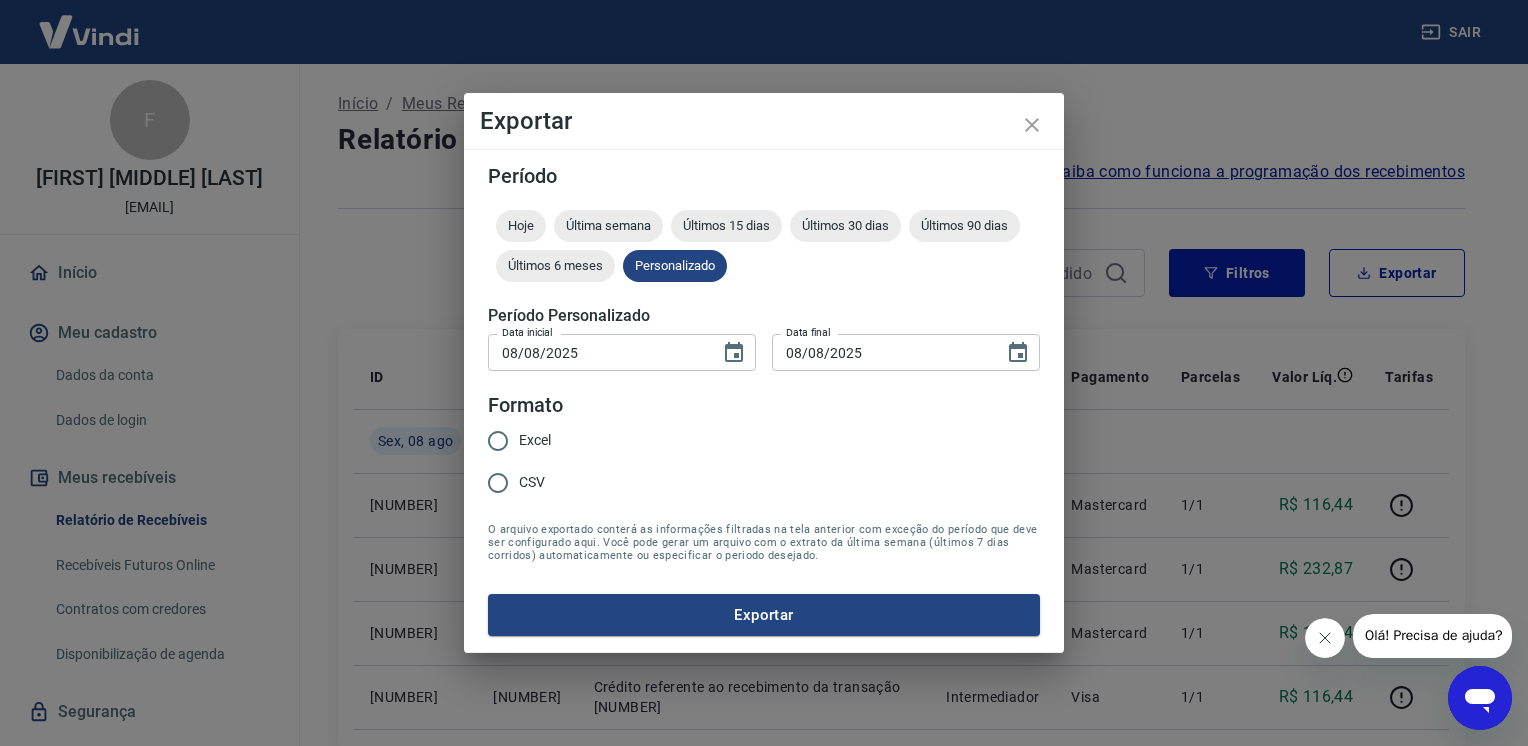 click on "Excel" at bounding box center [498, 441] 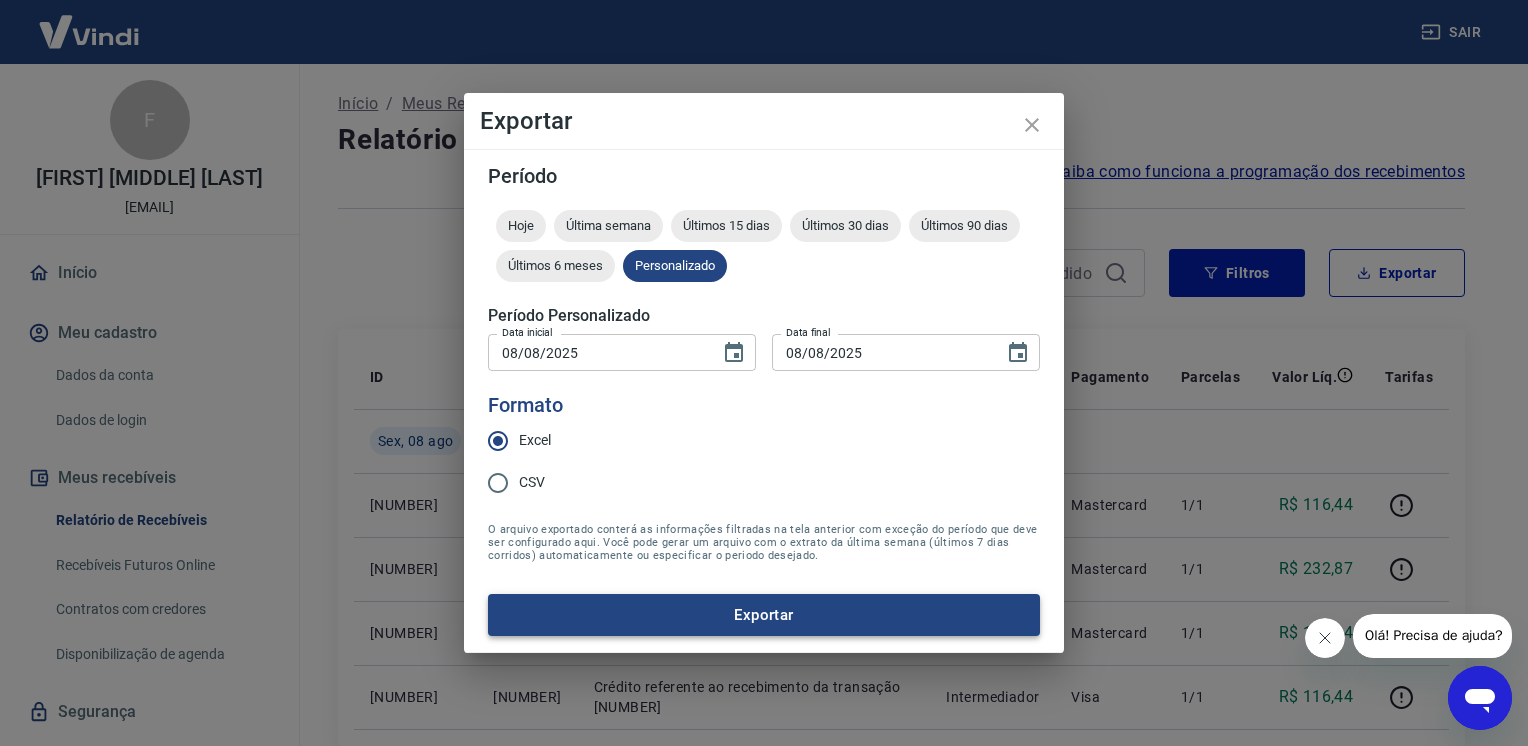 click on "Exportar" at bounding box center (764, 615) 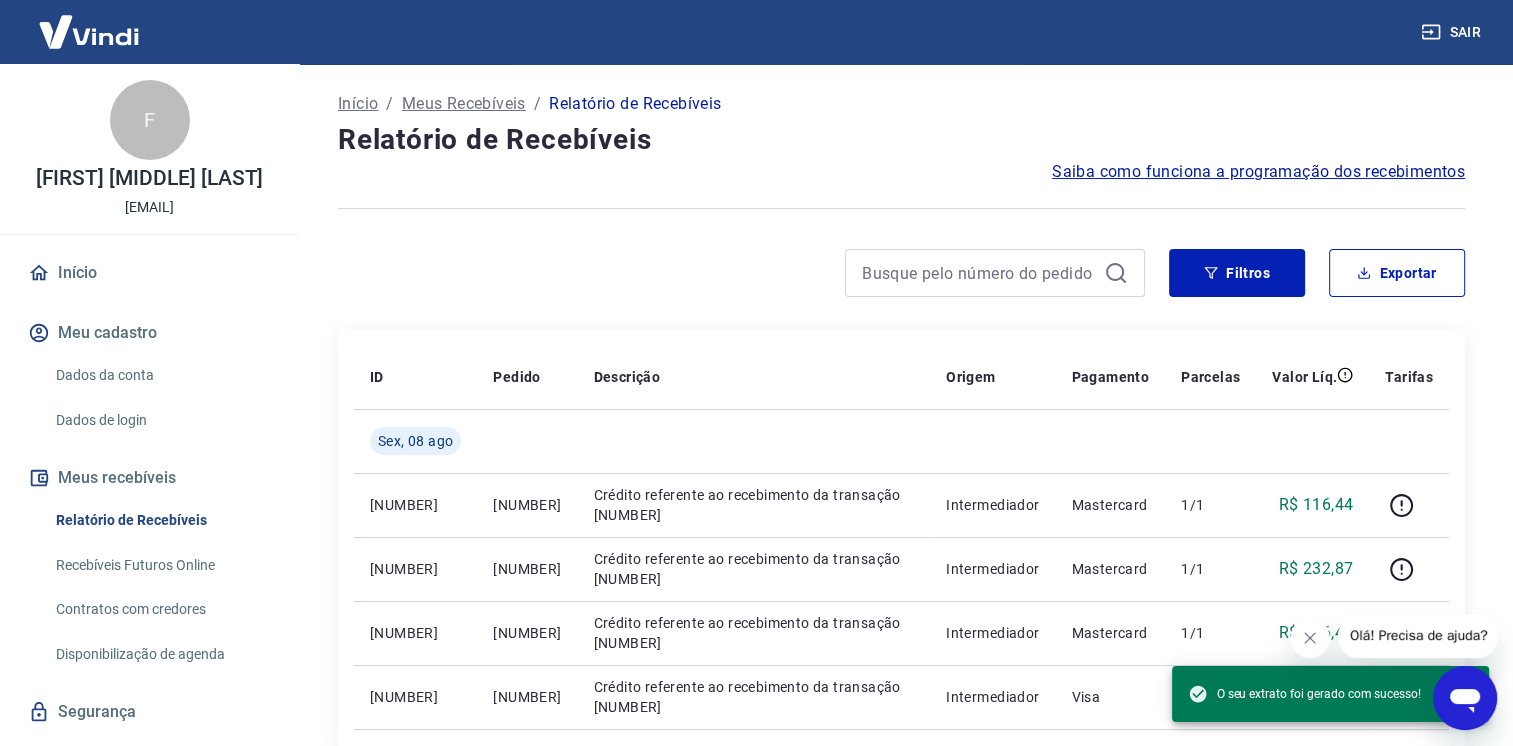 drag, startPoint x: 873, startPoint y: 71, endPoint x: 929, endPoint y: 55, distance: 58.24088 